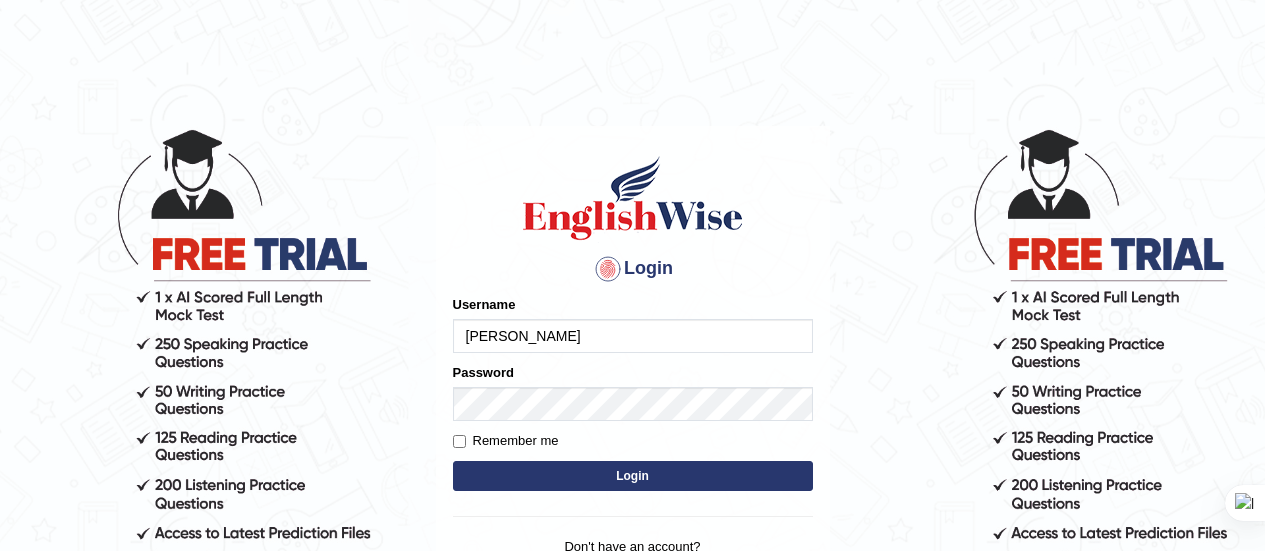 click on "Login" at bounding box center [633, 476] 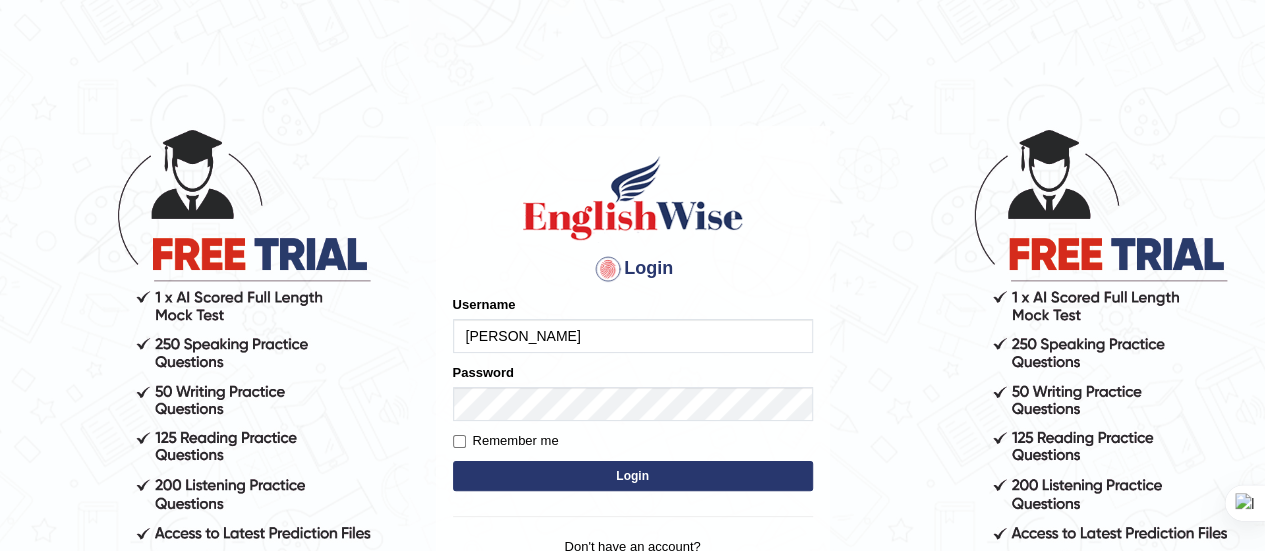 scroll, scrollTop: 0, scrollLeft: 0, axis: both 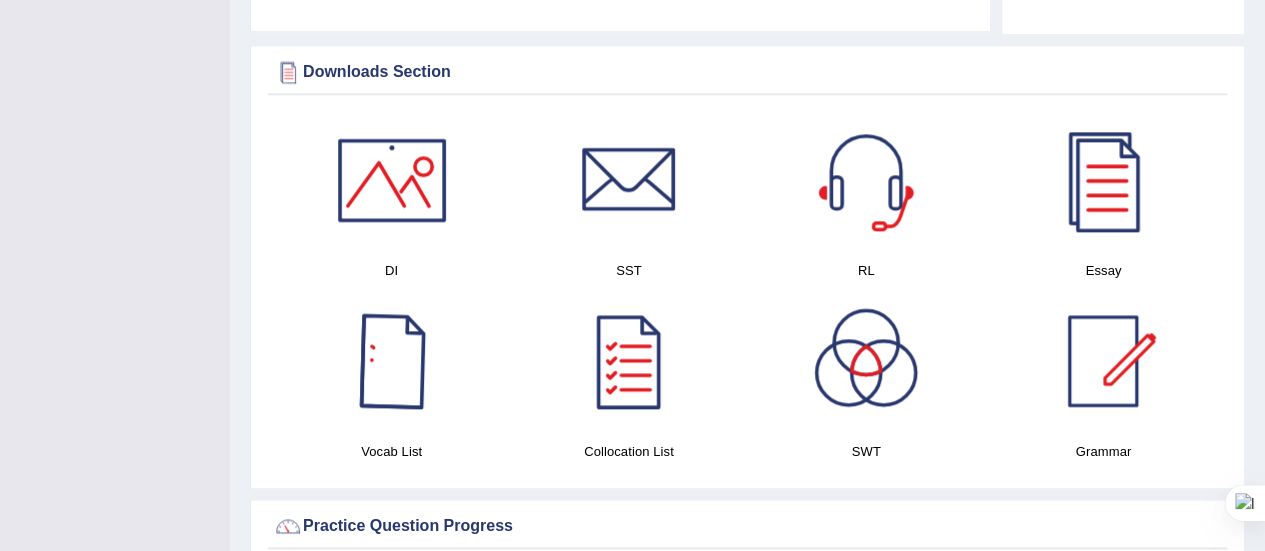 click at bounding box center (392, 361) 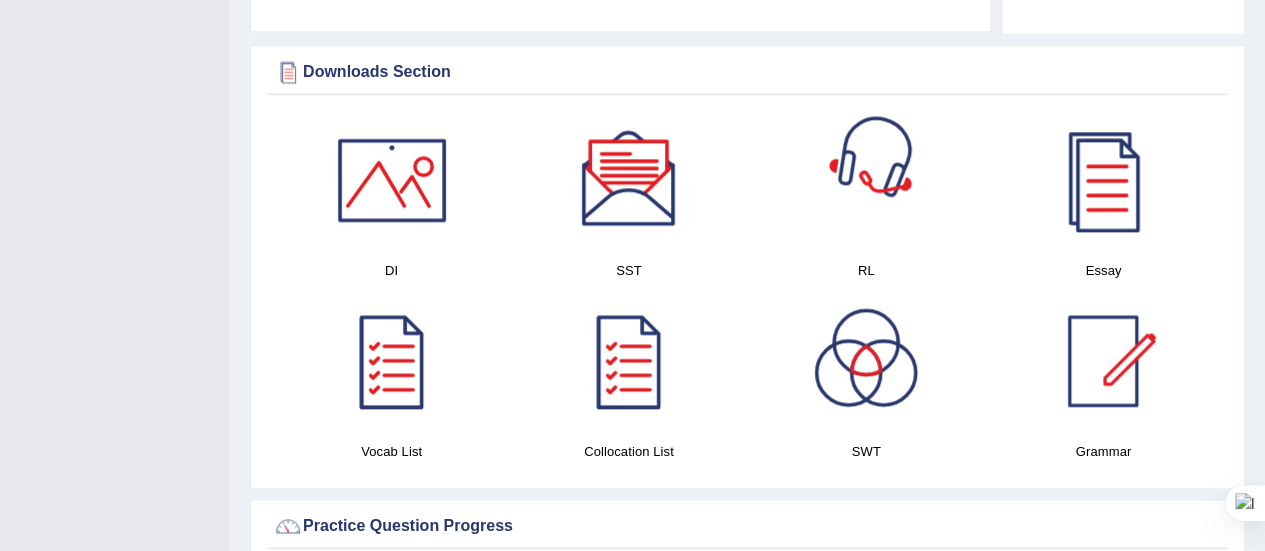 click at bounding box center (866, 180) 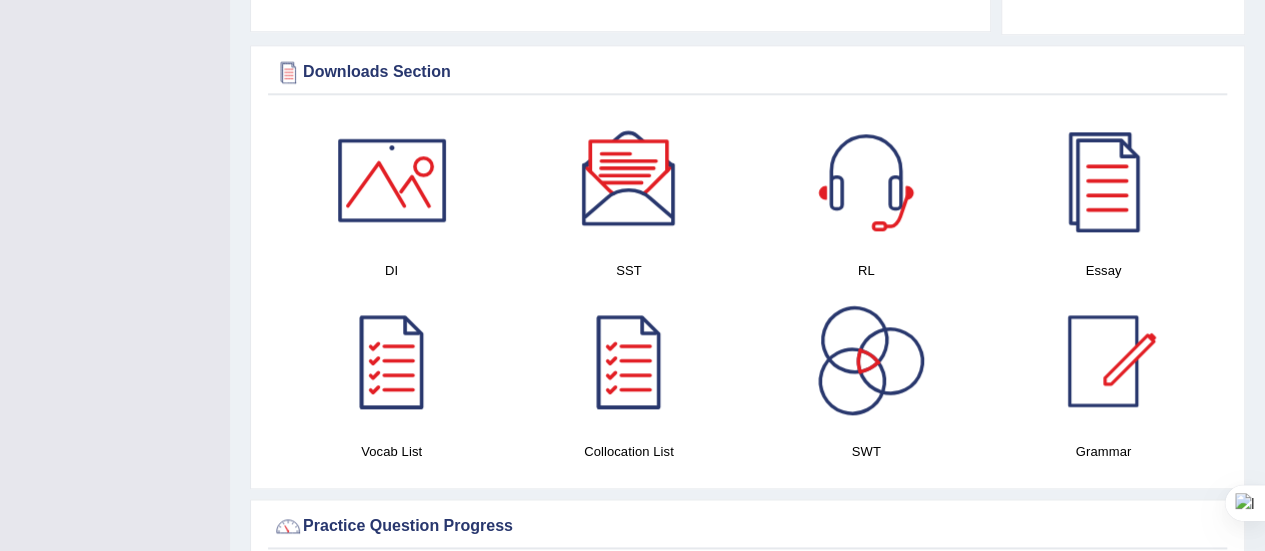 click at bounding box center [629, 180] 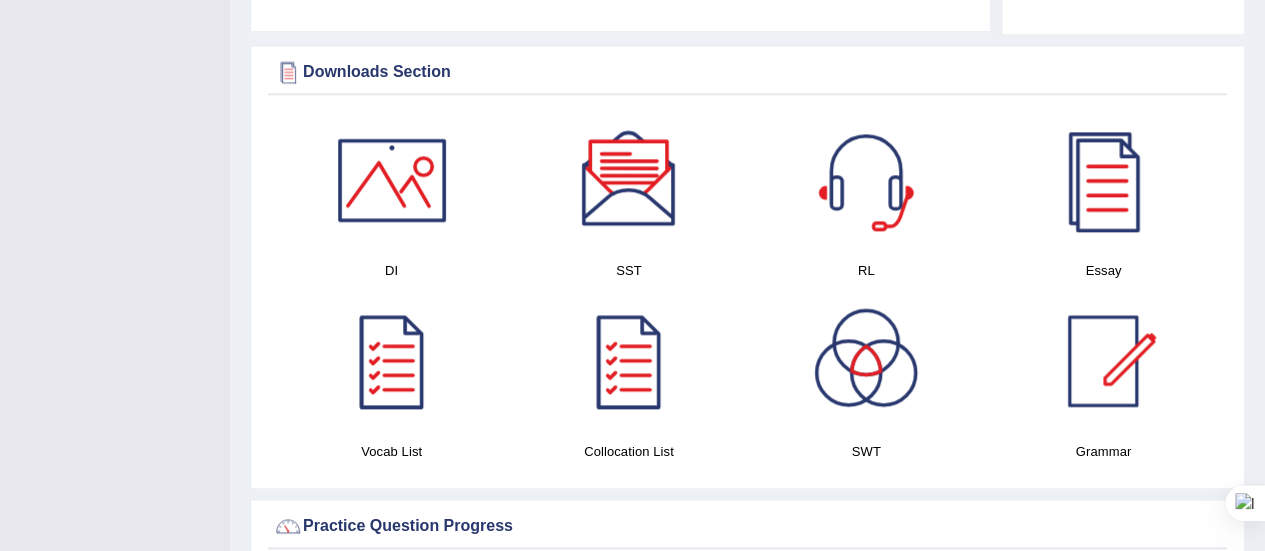 click at bounding box center [392, 180] 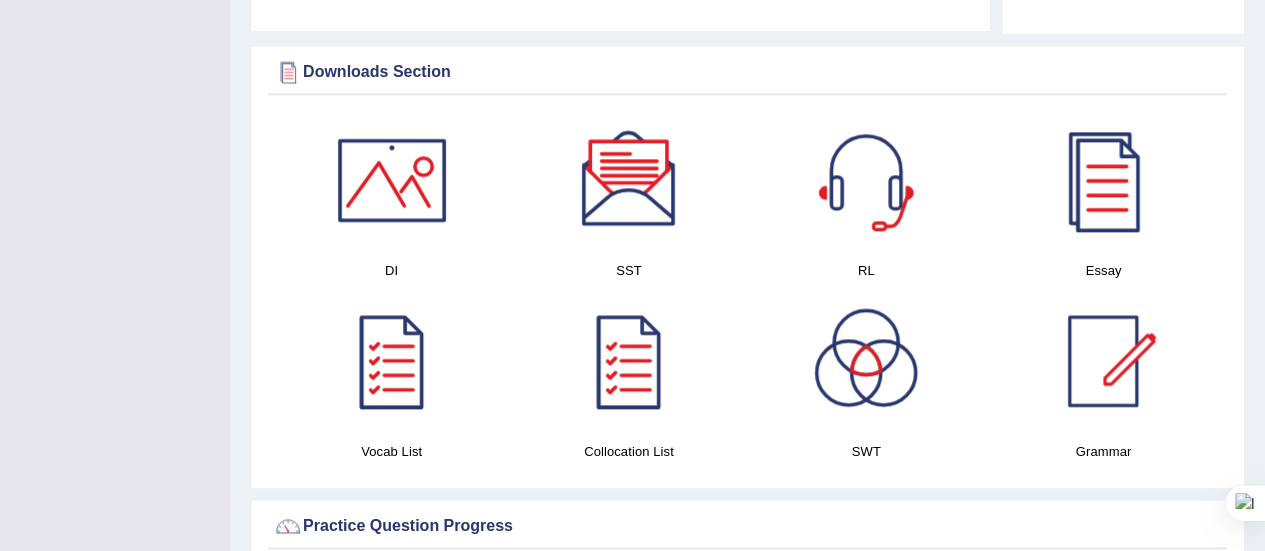 click at bounding box center [866, 361] 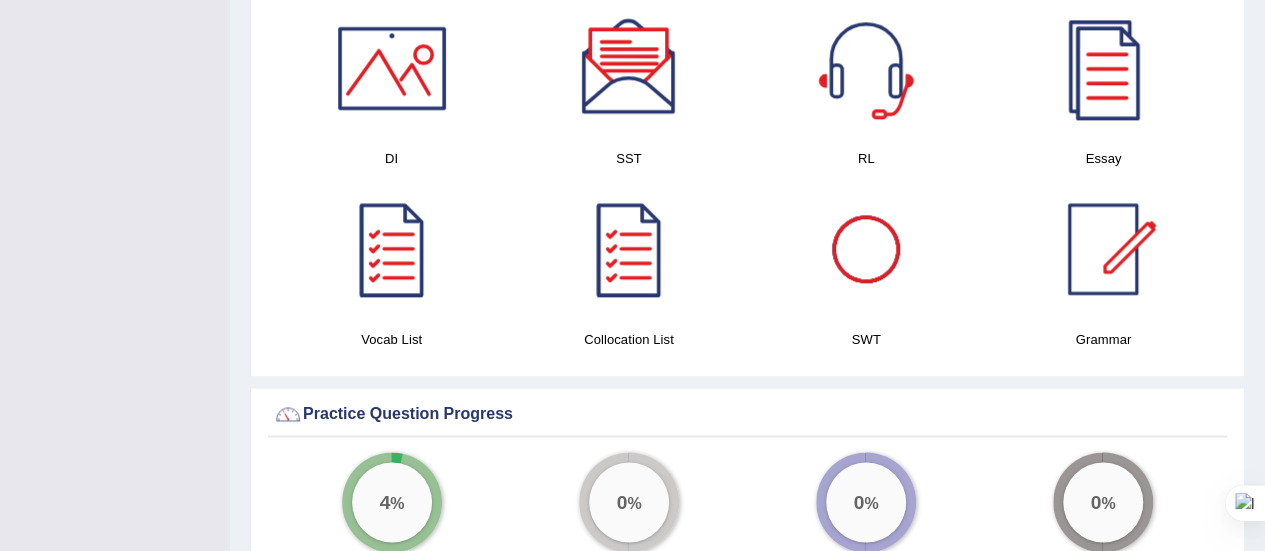 scroll, scrollTop: 1223, scrollLeft: 0, axis: vertical 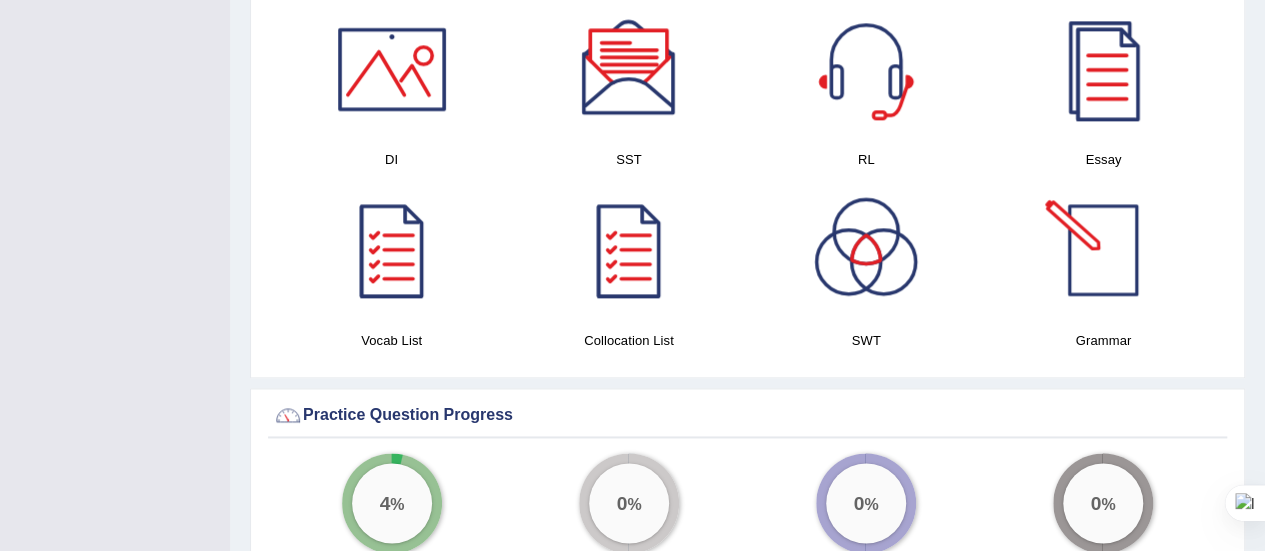 click at bounding box center (1103, 250) 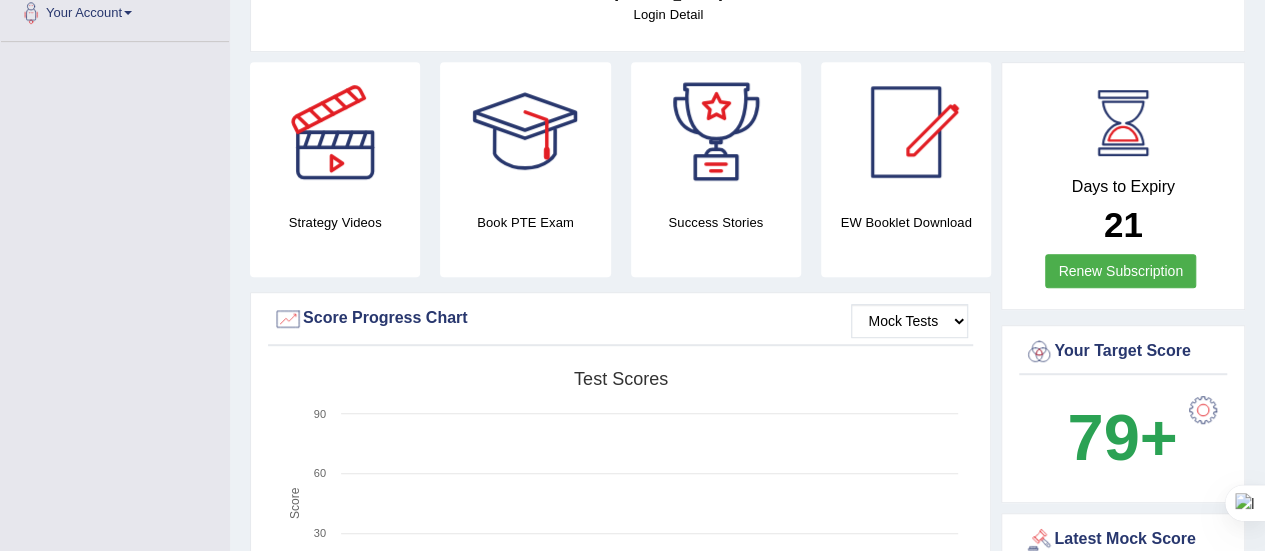 scroll, scrollTop: 220, scrollLeft: 0, axis: vertical 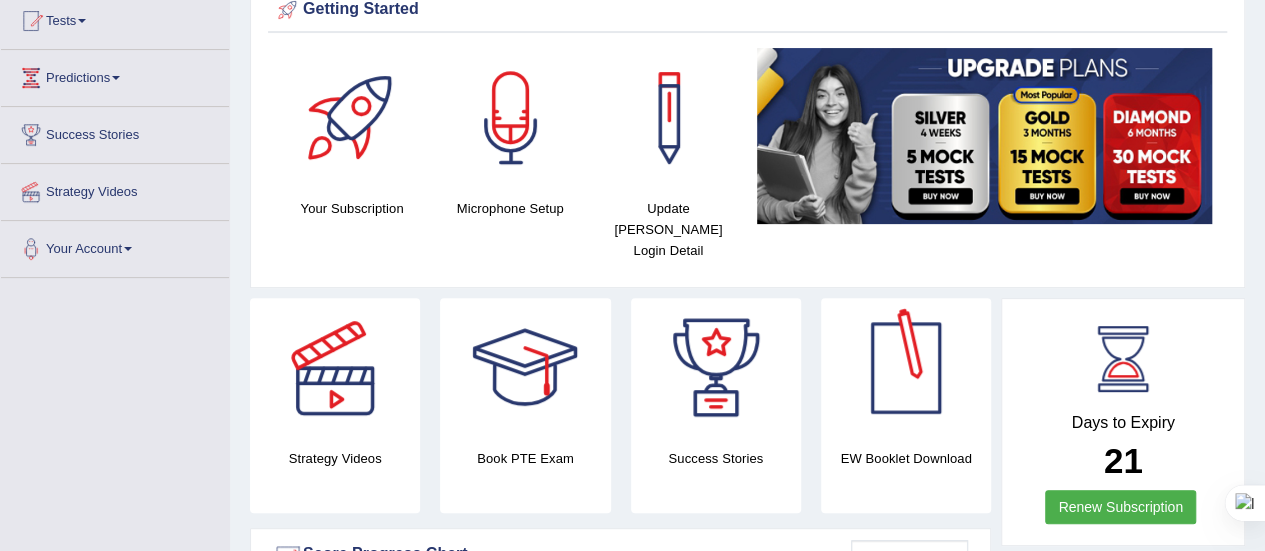 click at bounding box center (906, 368) 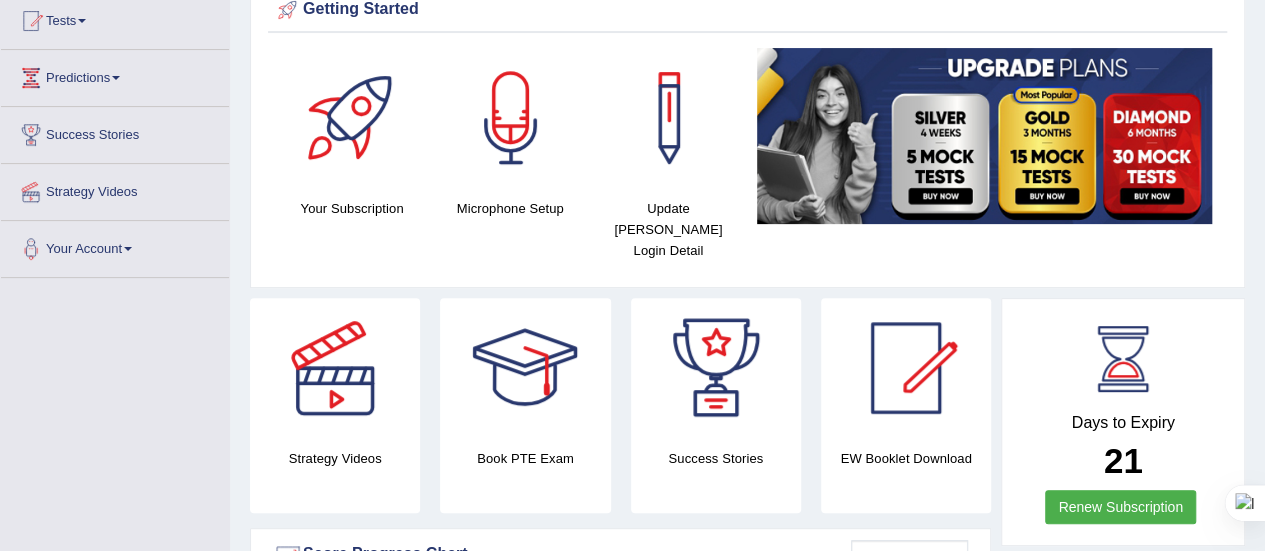 click at bounding box center (906, 368) 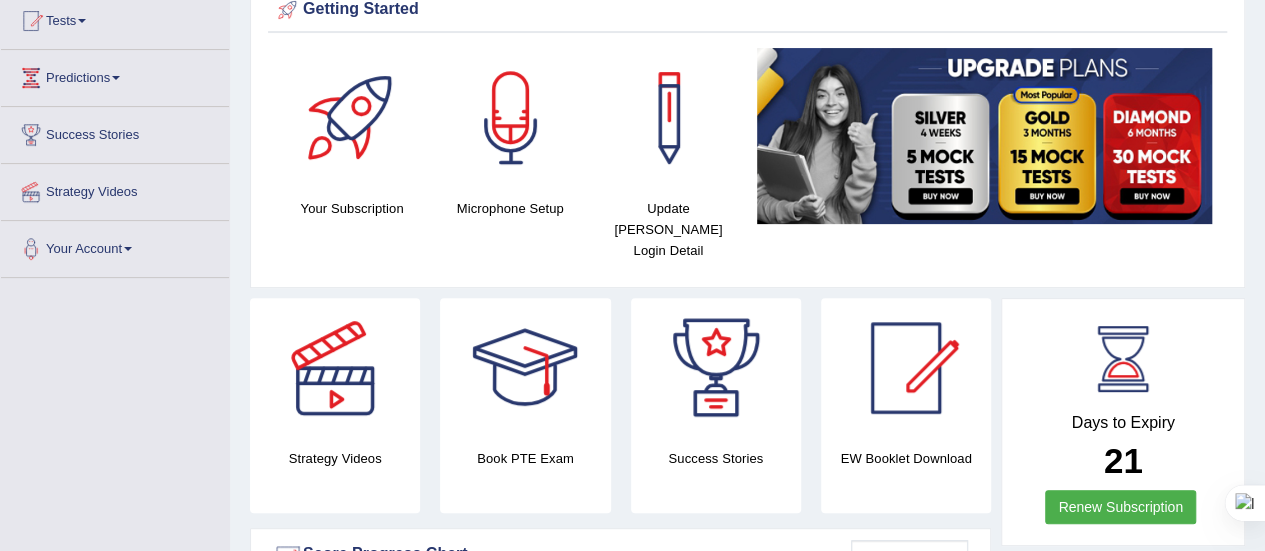 click at bounding box center [1250, 536] 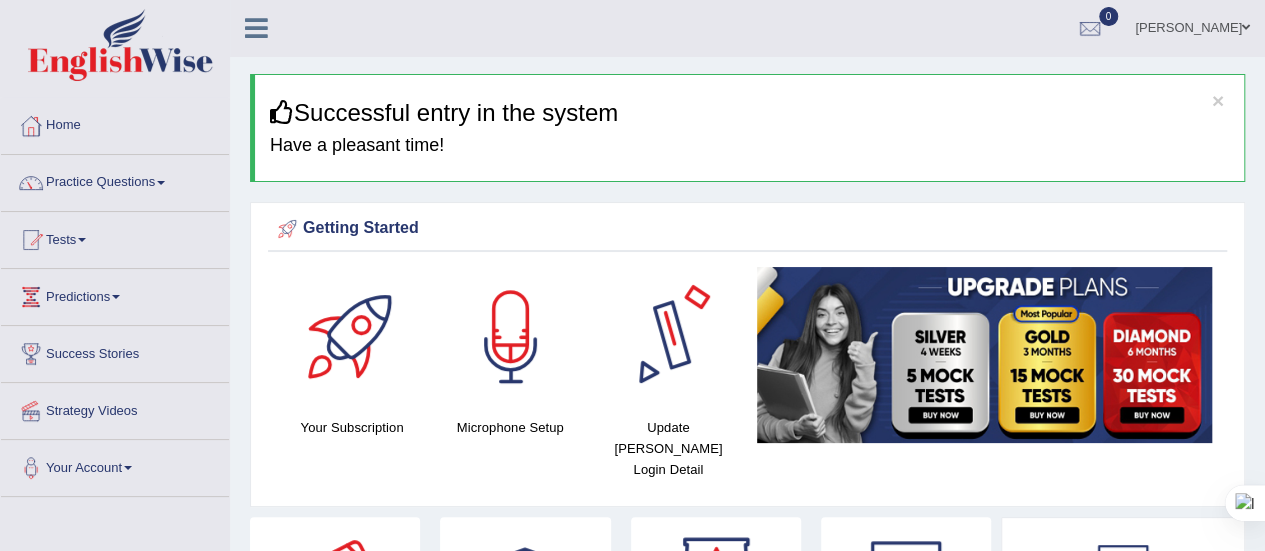 scroll, scrollTop: 0, scrollLeft: 0, axis: both 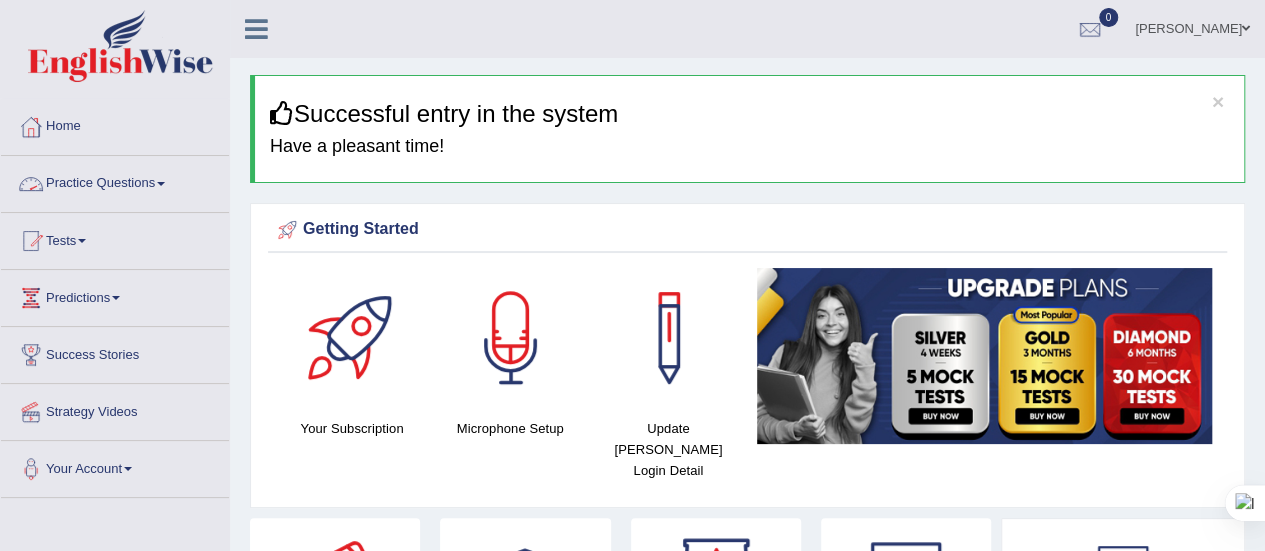 click on "Practice Questions" at bounding box center (115, 181) 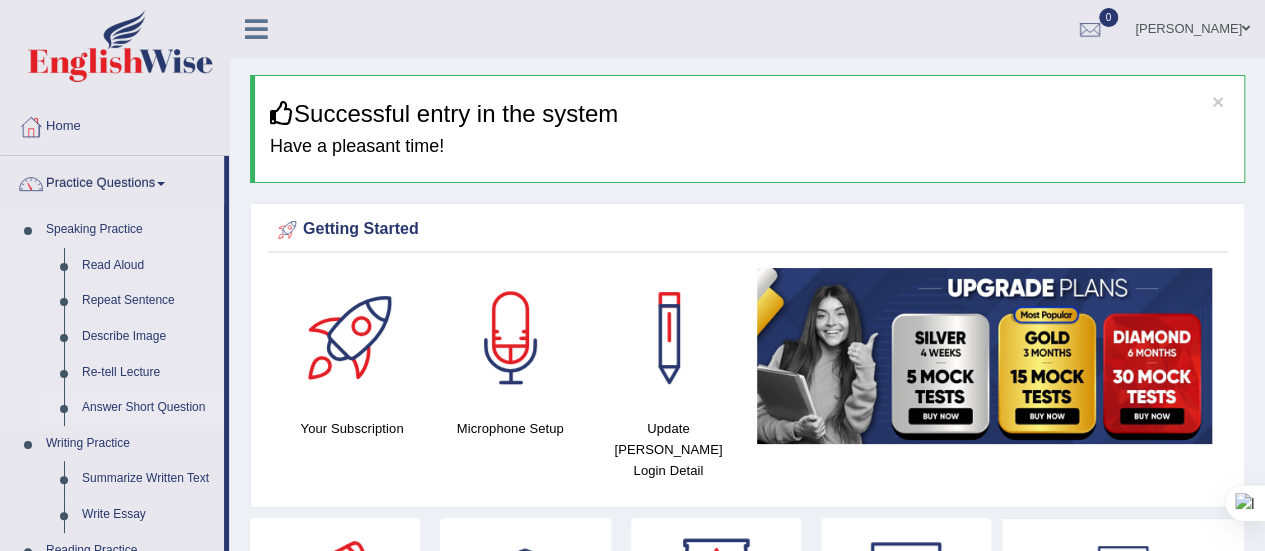 scroll, scrollTop: 25, scrollLeft: 0, axis: vertical 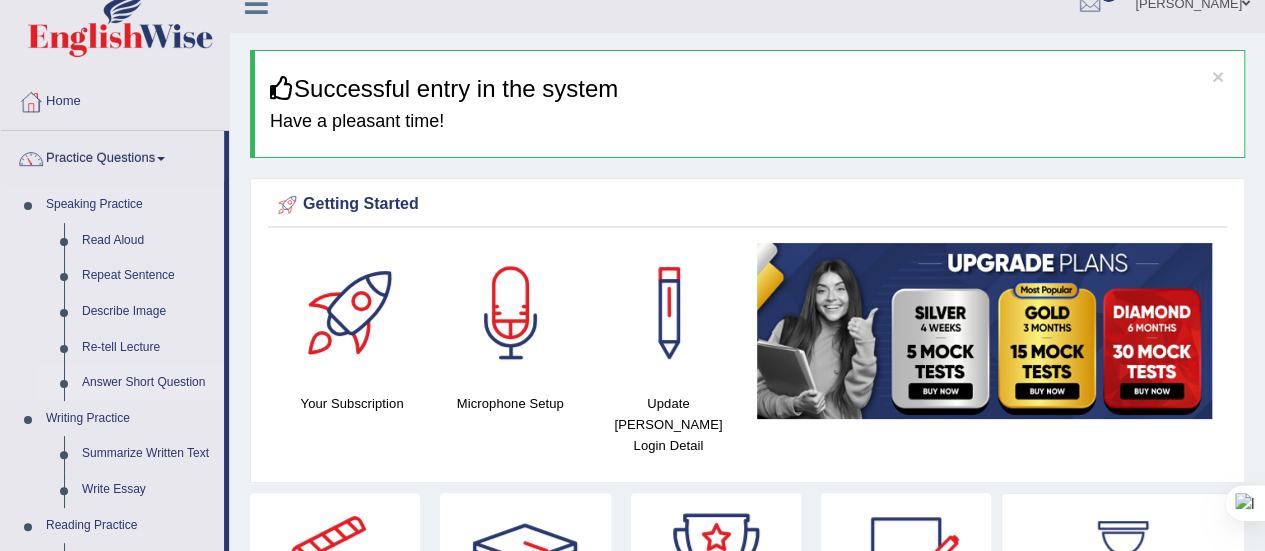 click on "Answer Short Question" at bounding box center [148, 383] 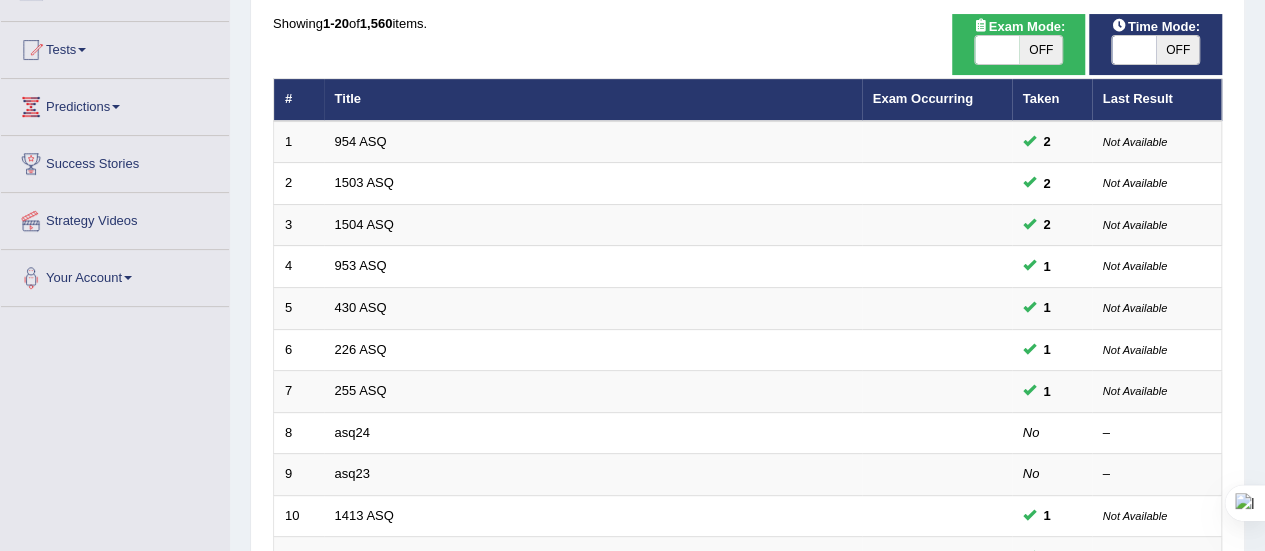 scroll, scrollTop: 0, scrollLeft: 0, axis: both 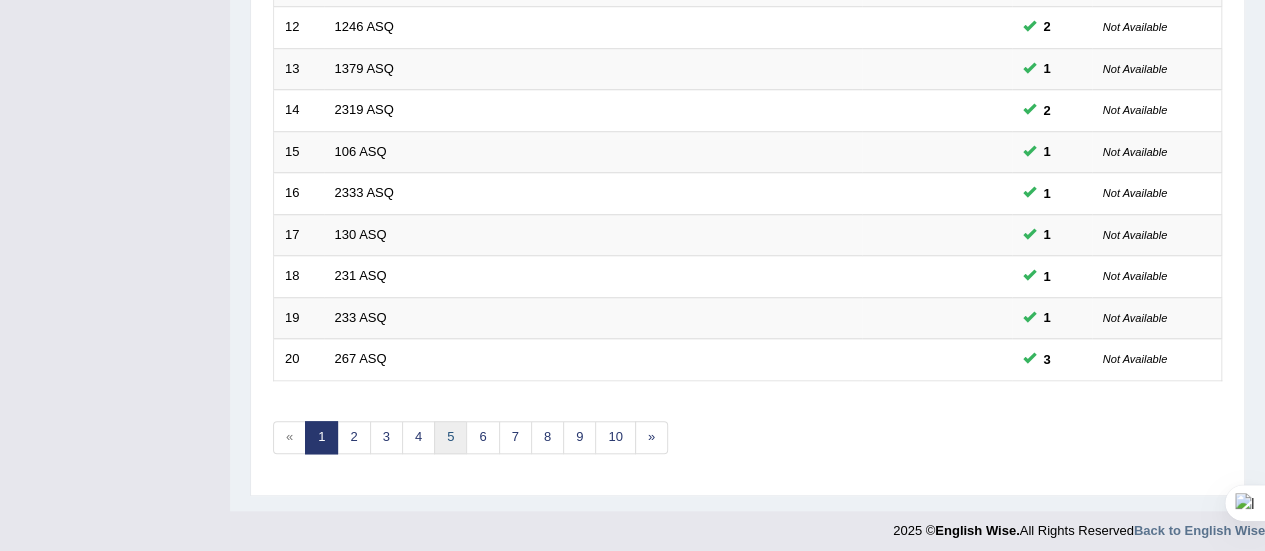 click on "5" at bounding box center (450, 437) 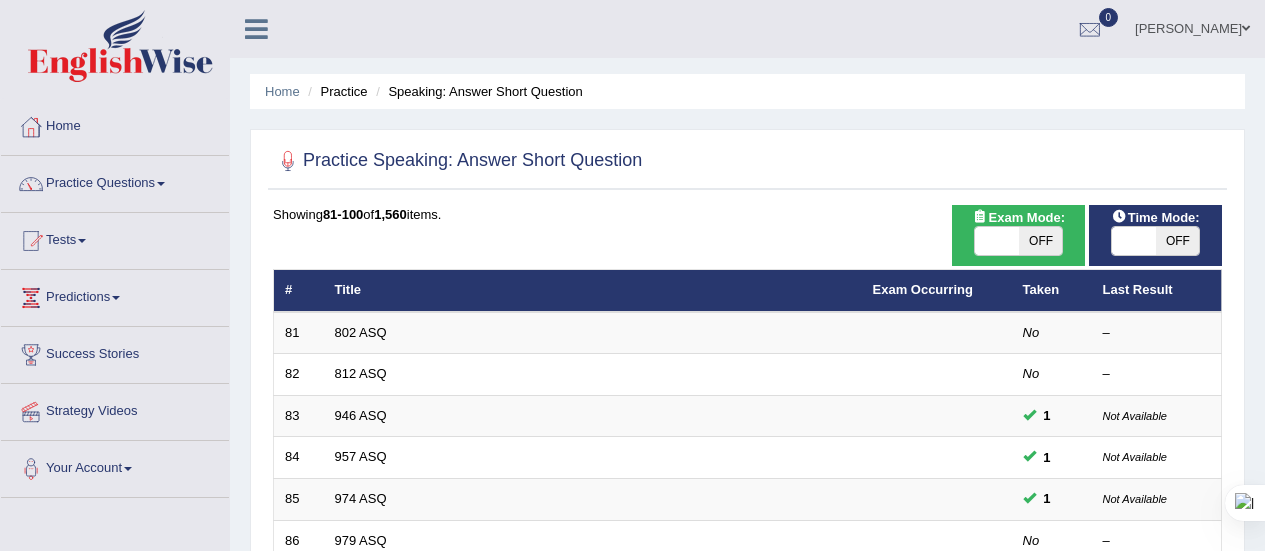 scroll, scrollTop: 40, scrollLeft: 0, axis: vertical 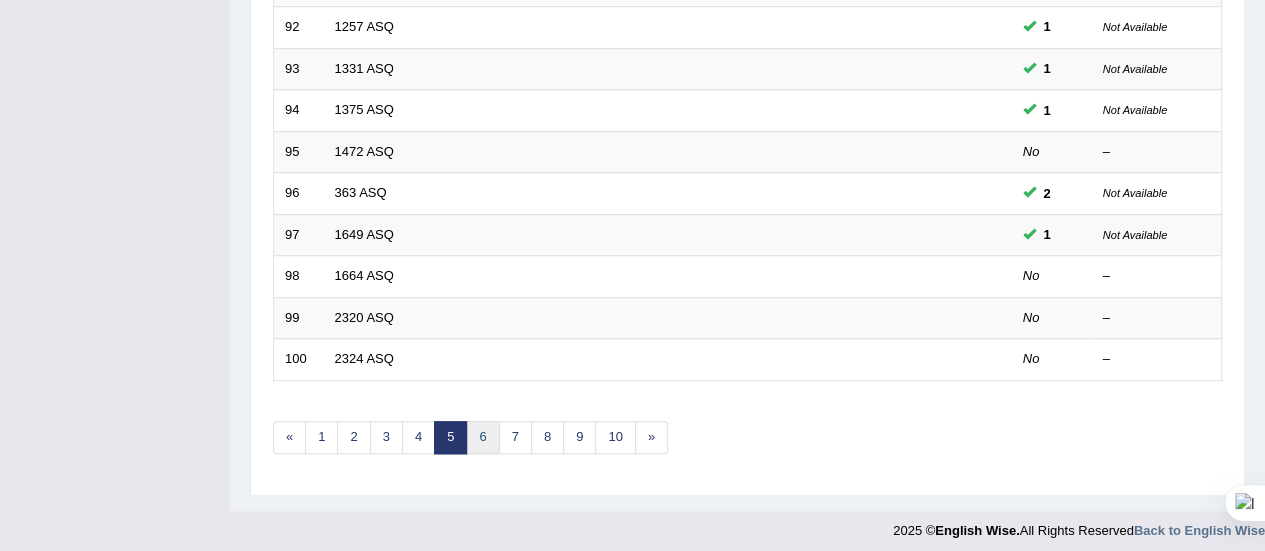 click on "6" at bounding box center (482, 437) 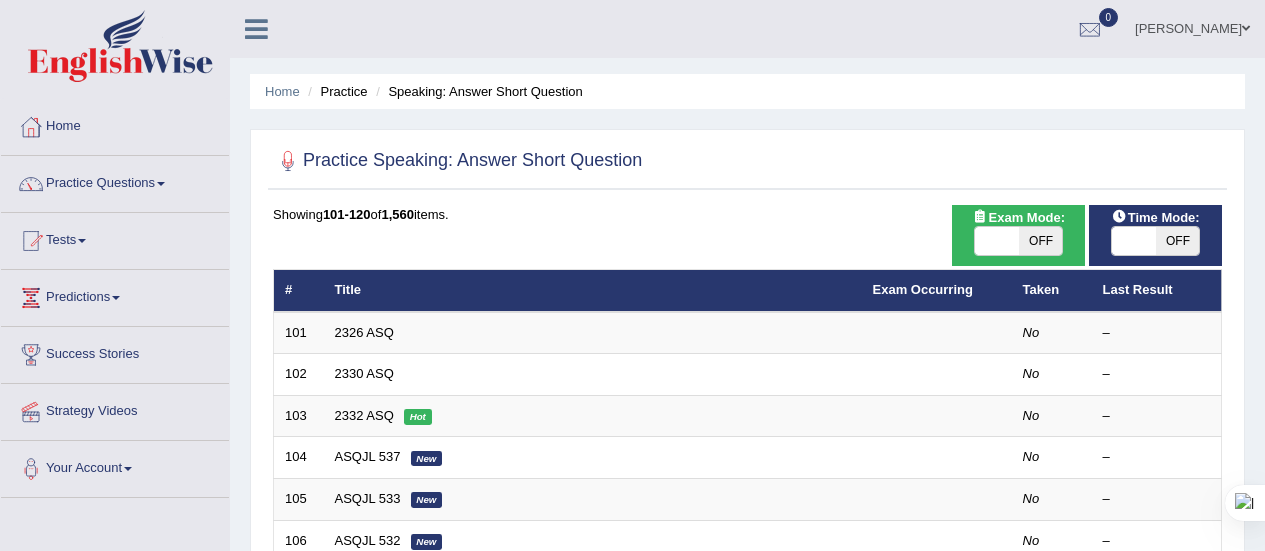 scroll, scrollTop: 0, scrollLeft: 0, axis: both 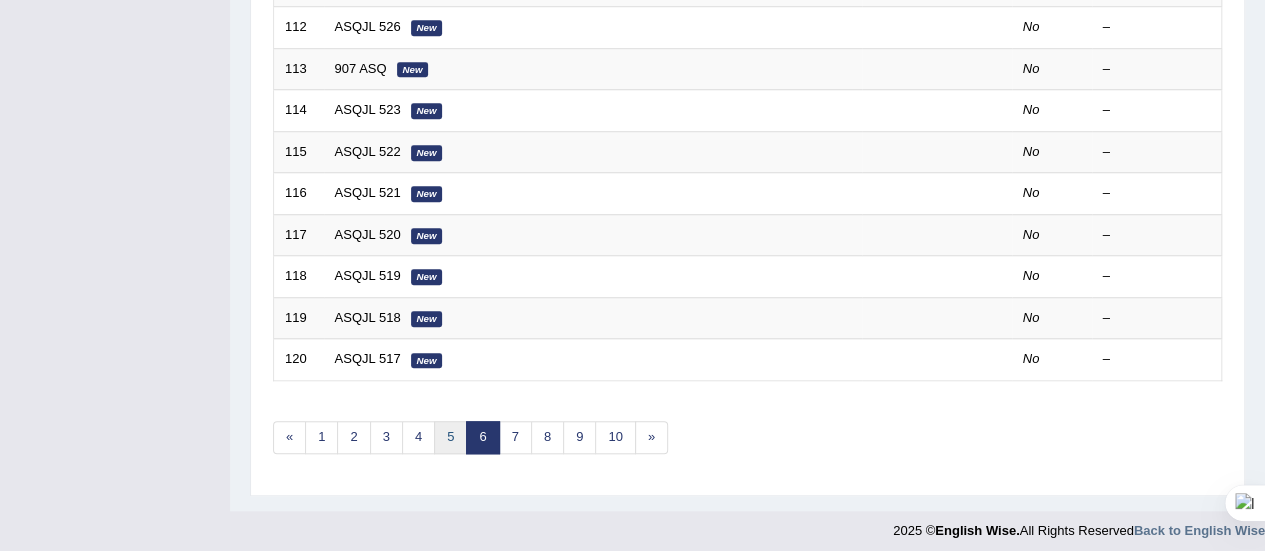 click on "5" at bounding box center (450, 437) 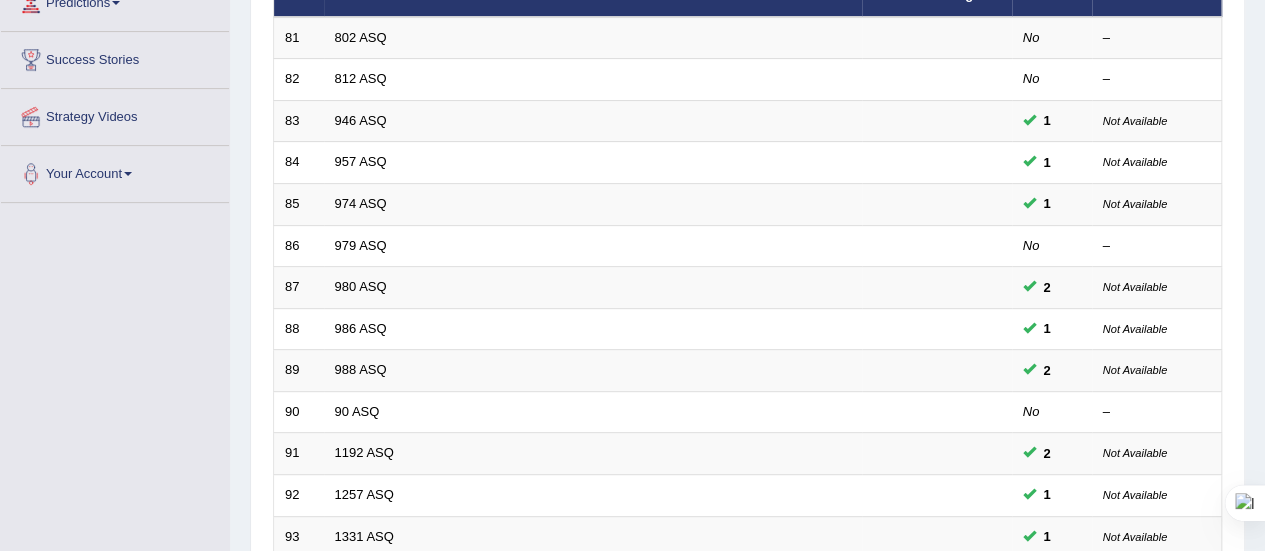 scroll, scrollTop: 0, scrollLeft: 0, axis: both 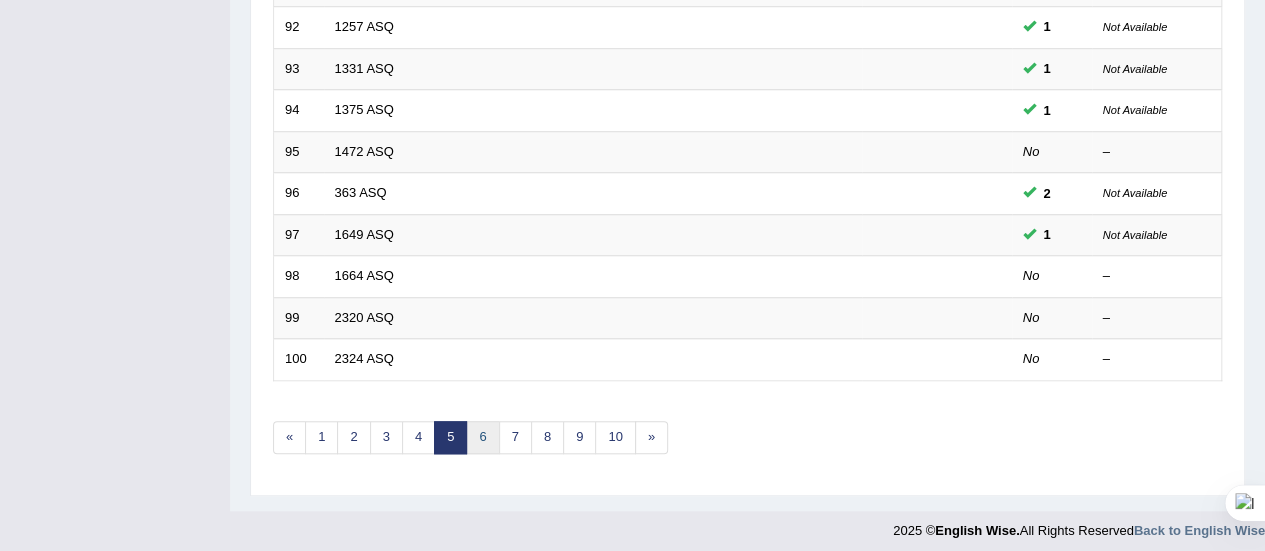 click on "6" at bounding box center (482, 437) 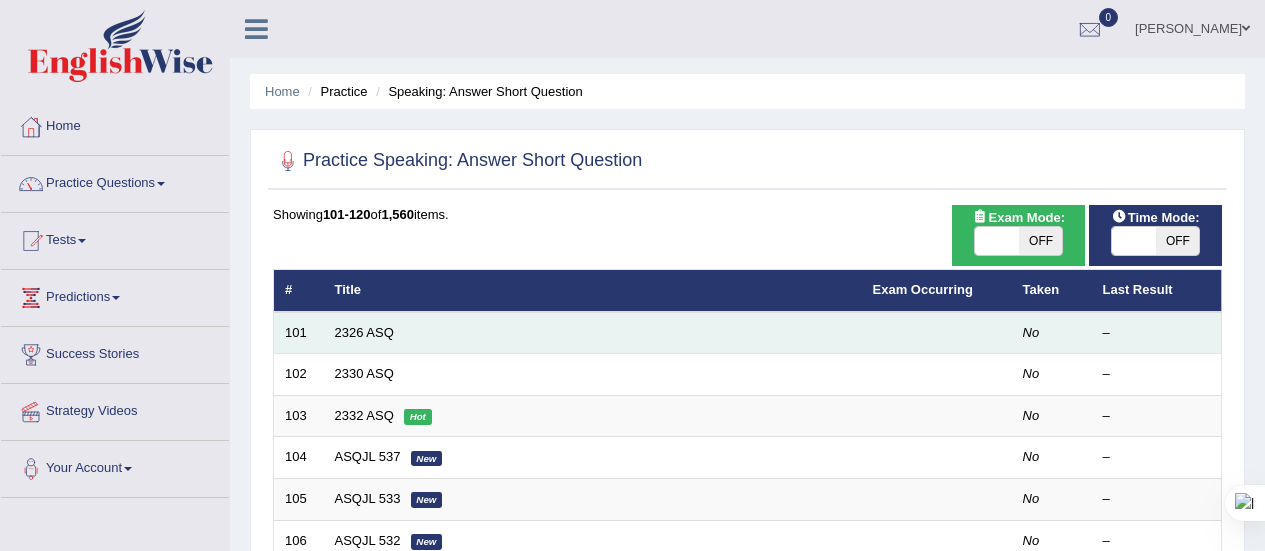 scroll, scrollTop: 0, scrollLeft: 0, axis: both 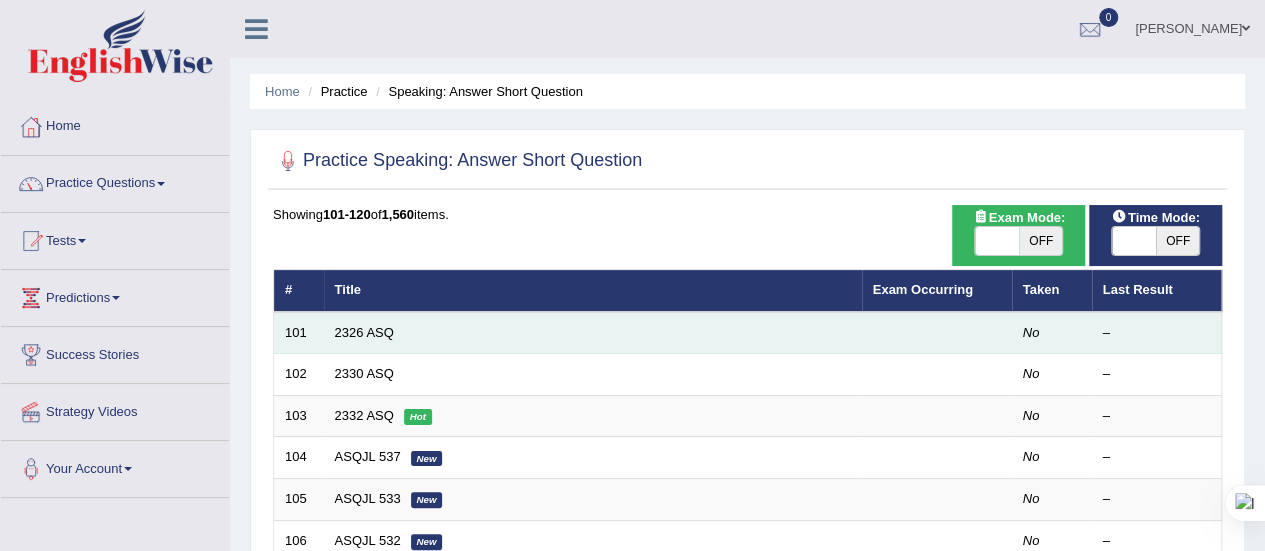 click on "2326 ASQ" at bounding box center (593, 333) 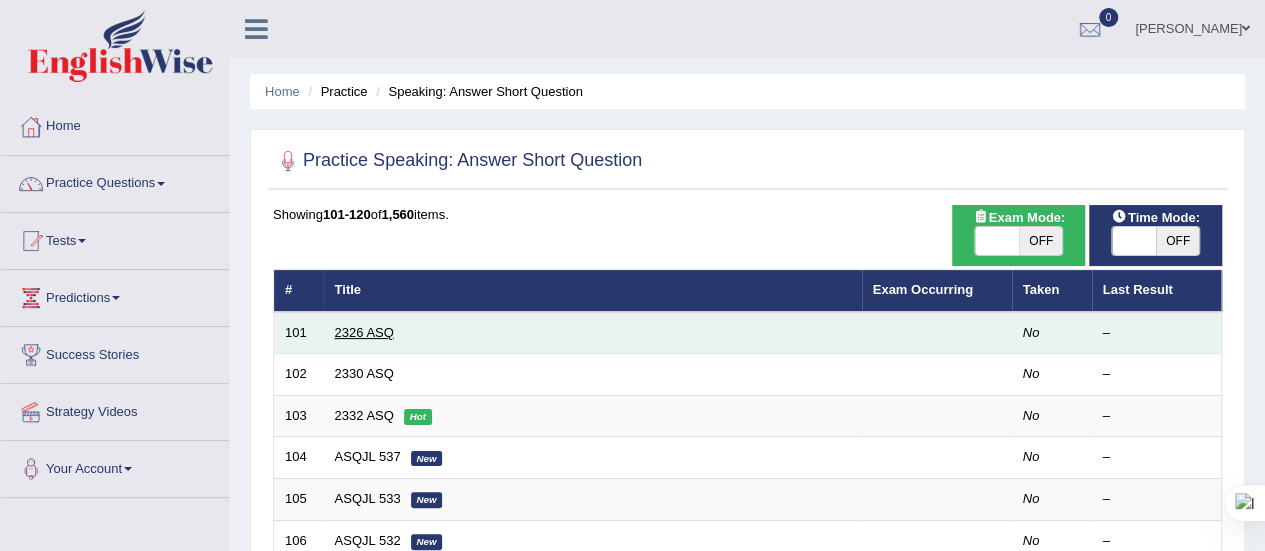 click on "2326 ASQ" at bounding box center (364, 332) 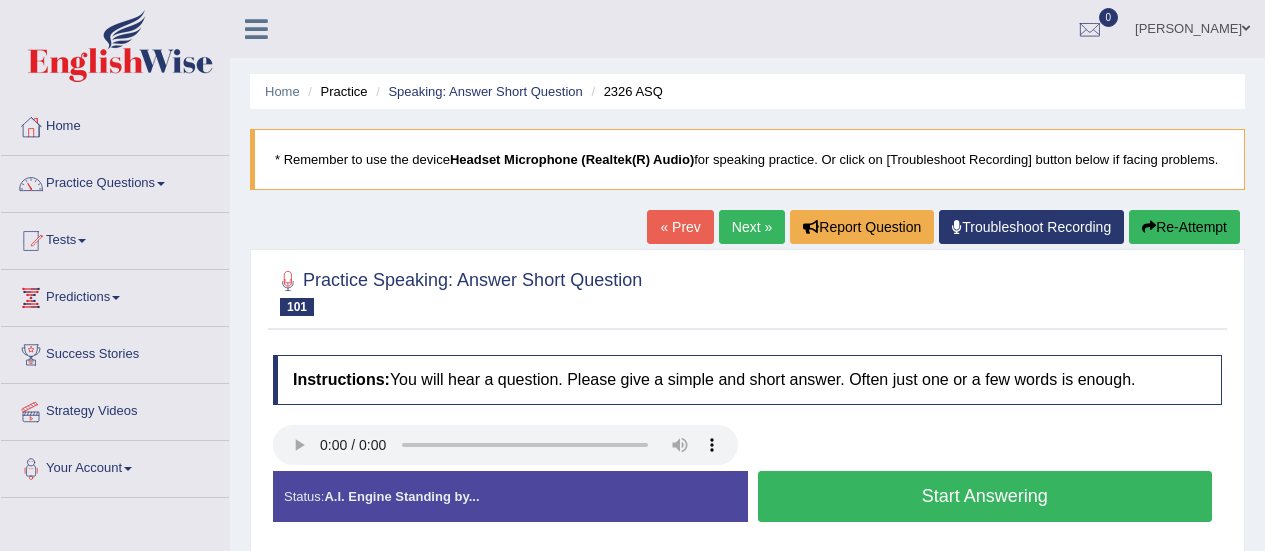 scroll, scrollTop: 0, scrollLeft: 0, axis: both 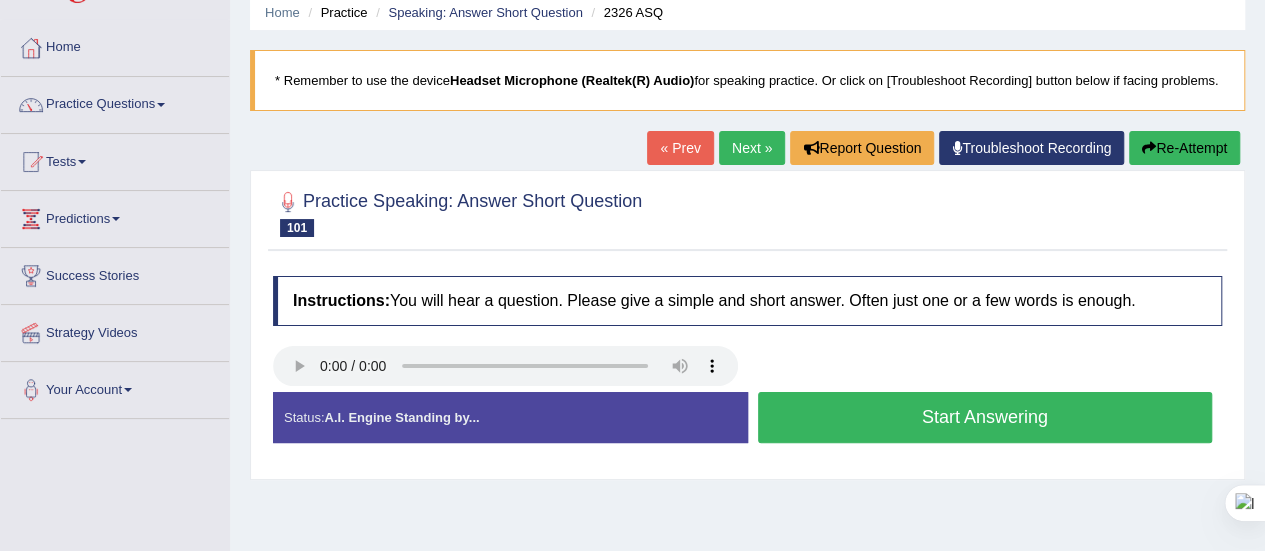 click on "Start Answering" at bounding box center [985, 417] 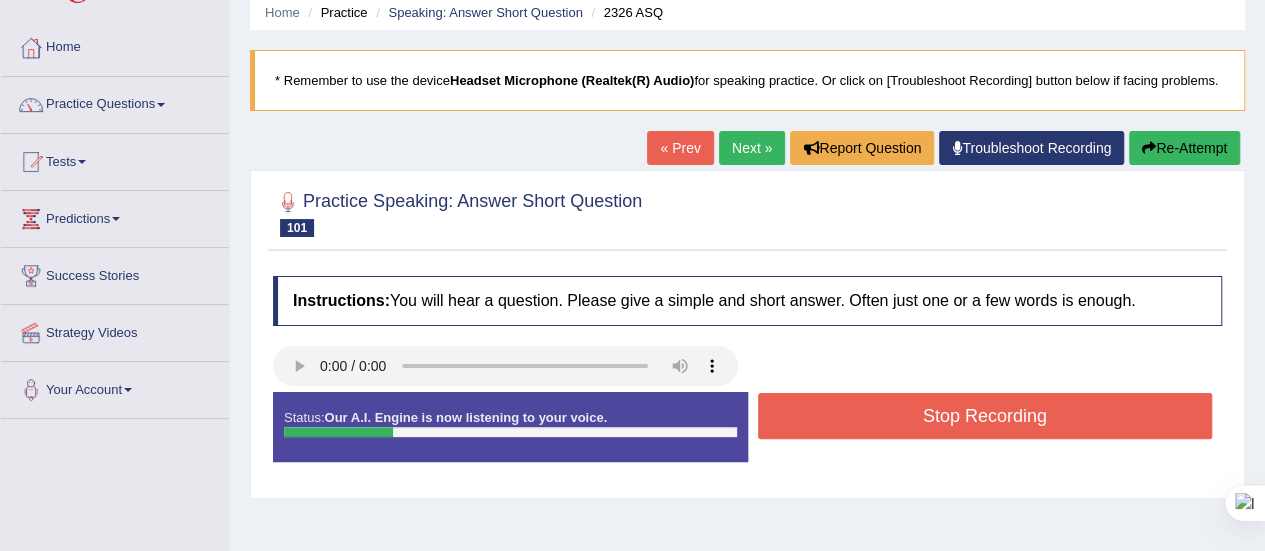 click on "Stop Recording" at bounding box center (985, 416) 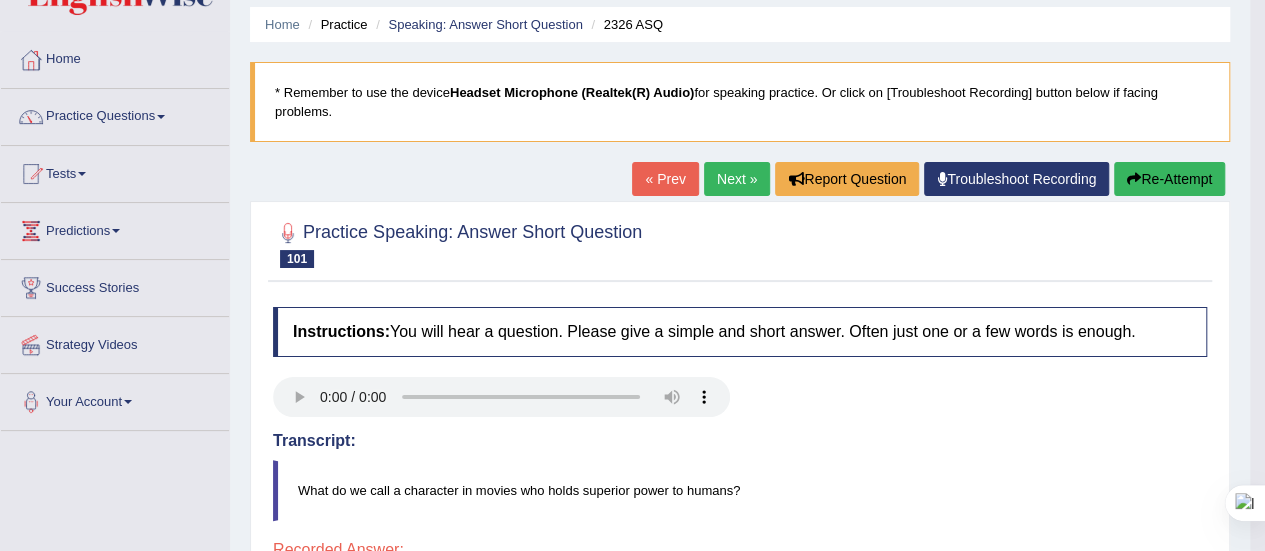 scroll, scrollTop: 0, scrollLeft: 0, axis: both 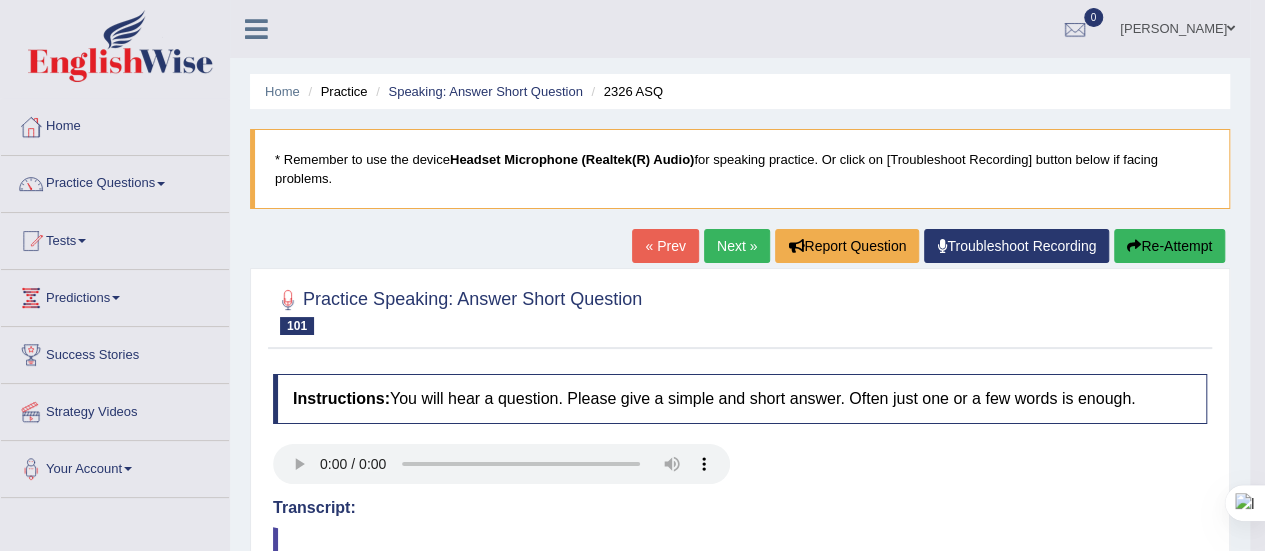 click at bounding box center (1134, 246) 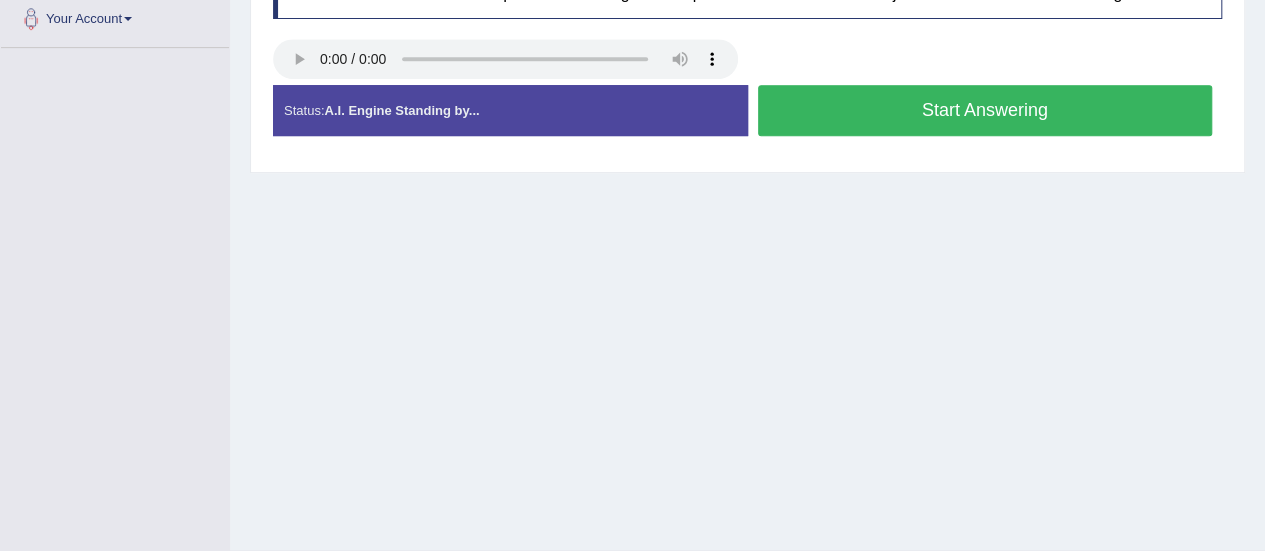 scroll, scrollTop: 0, scrollLeft: 0, axis: both 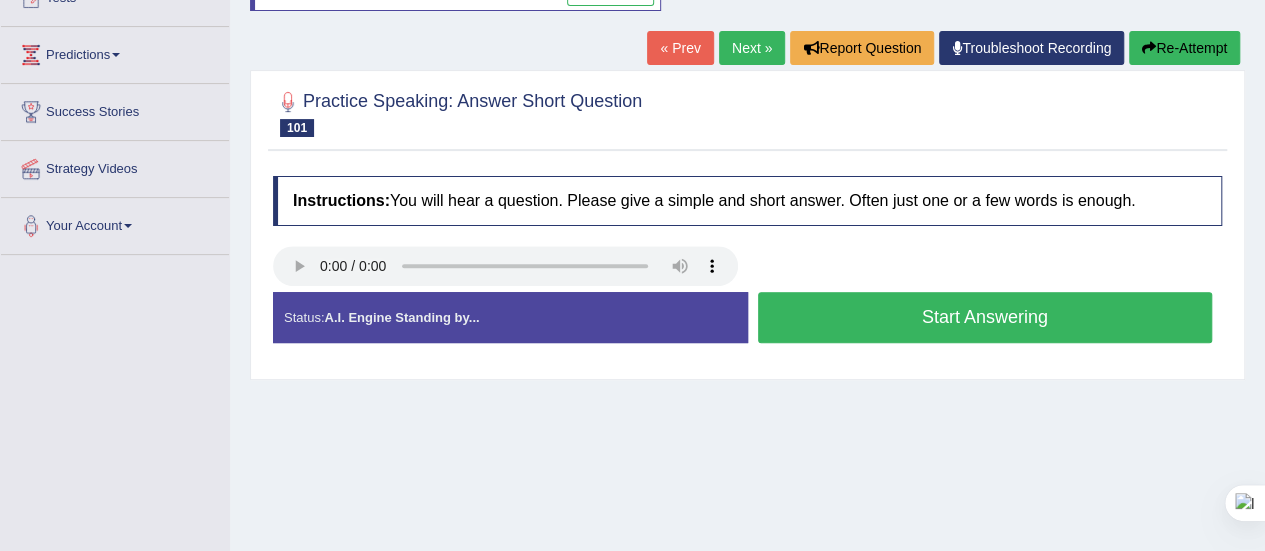 click on "Start Answering" at bounding box center (985, 317) 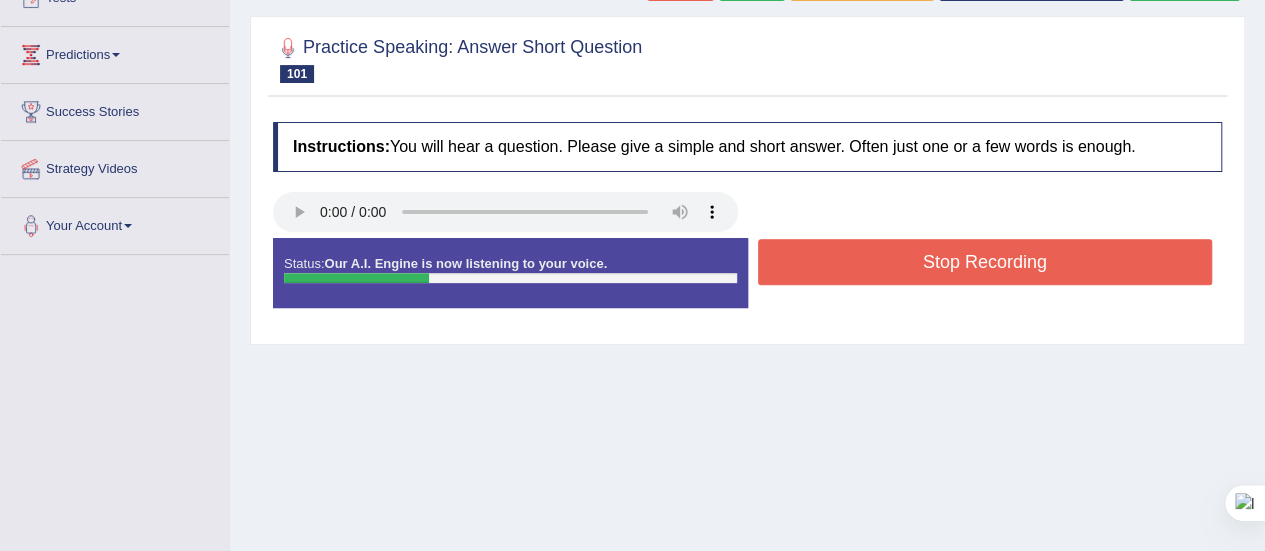 click on "Stop Recording" at bounding box center [985, 262] 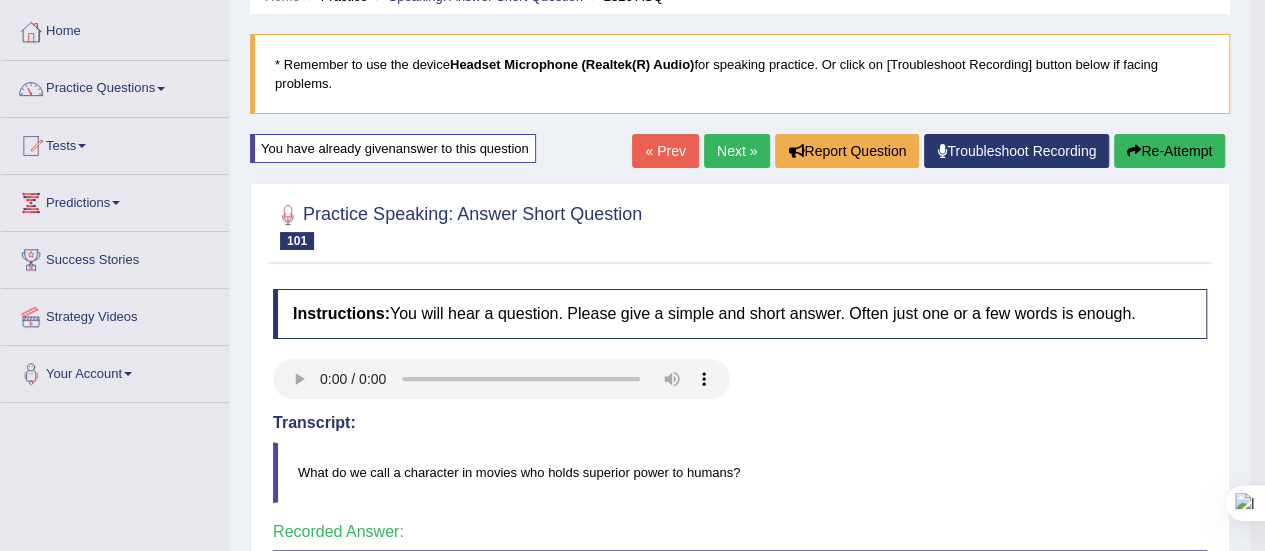 scroll, scrollTop: 93, scrollLeft: 0, axis: vertical 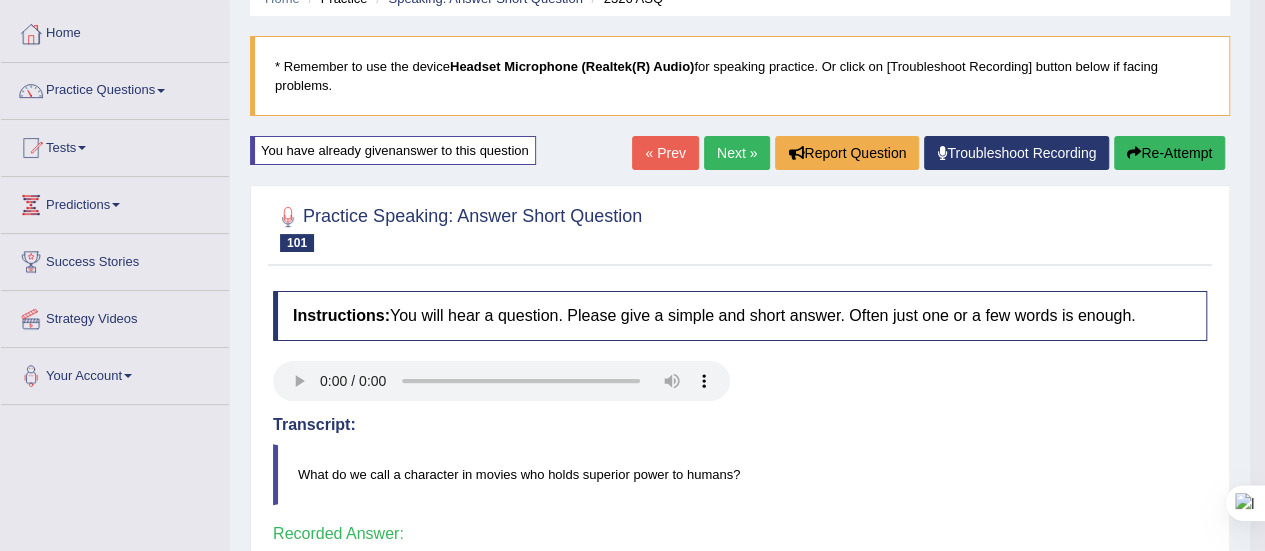 click on "Next »" at bounding box center (737, 153) 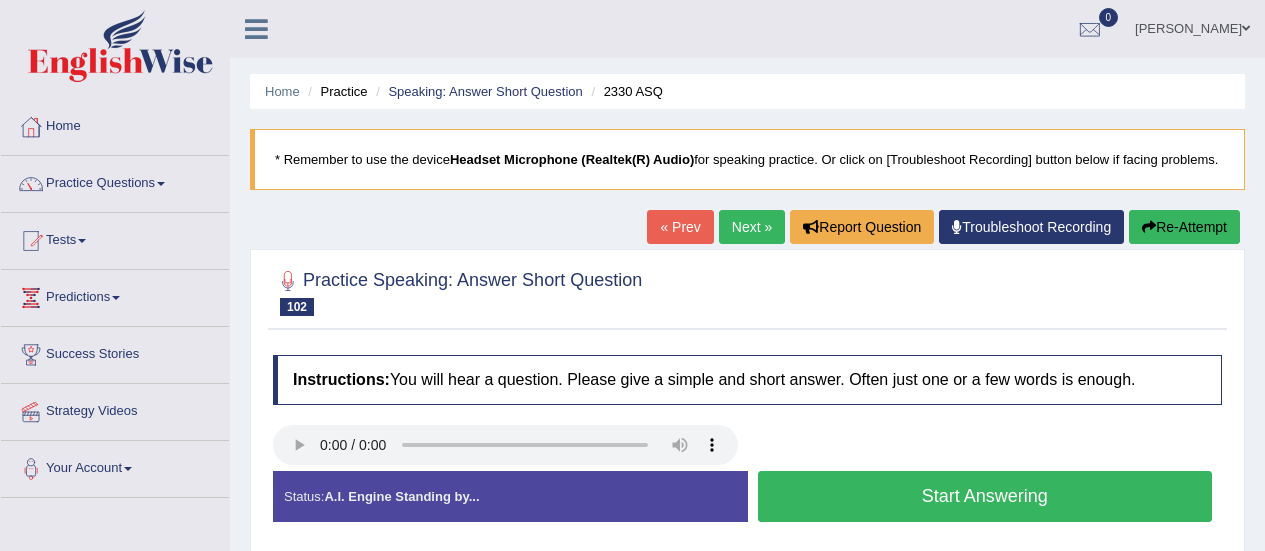 scroll, scrollTop: 0, scrollLeft: 0, axis: both 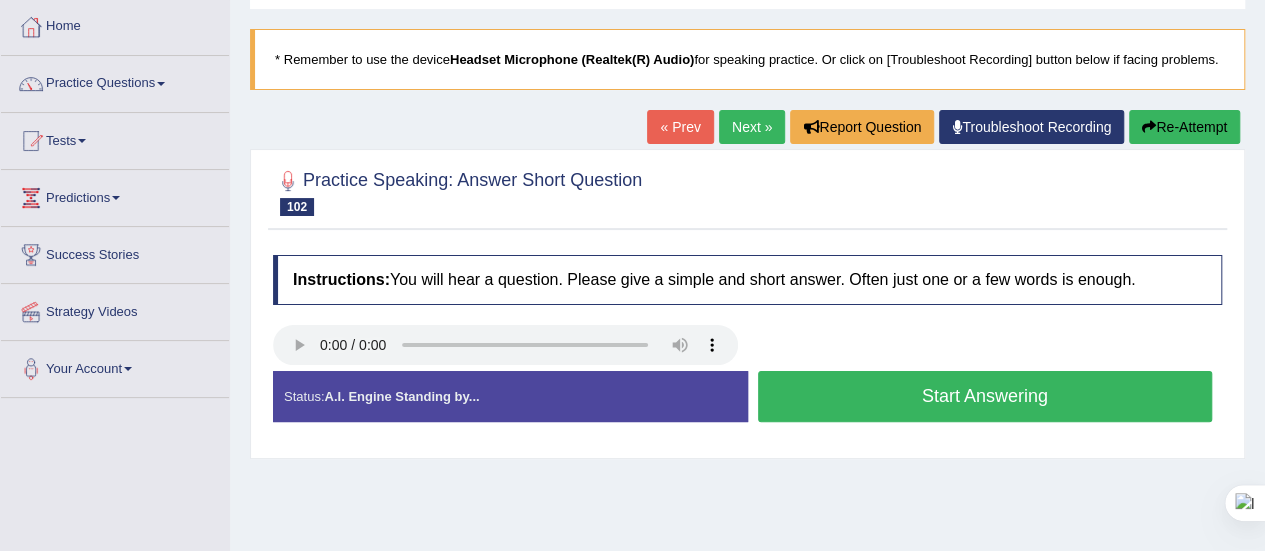 click on "Start Answering" at bounding box center (985, 396) 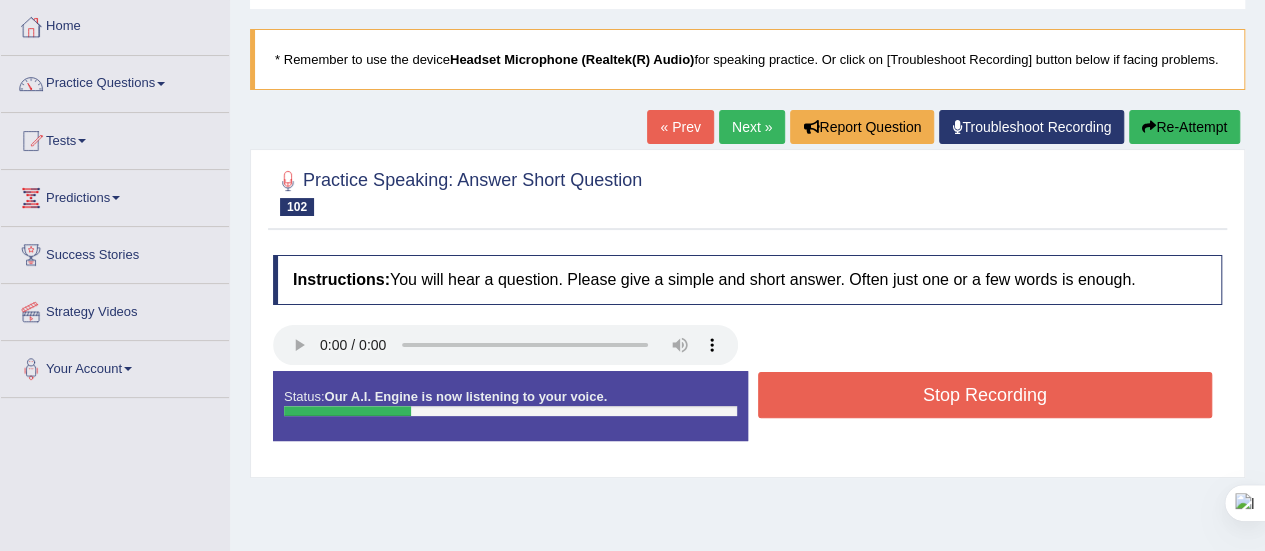 click on "Stop Recording" at bounding box center [985, 395] 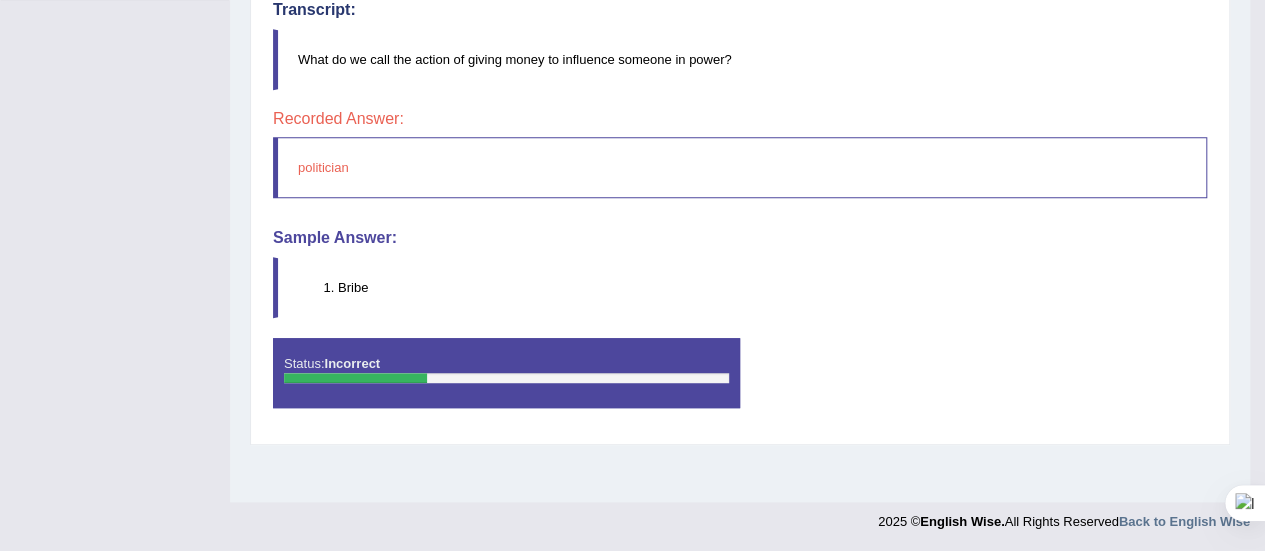 scroll, scrollTop: 0, scrollLeft: 0, axis: both 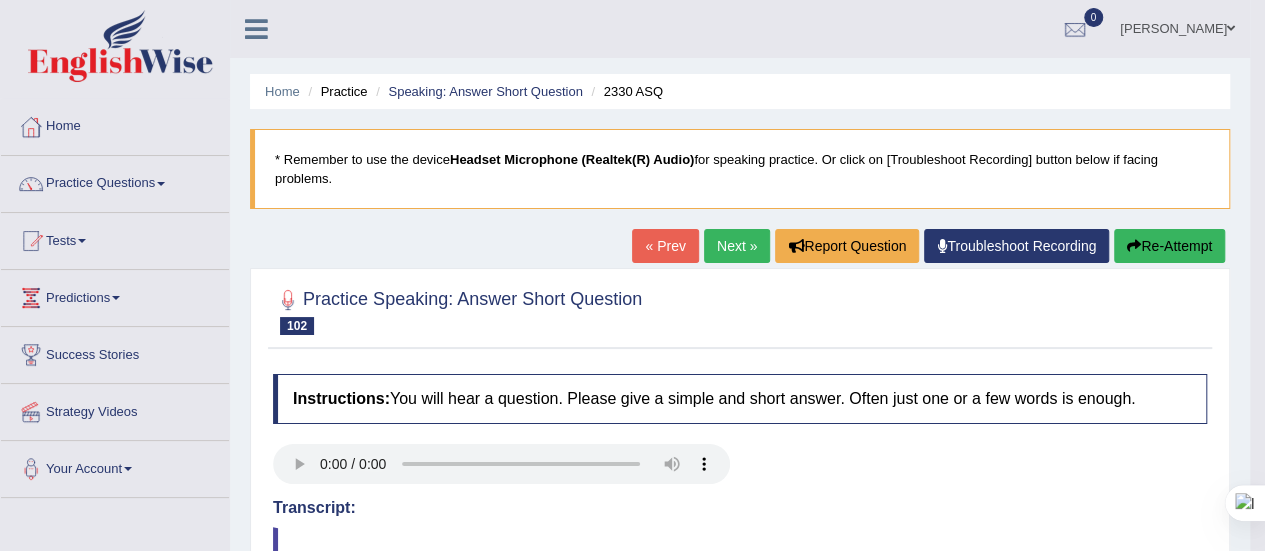 click on "Next »" at bounding box center (737, 246) 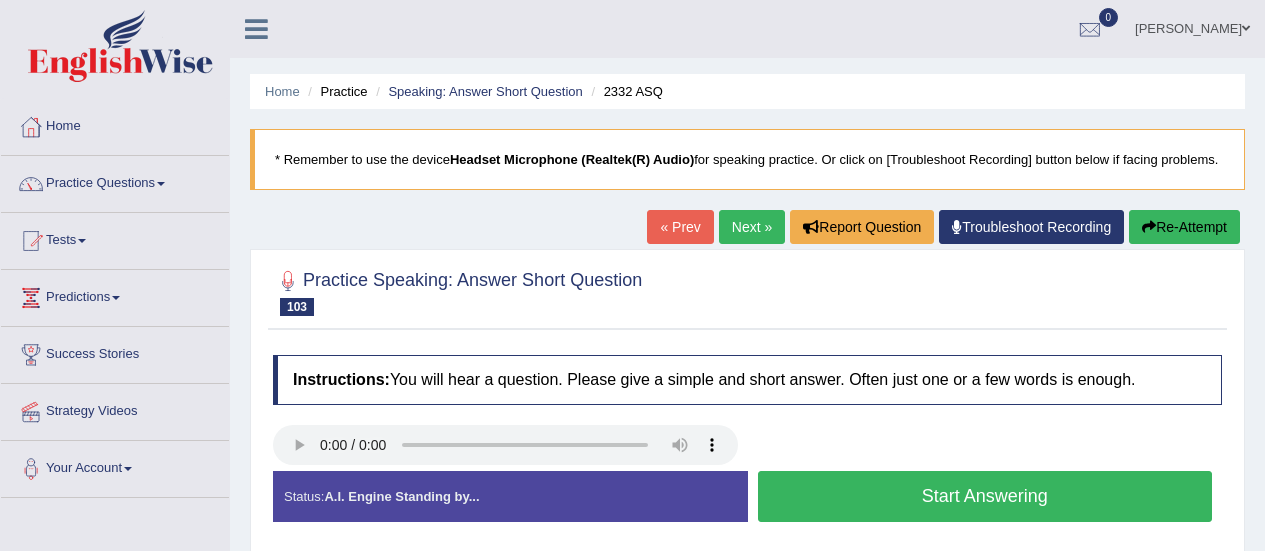 scroll, scrollTop: 0, scrollLeft: 0, axis: both 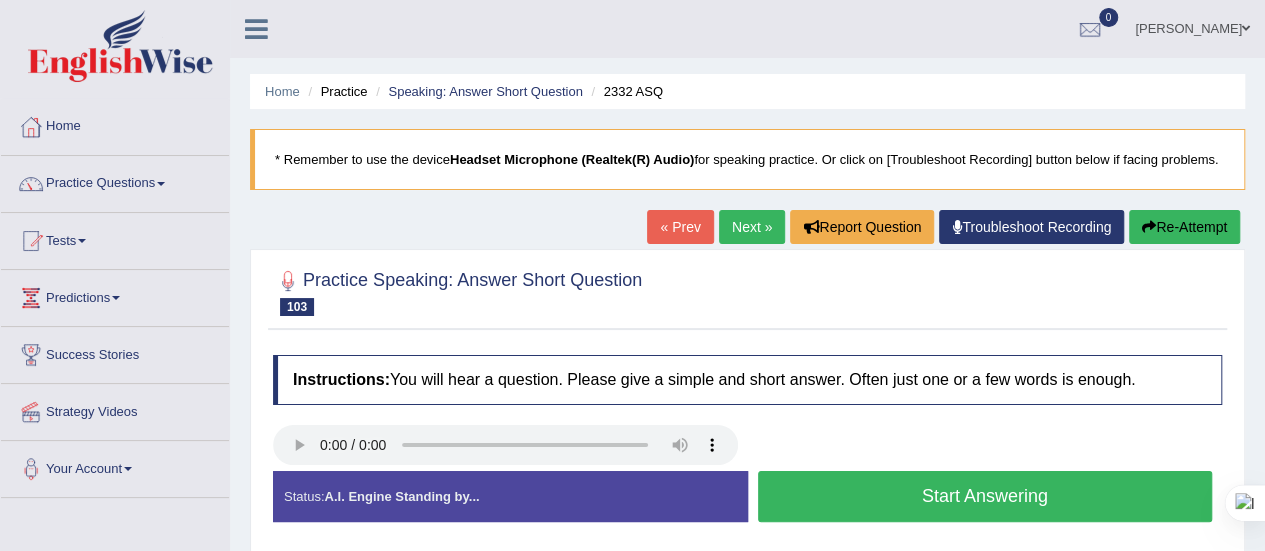 click on "Start Answering" at bounding box center (985, 496) 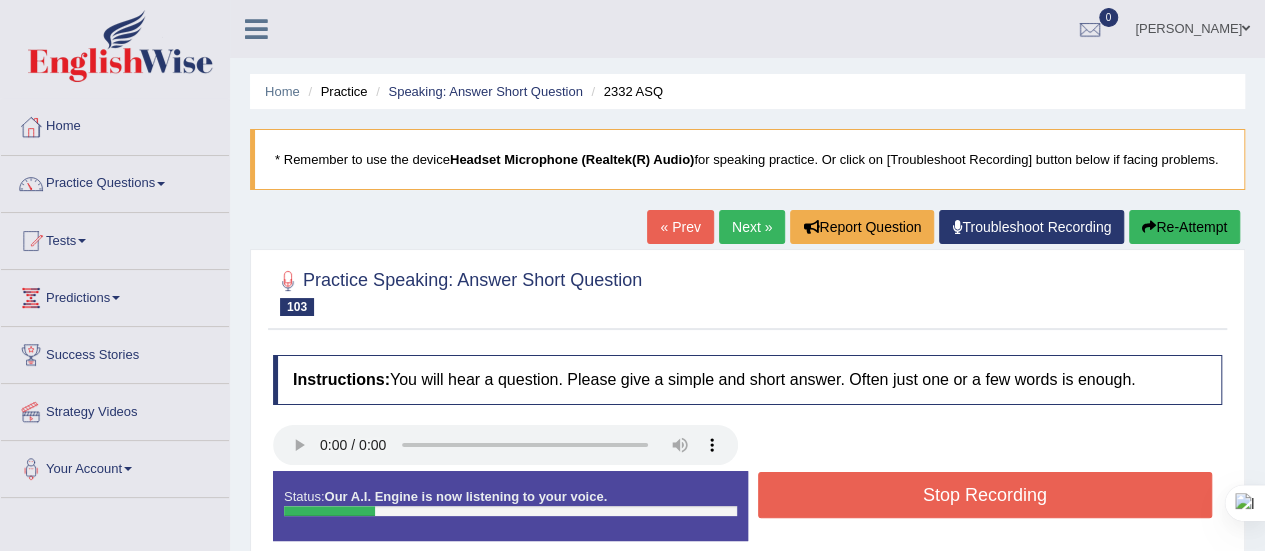 click on "Stop Recording" at bounding box center [985, 495] 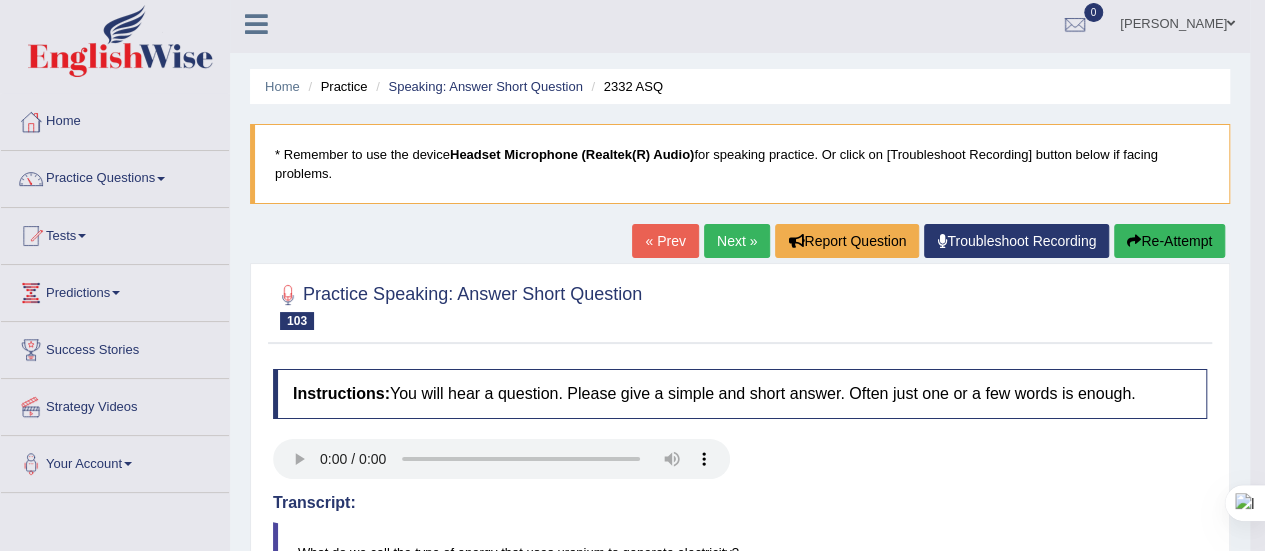 scroll, scrollTop: 0, scrollLeft: 0, axis: both 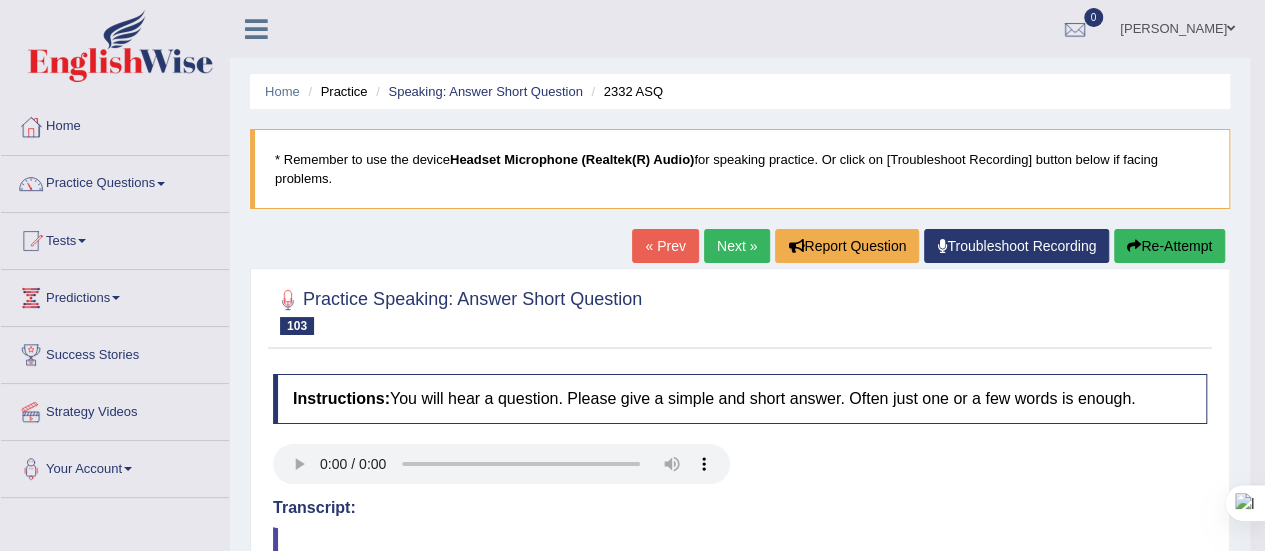 click on "Next »" at bounding box center [737, 246] 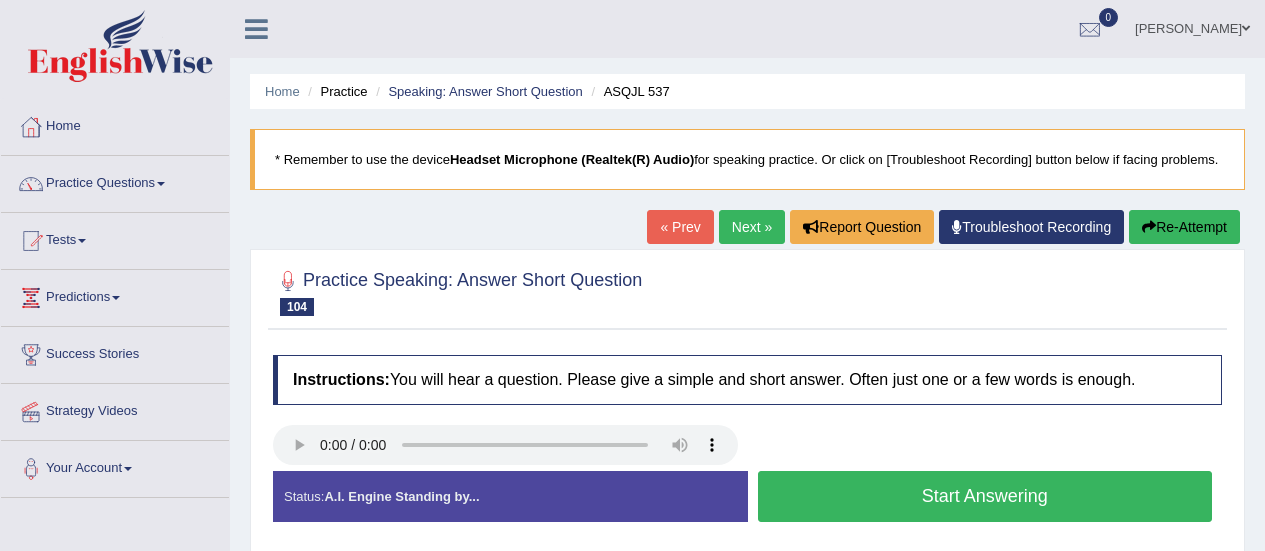 scroll, scrollTop: 0, scrollLeft: 0, axis: both 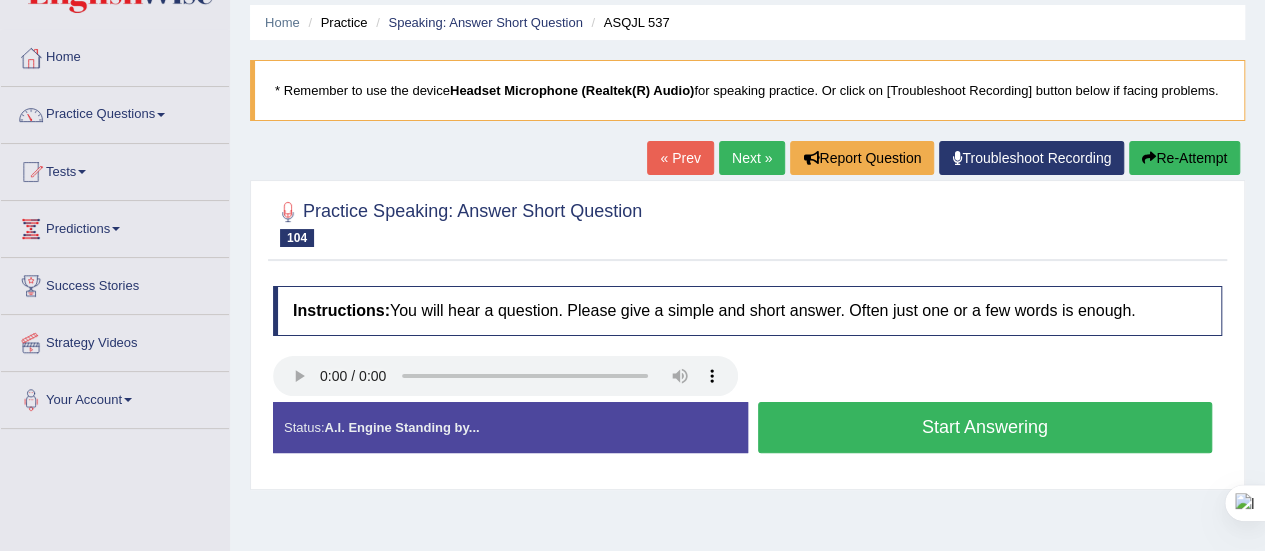 click on "Start Answering" at bounding box center (985, 427) 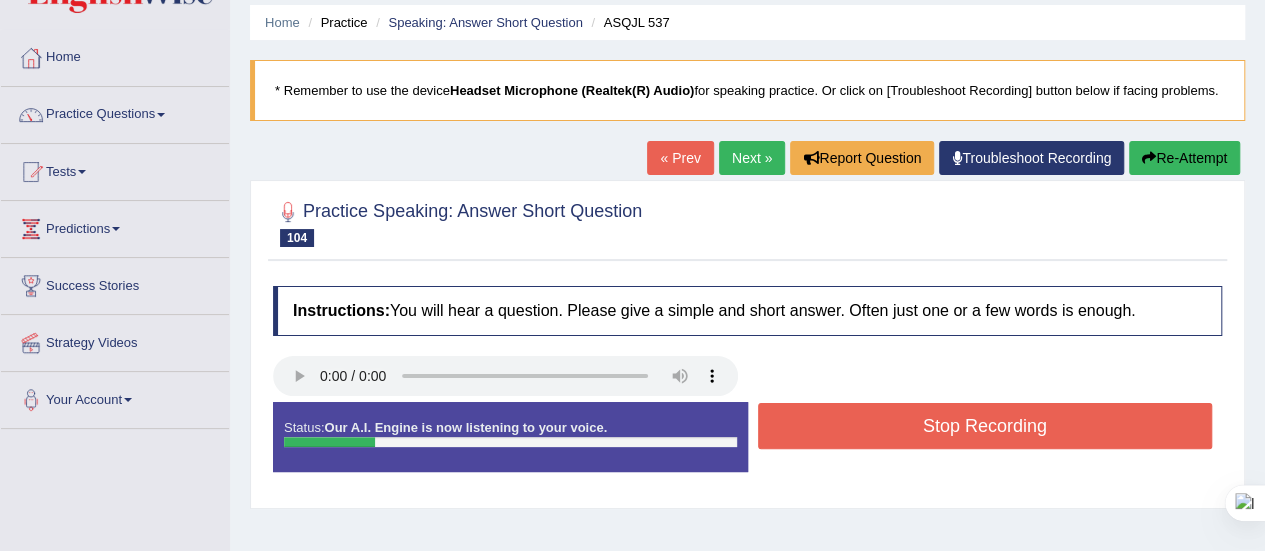 click on "Stop Recording" at bounding box center [985, 426] 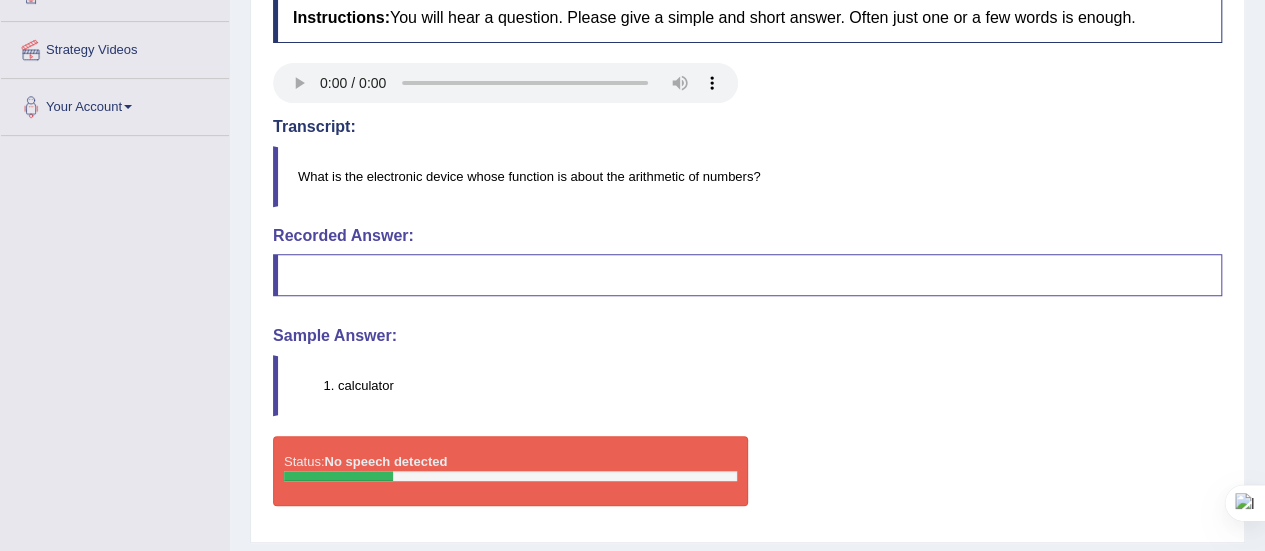 scroll, scrollTop: 0, scrollLeft: 0, axis: both 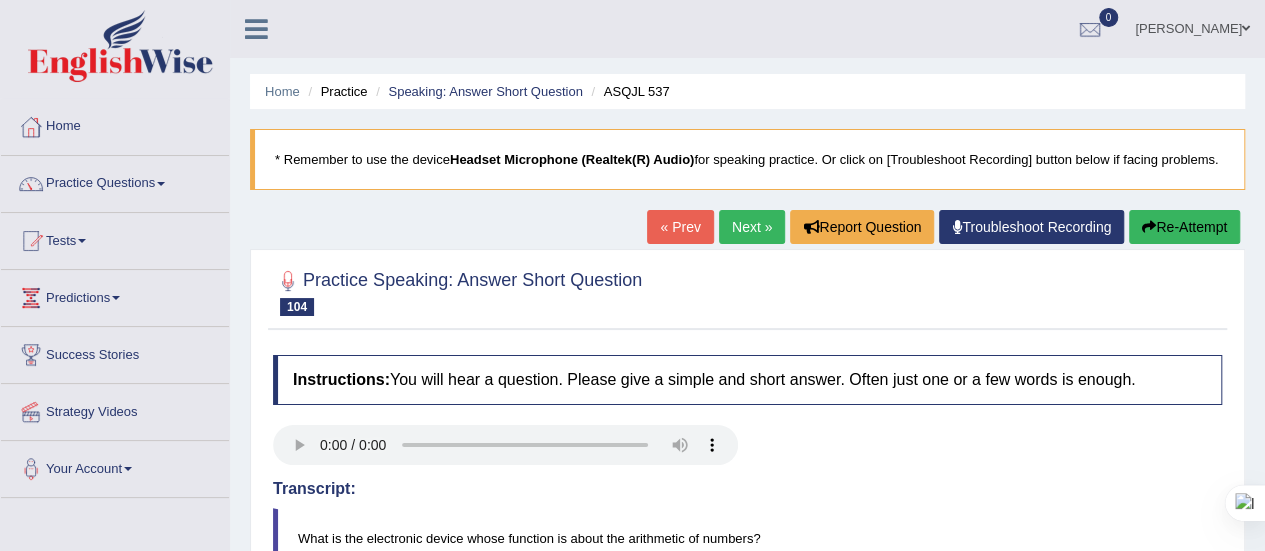 click on "Next »" at bounding box center [752, 227] 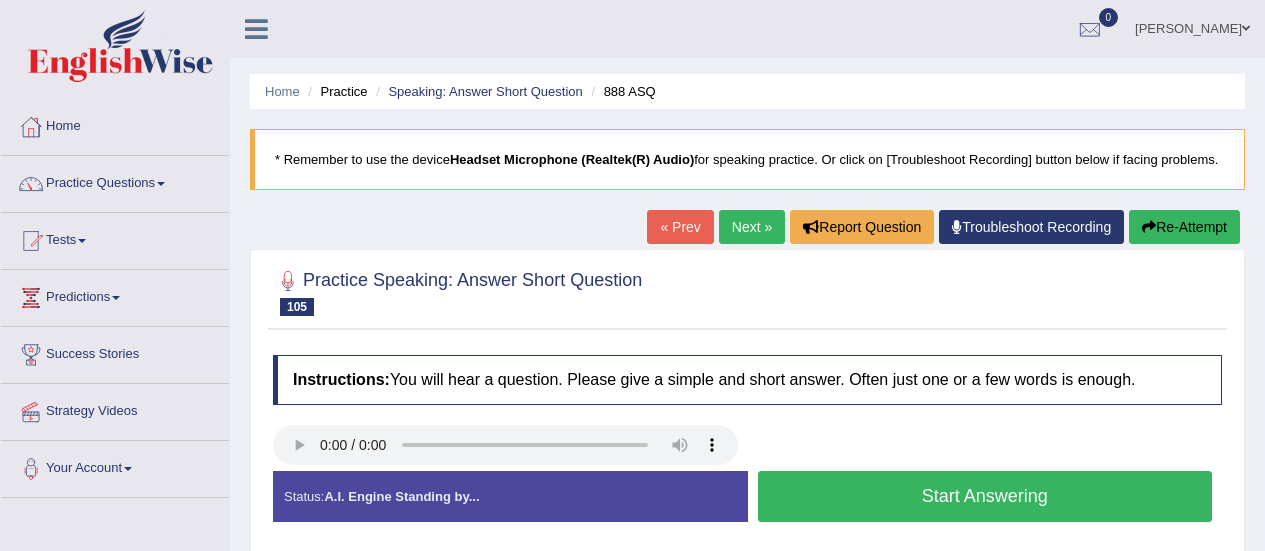 scroll, scrollTop: 0, scrollLeft: 0, axis: both 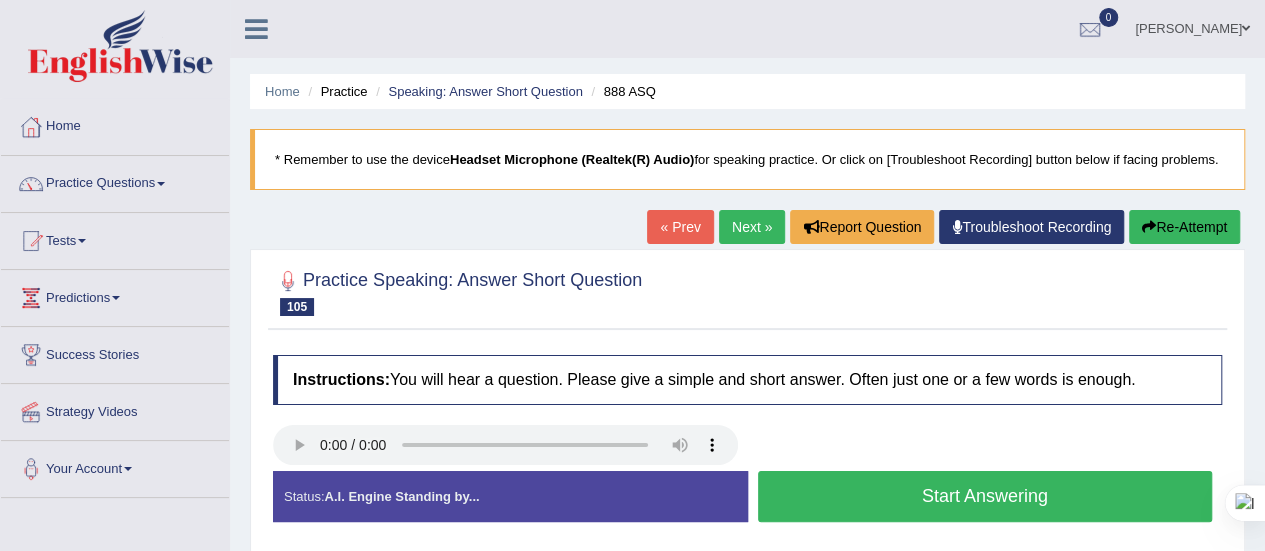 click on "Start Answering" at bounding box center (985, 496) 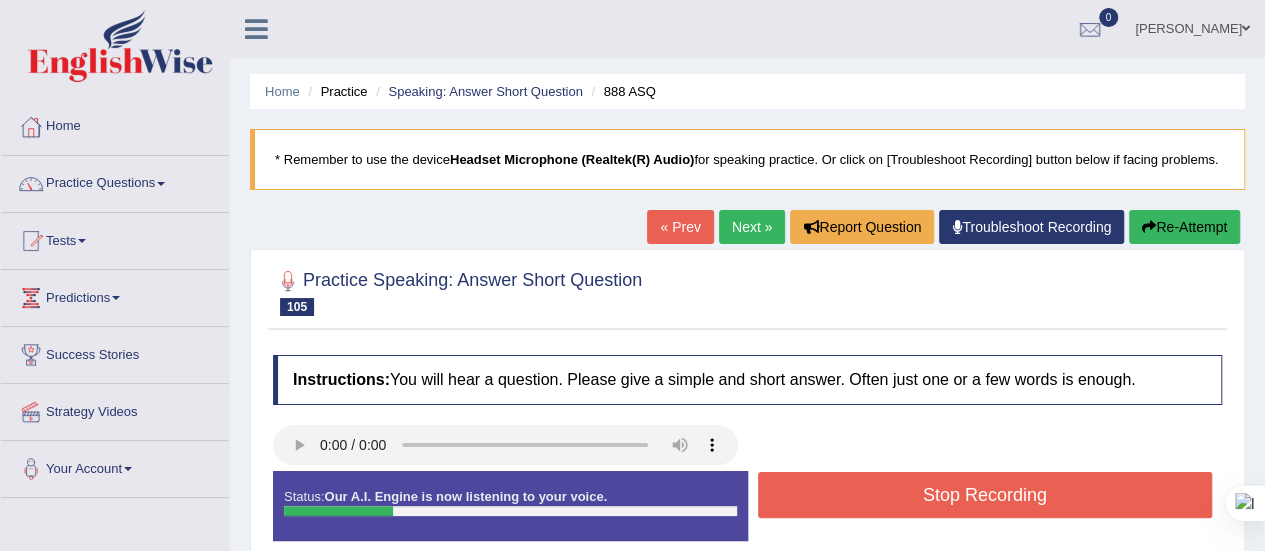 click on "Stop Recording" at bounding box center [985, 495] 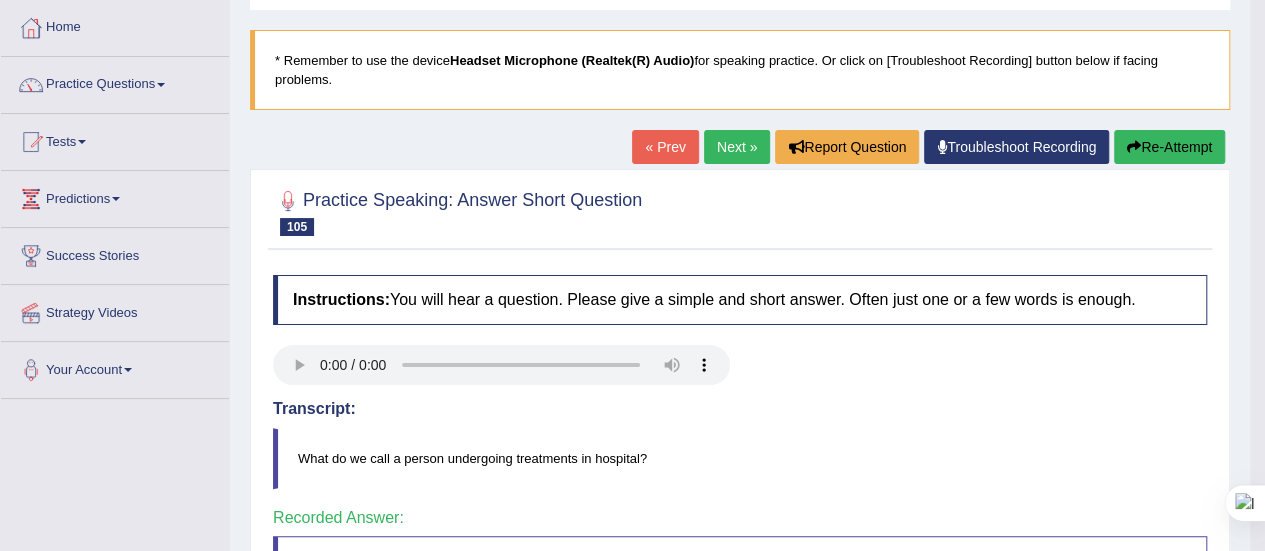 scroll, scrollTop: 97, scrollLeft: 0, axis: vertical 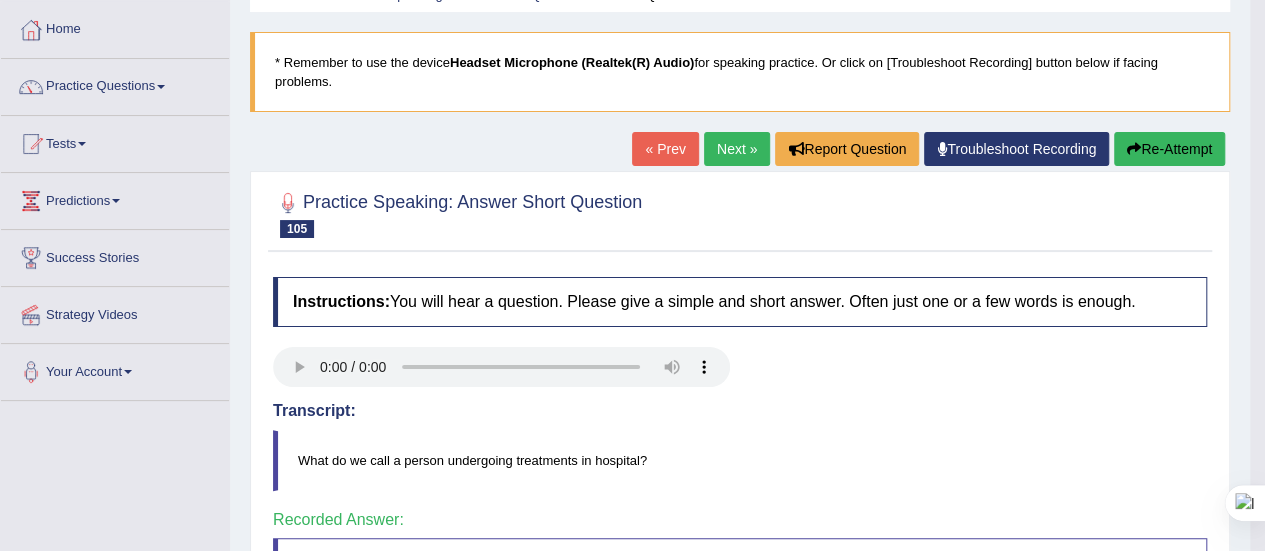 click on "Next »" at bounding box center (737, 149) 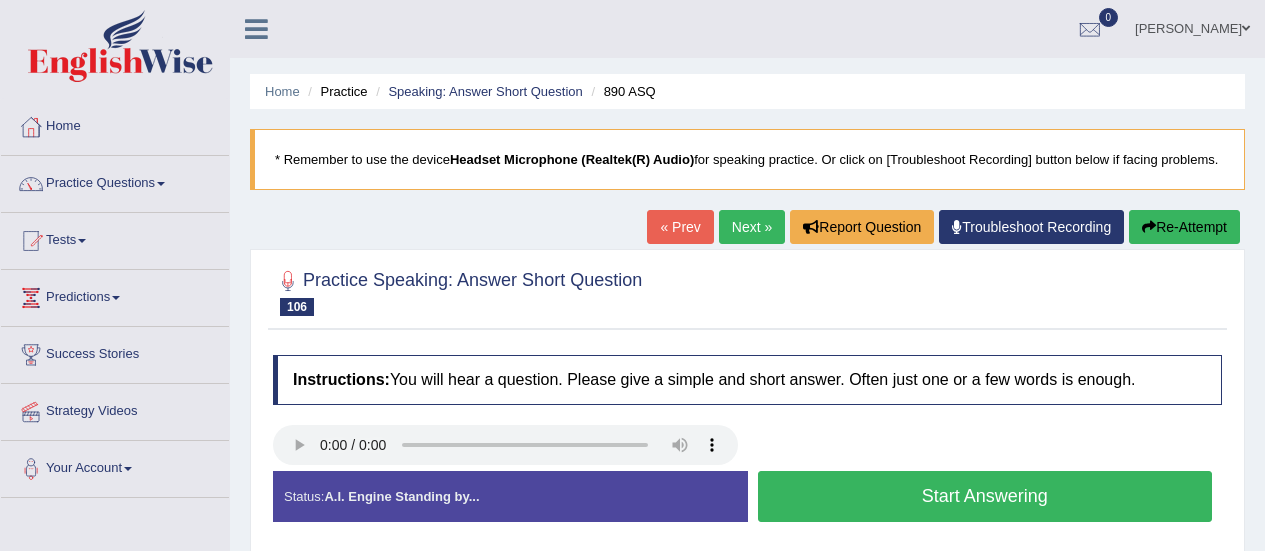 scroll, scrollTop: 0, scrollLeft: 0, axis: both 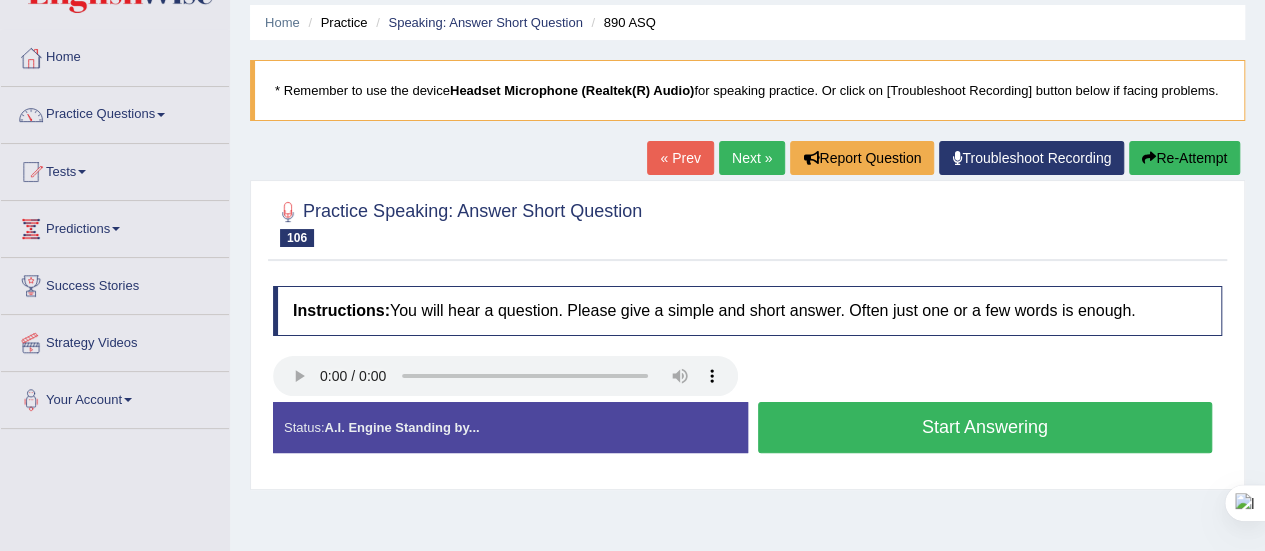 click on "Start Answering" at bounding box center (985, 427) 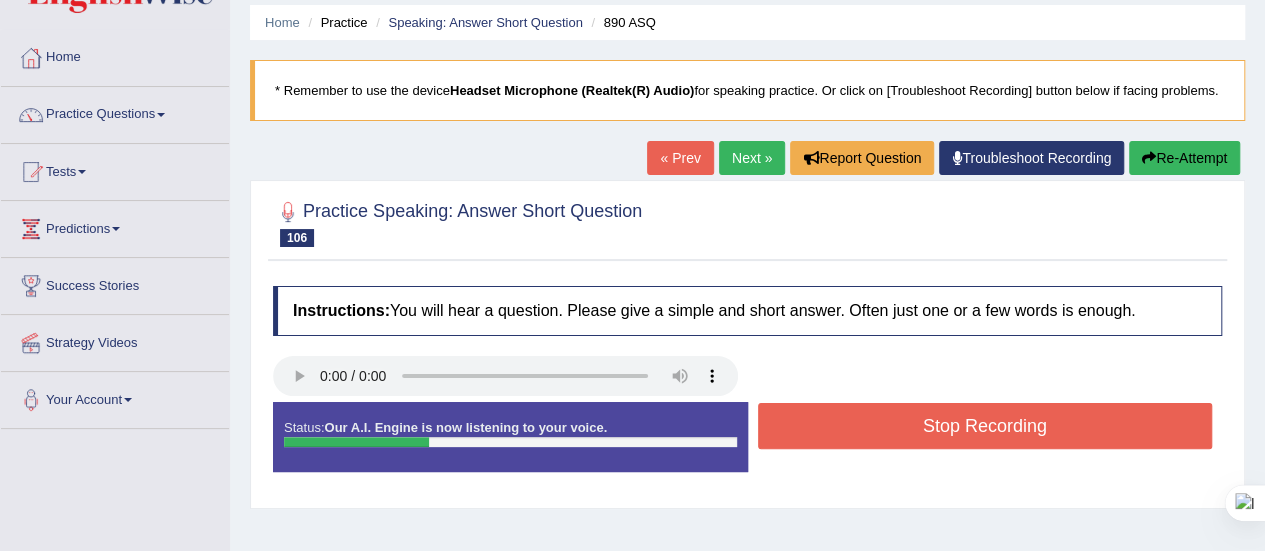 click on "Stop Recording" at bounding box center (985, 426) 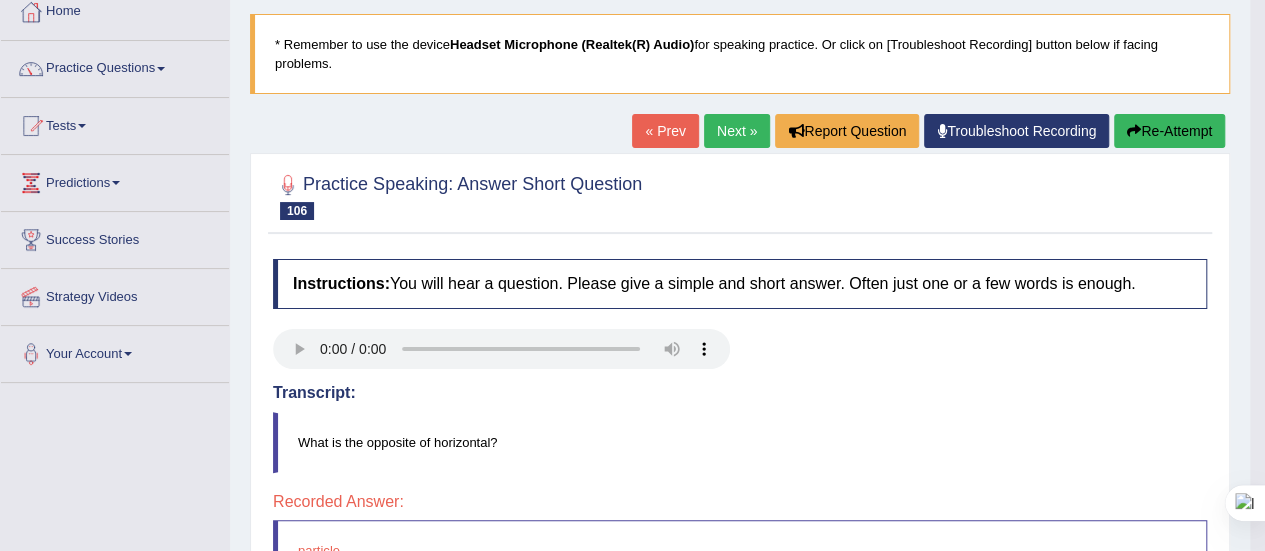 scroll, scrollTop: 103, scrollLeft: 0, axis: vertical 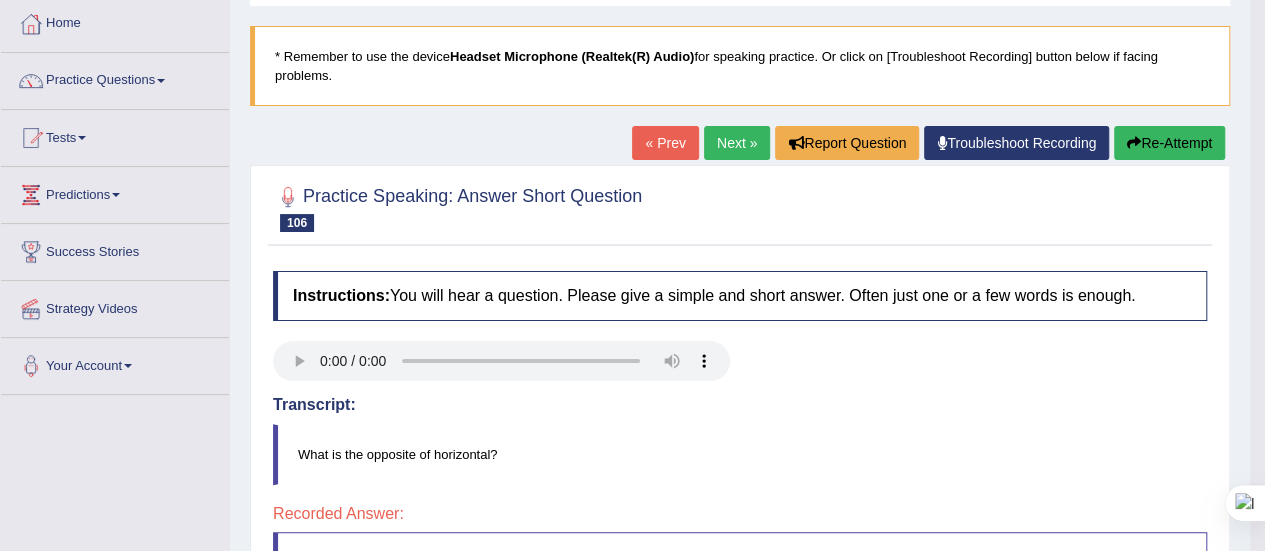 click on "Re-Attempt" at bounding box center (1169, 143) 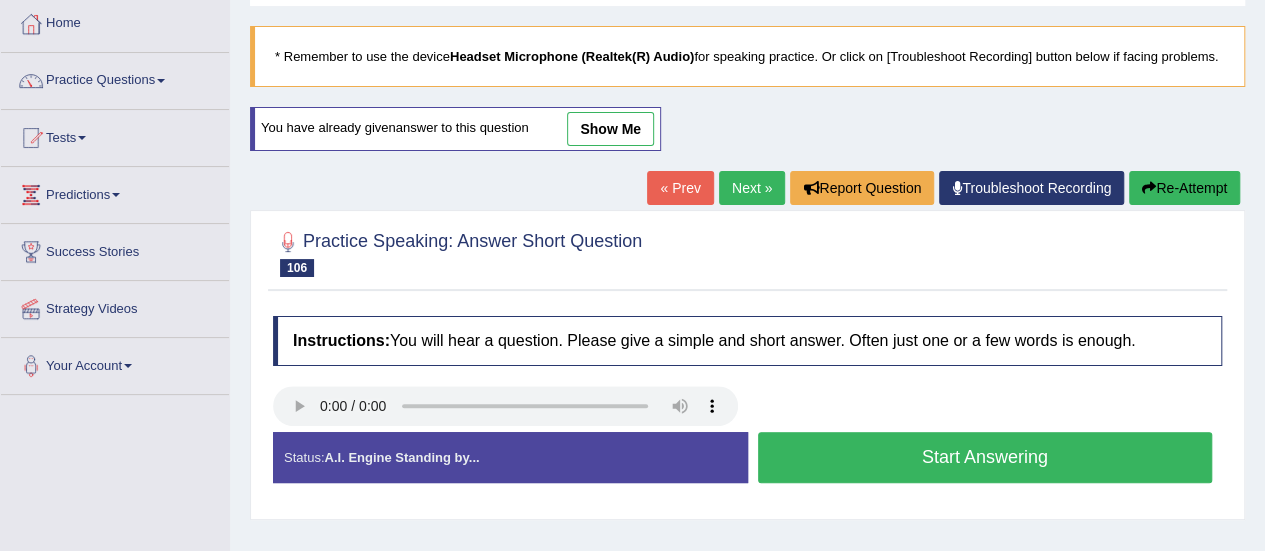 scroll, scrollTop: 208, scrollLeft: 0, axis: vertical 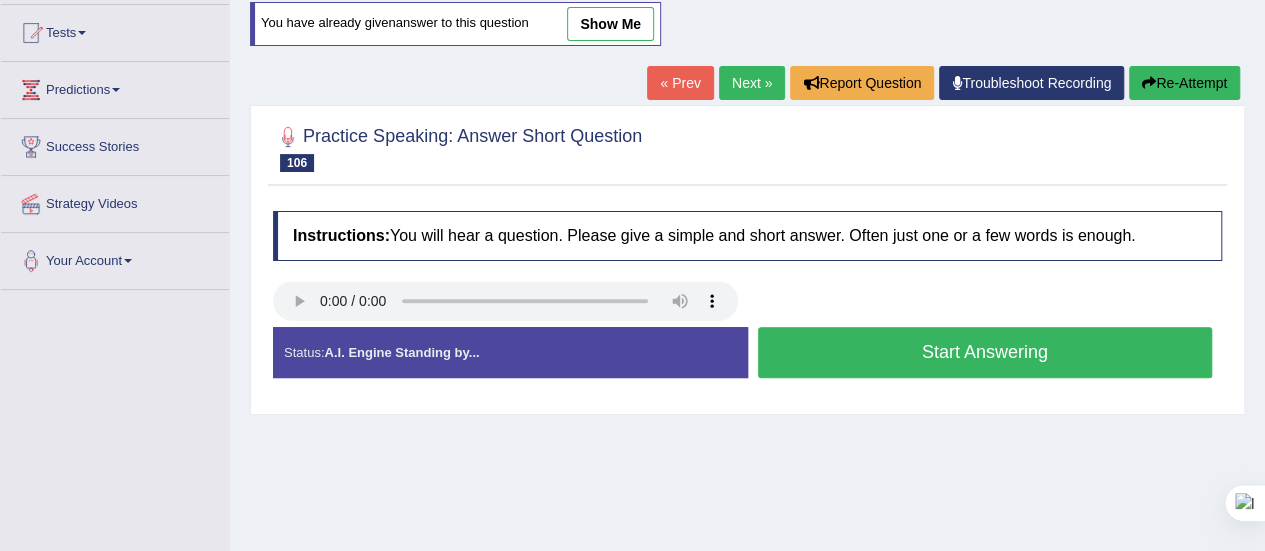 click on "Start Answering" at bounding box center [985, 352] 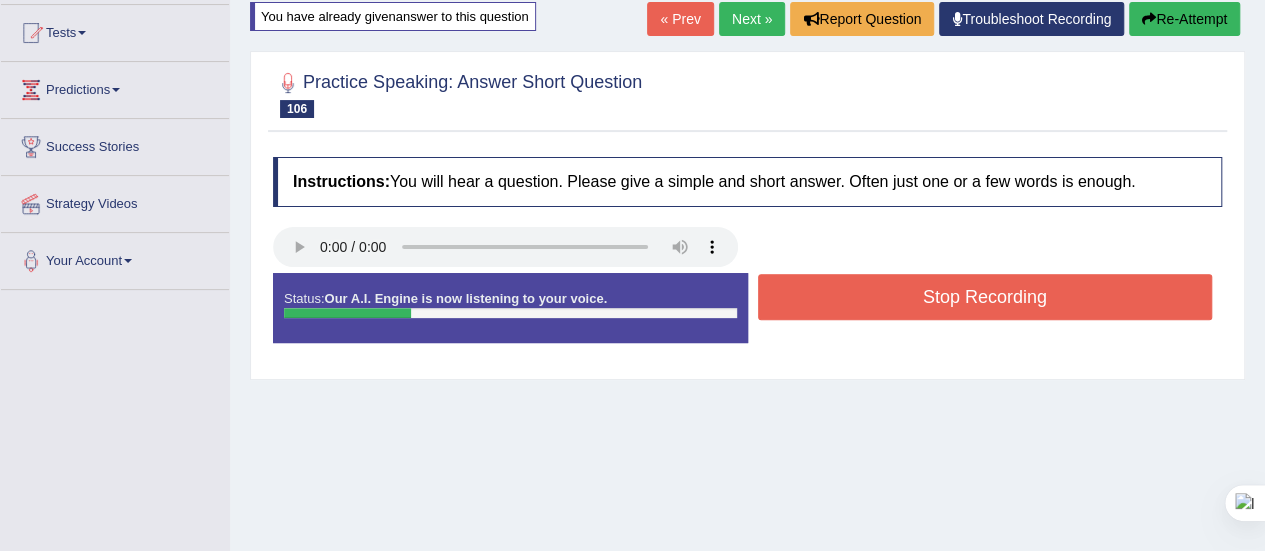 click on "Stop Recording" at bounding box center [985, 297] 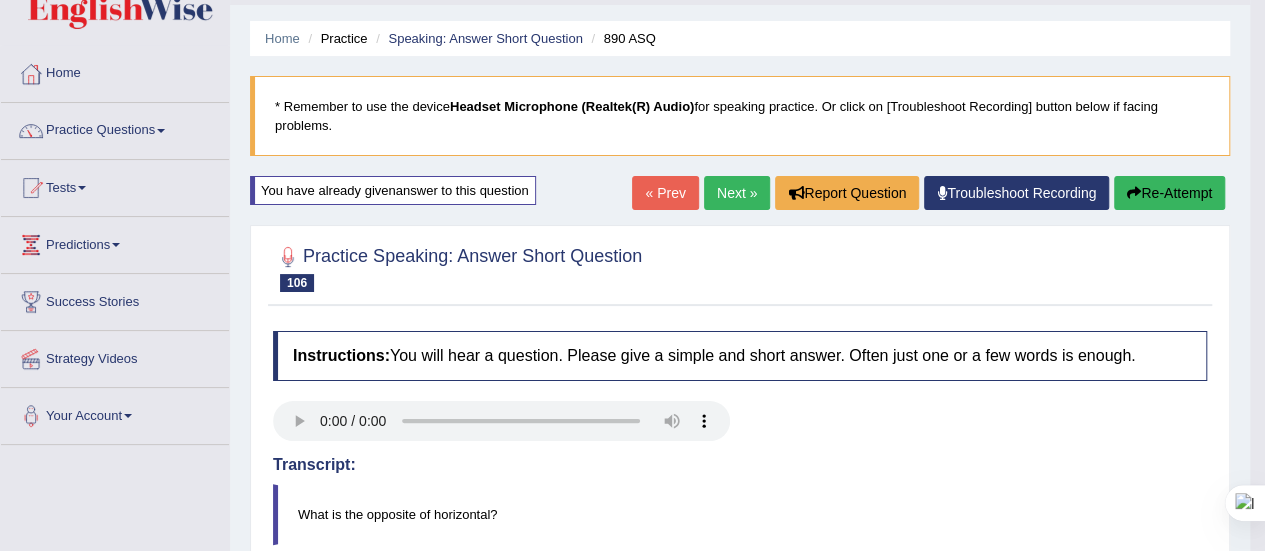 scroll, scrollTop: 0, scrollLeft: 0, axis: both 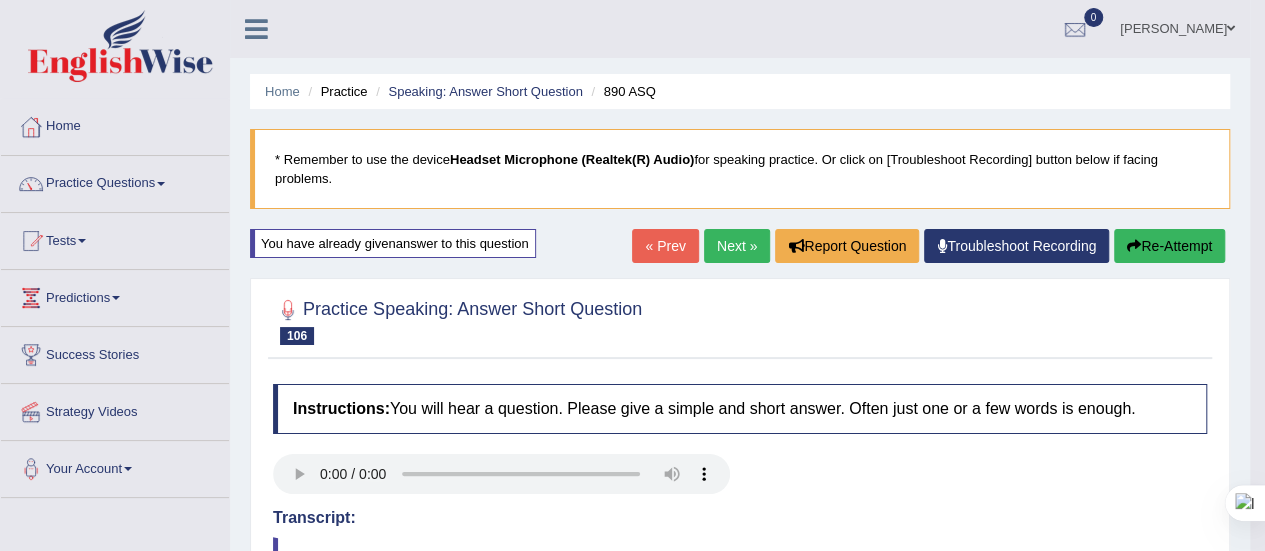 click on "Next »" at bounding box center (737, 246) 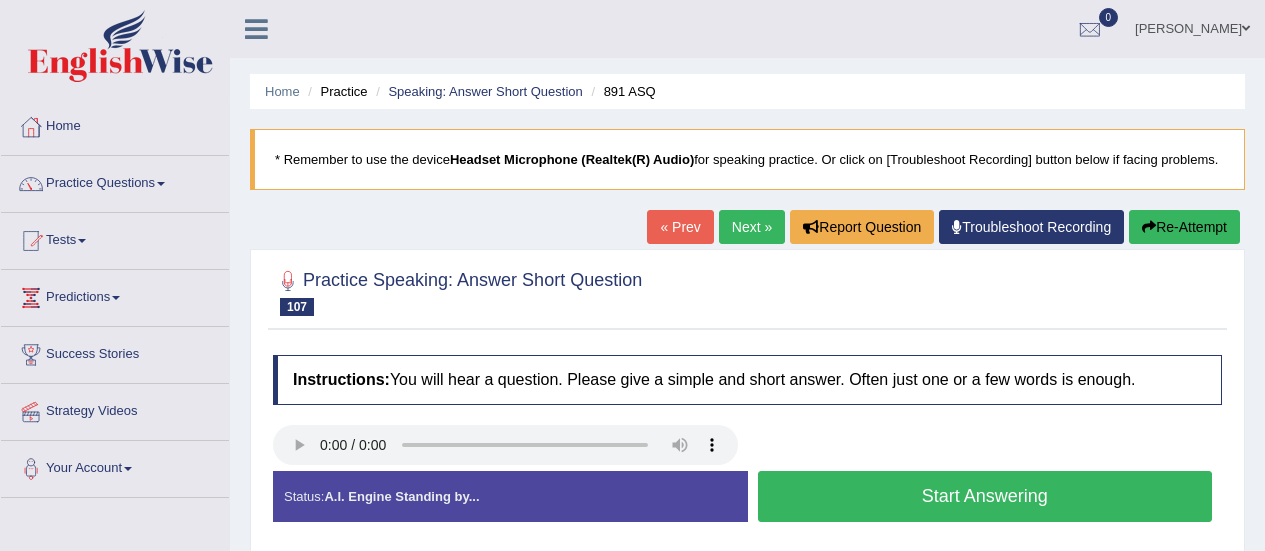 scroll, scrollTop: 0, scrollLeft: 0, axis: both 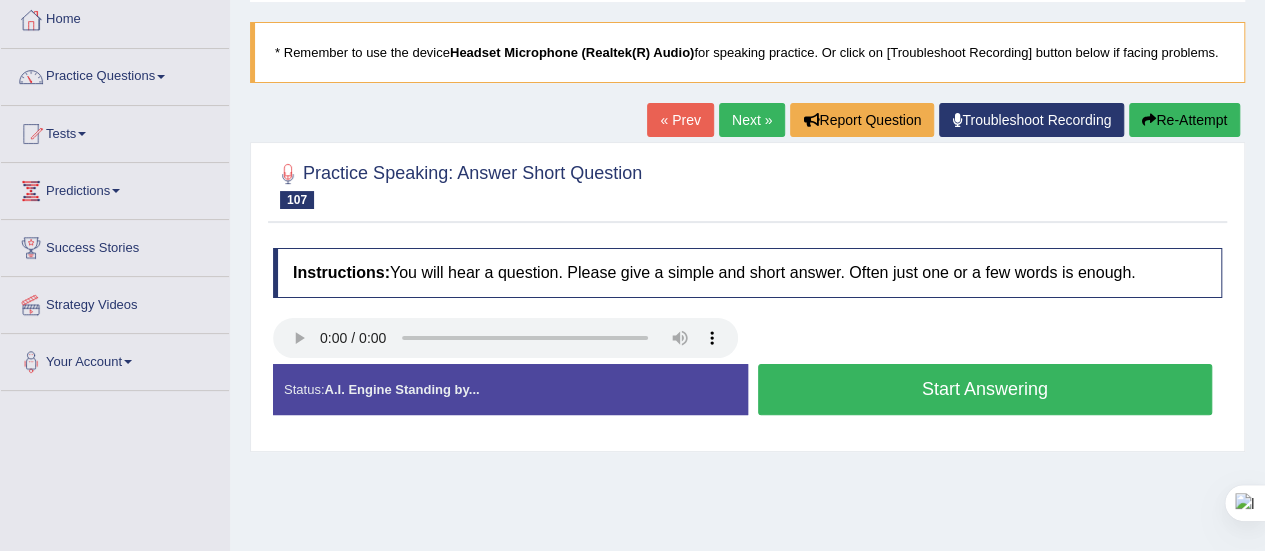 click on "Start Answering" at bounding box center [985, 389] 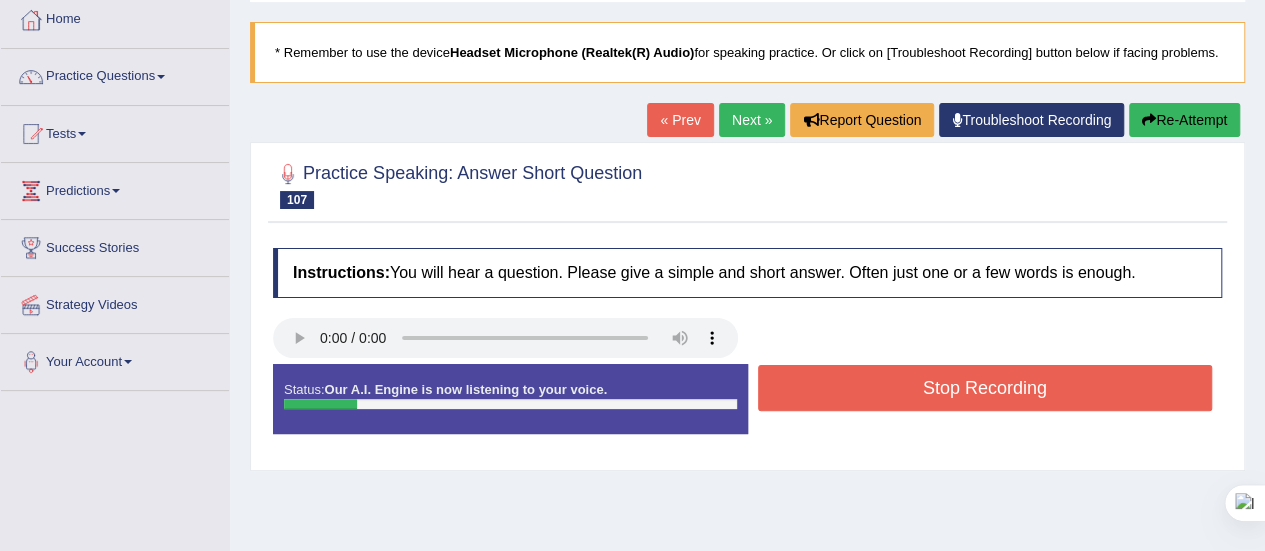 click on "Stop Recording" at bounding box center (985, 388) 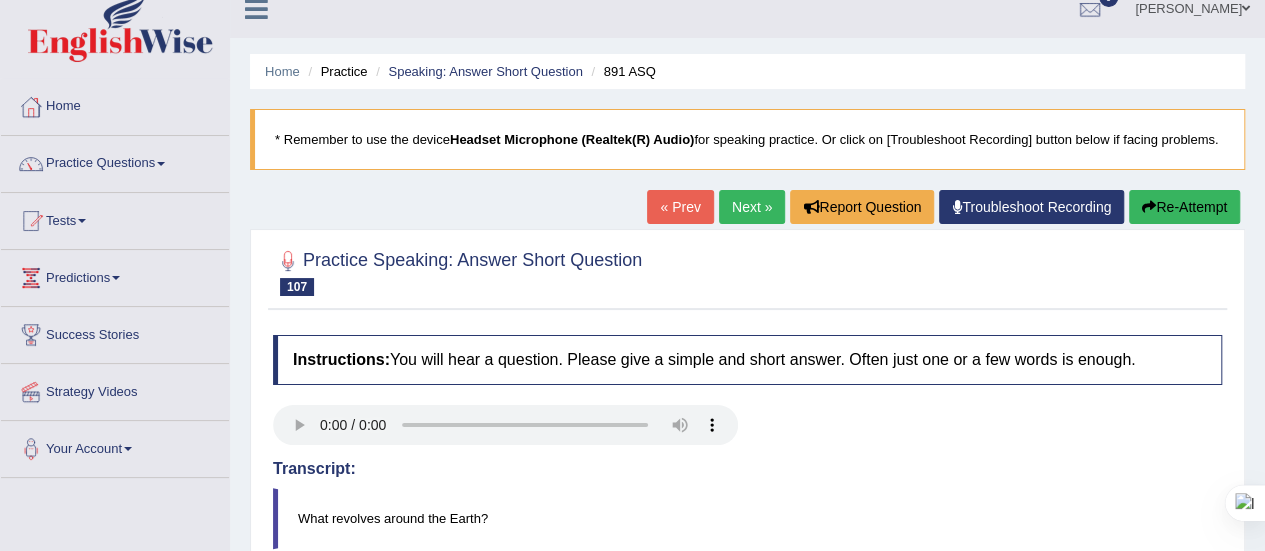scroll, scrollTop: 0, scrollLeft: 0, axis: both 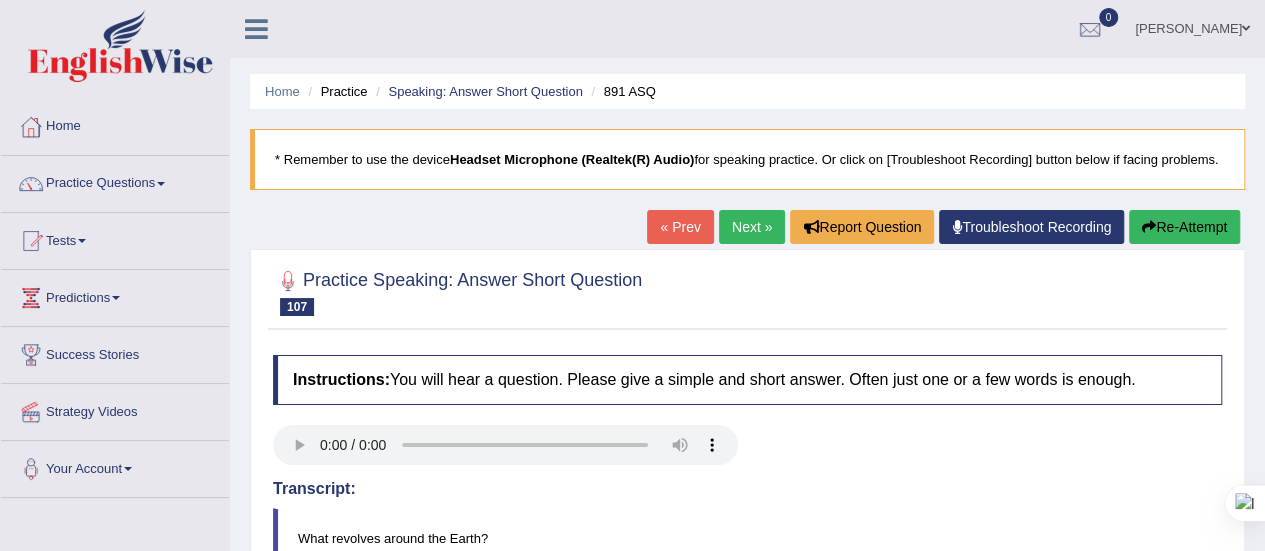 click on "Re-Attempt" at bounding box center (1184, 227) 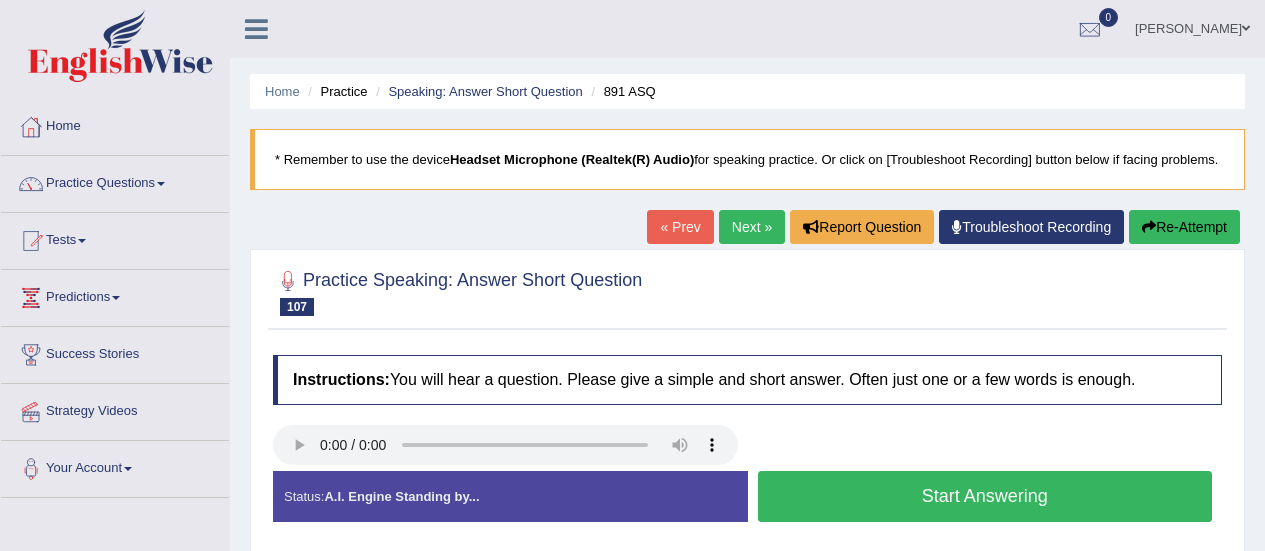 scroll, scrollTop: 0, scrollLeft: 0, axis: both 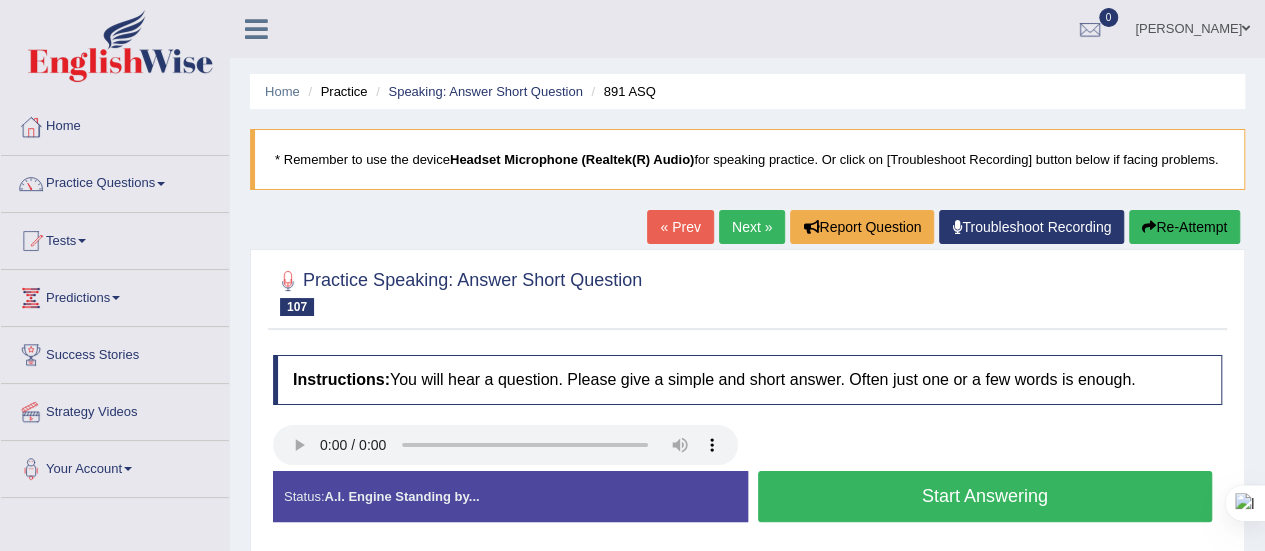 click on "Start Answering" at bounding box center [985, 496] 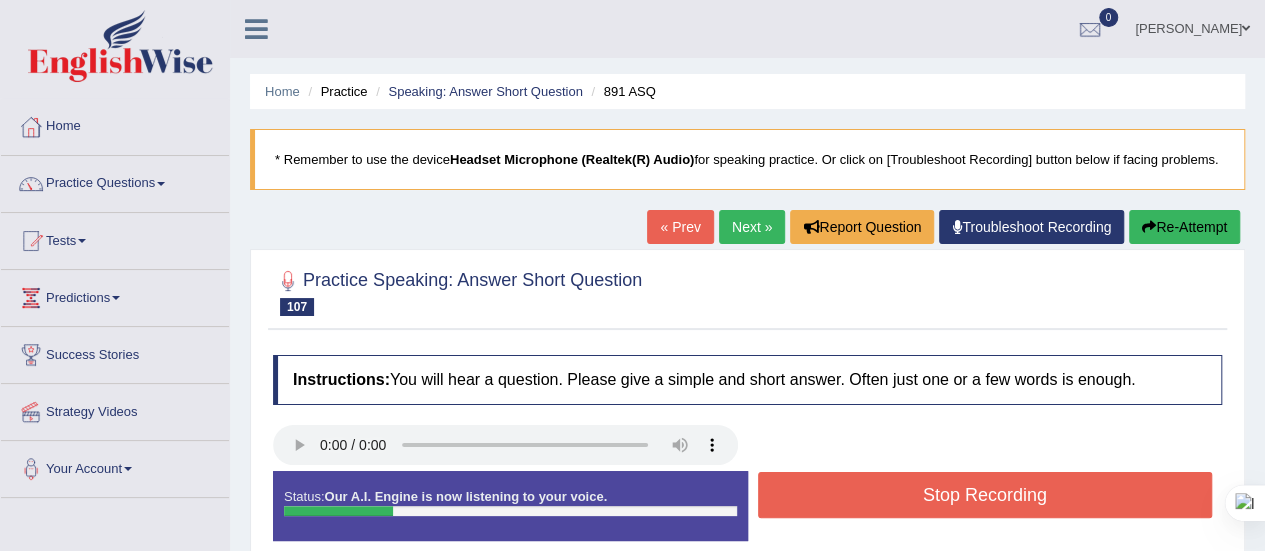 click on "Stop Recording" at bounding box center (985, 495) 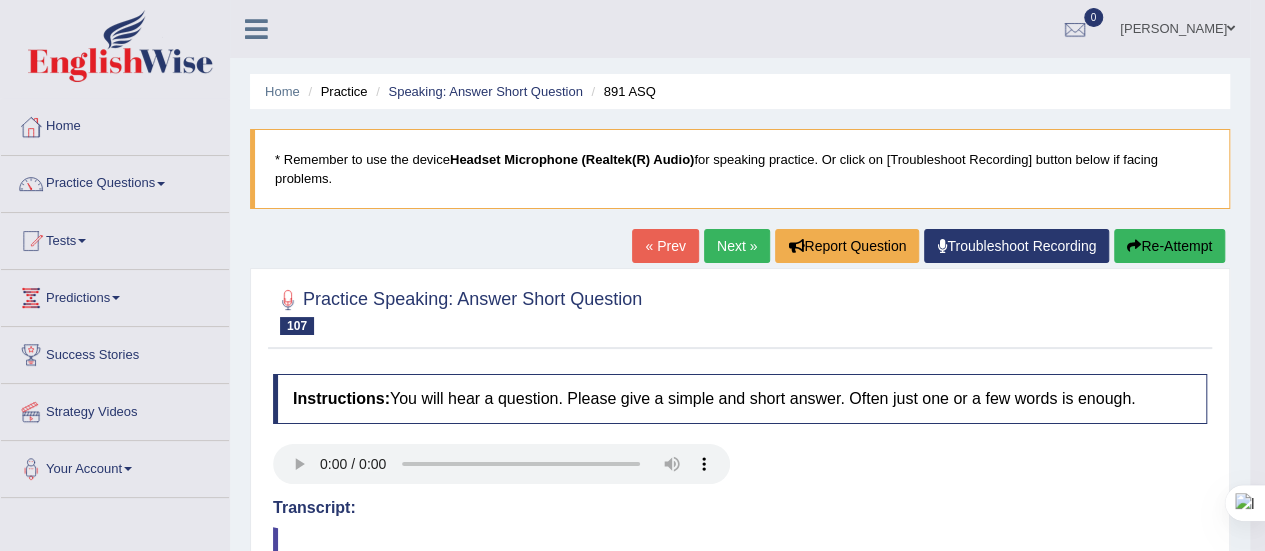 scroll, scrollTop: 1, scrollLeft: 0, axis: vertical 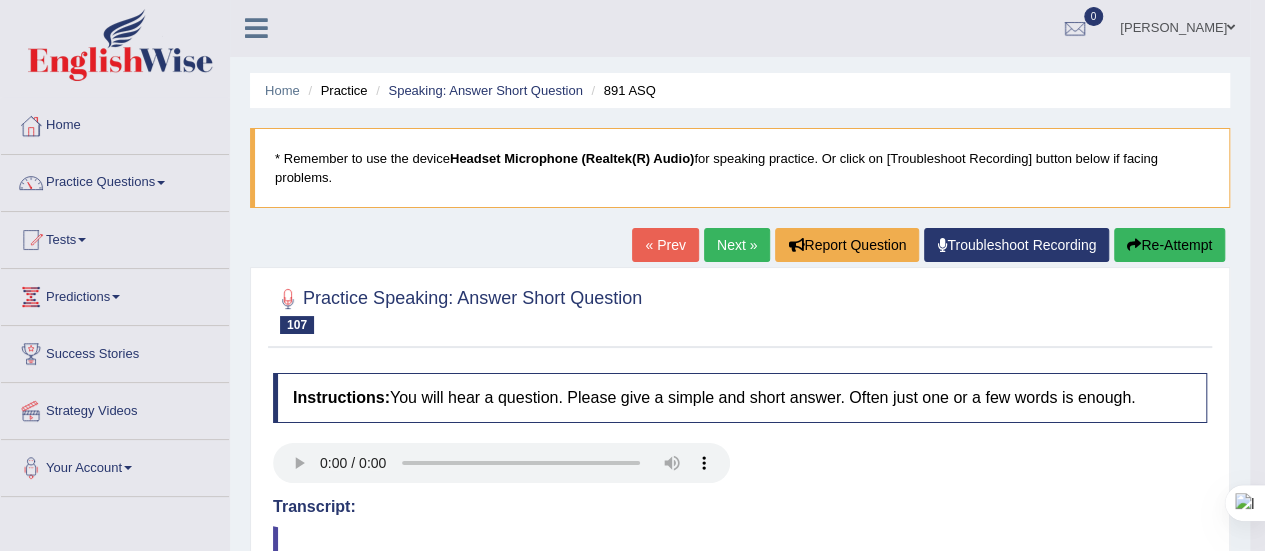 click on "Next »" at bounding box center [737, 245] 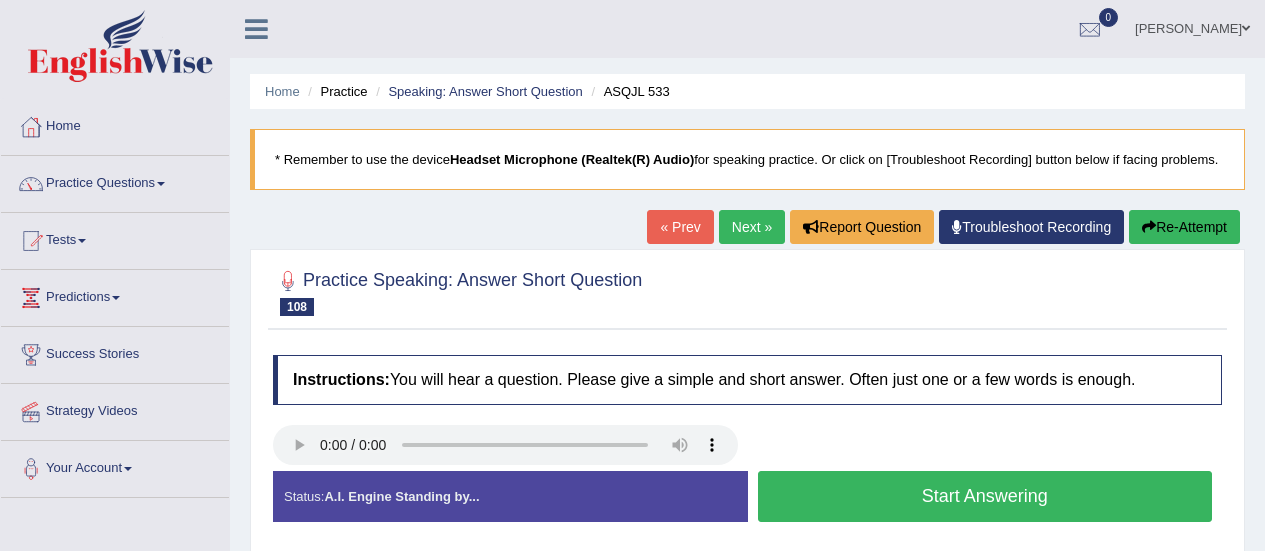scroll, scrollTop: 0, scrollLeft: 0, axis: both 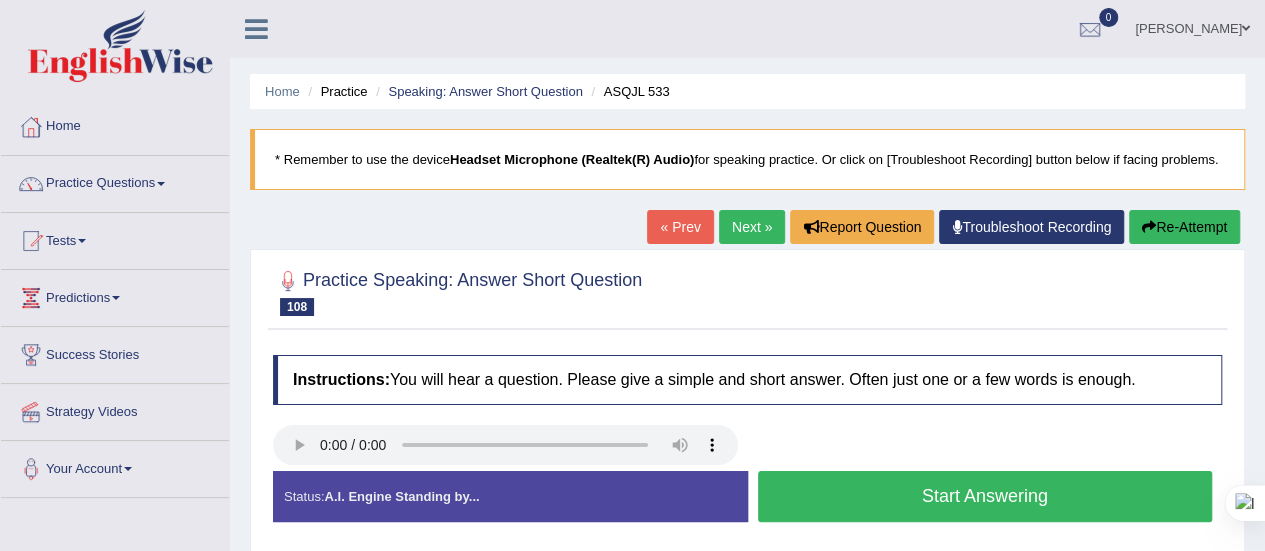 click on "Start Answering" at bounding box center (985, 496) 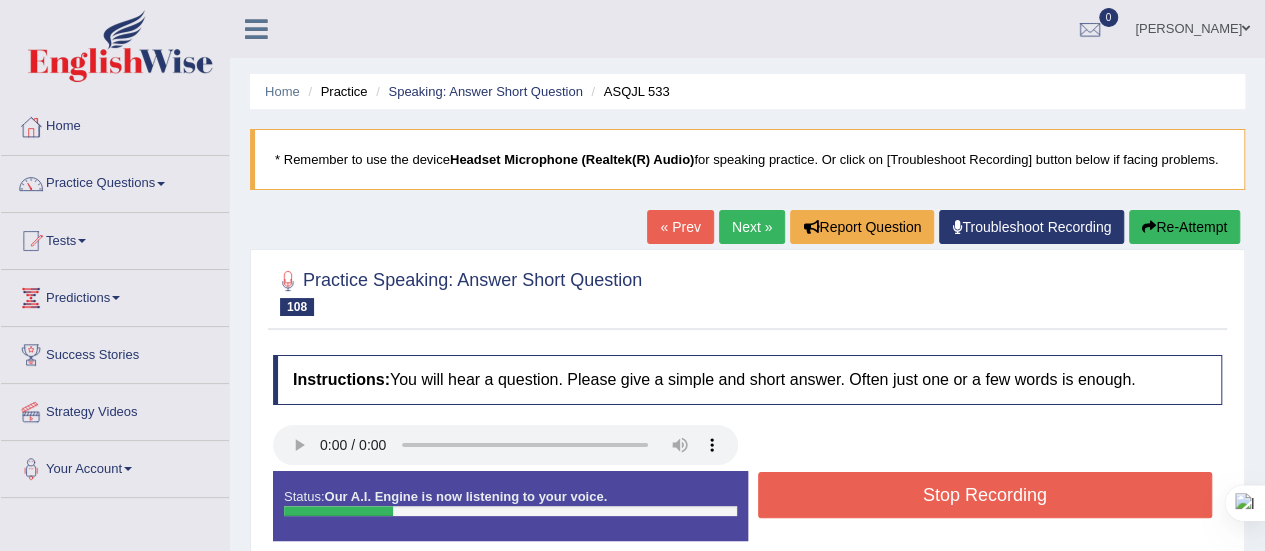 click on "Stop Recording" at bounding box center (985, 495) 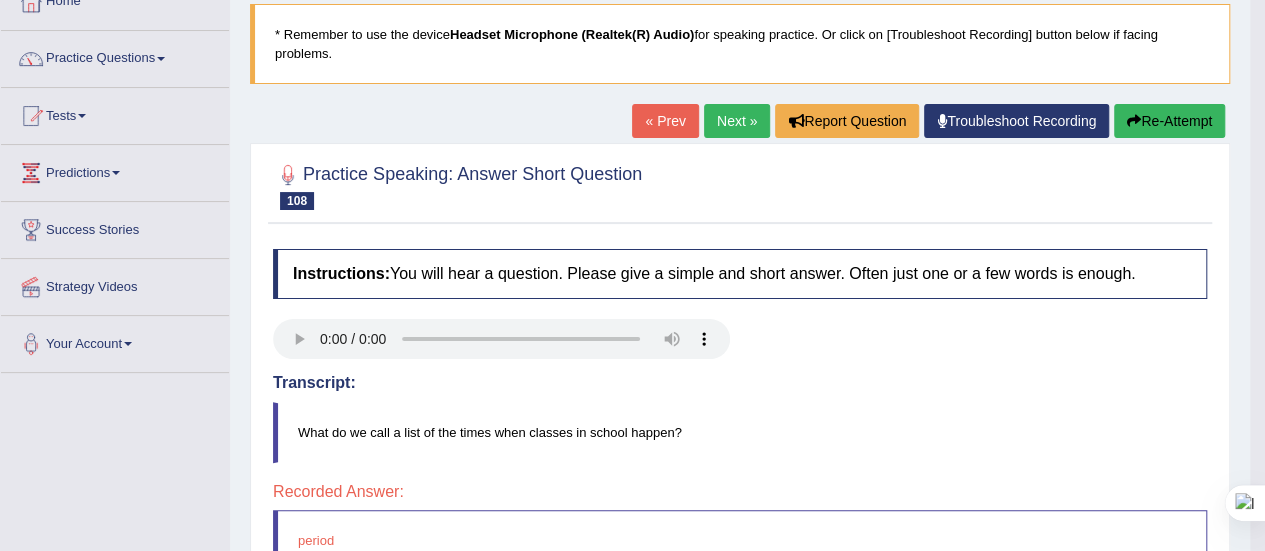 scroll, scrollTop: 0, scrollLeft: 0, axis: both 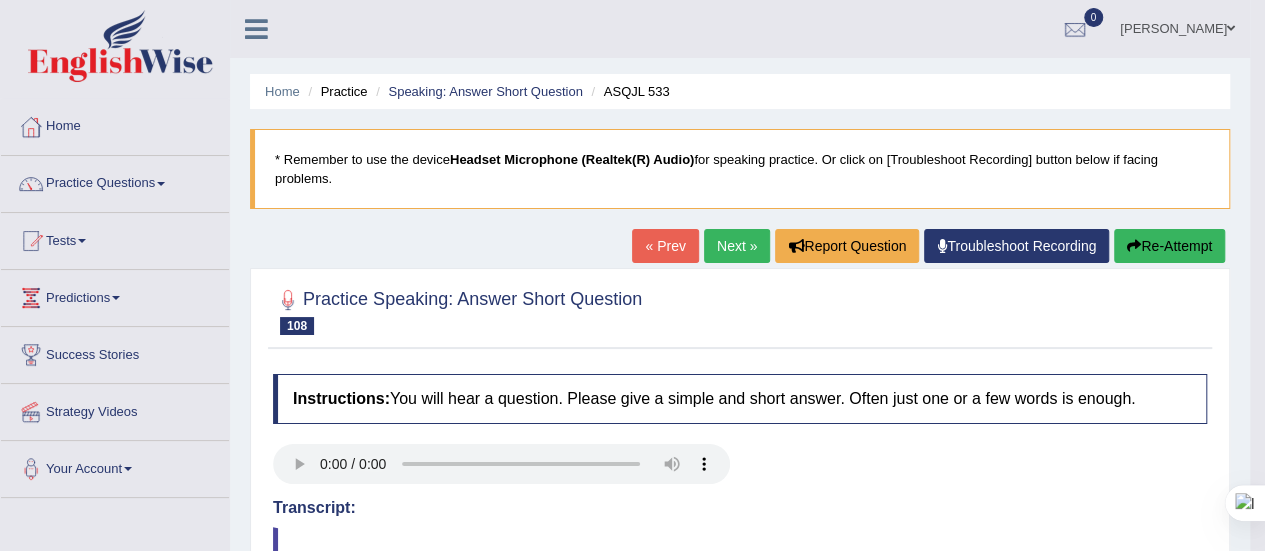 click on "Next »" at bounding box center [737, 246] 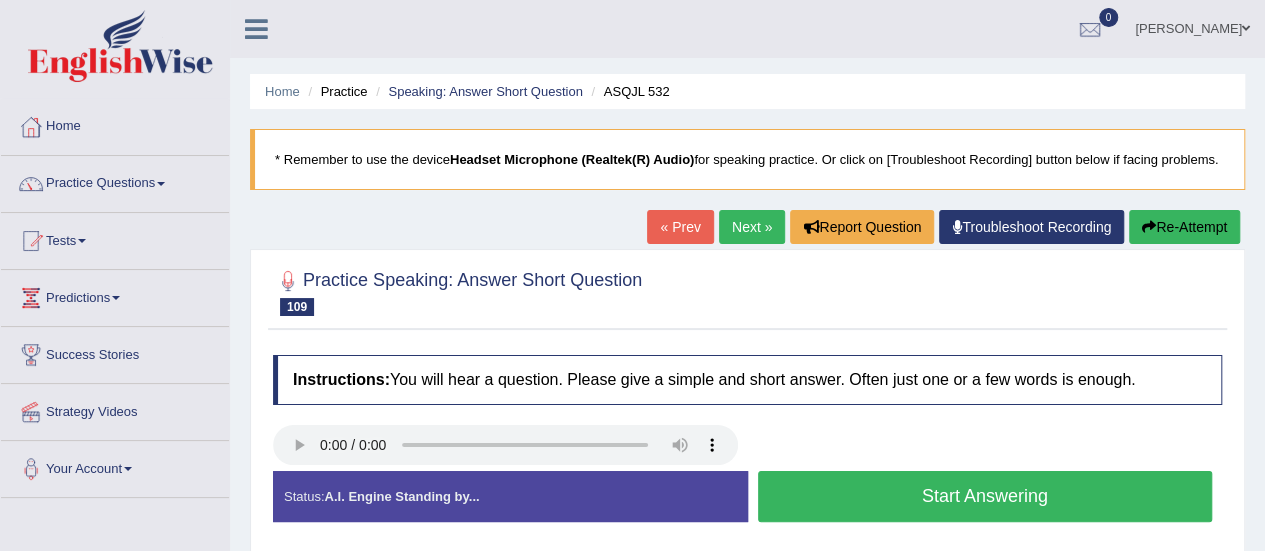 scroll, scrollTop: 106, scrollLeft: 0, axis: vertical 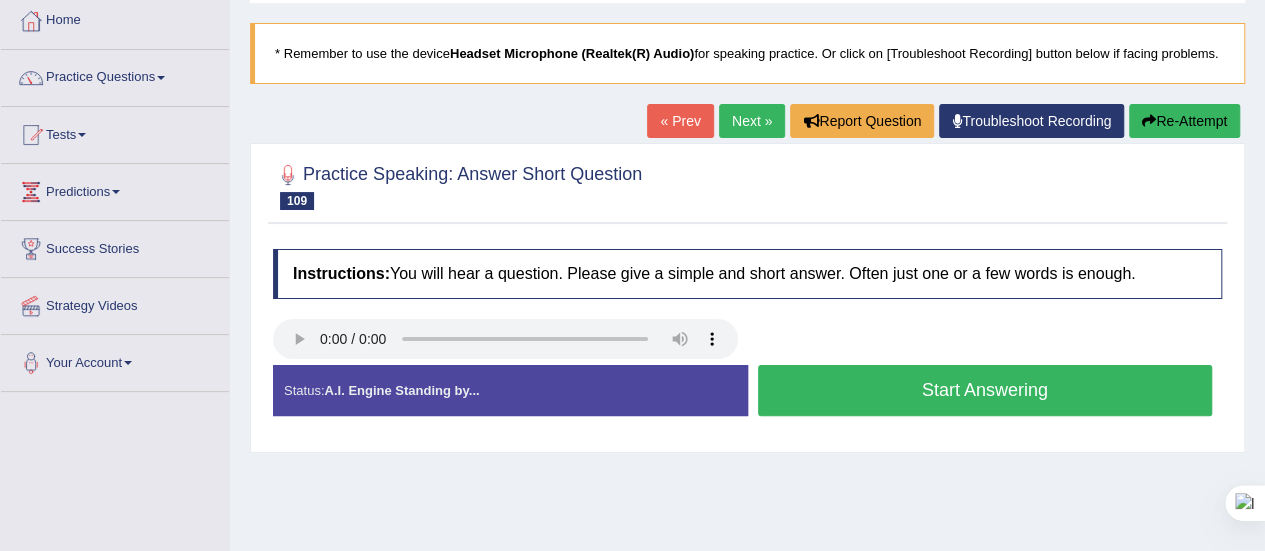 click on "Start Answering" at bounding box center (985, 390) 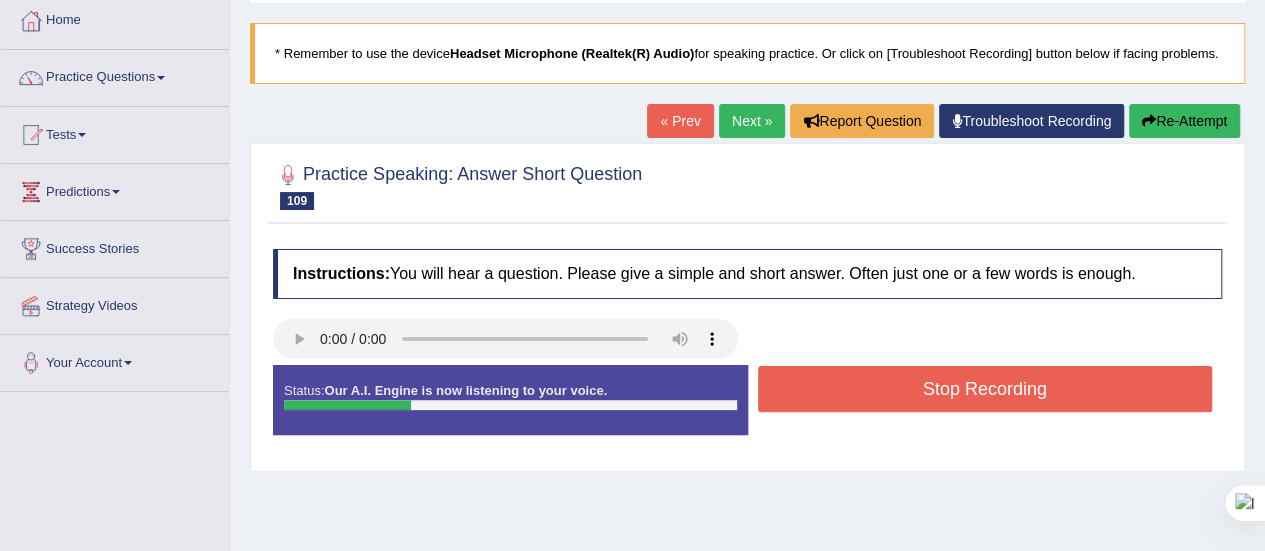 click on "Stop Recording" at bounding box center (985, 389) 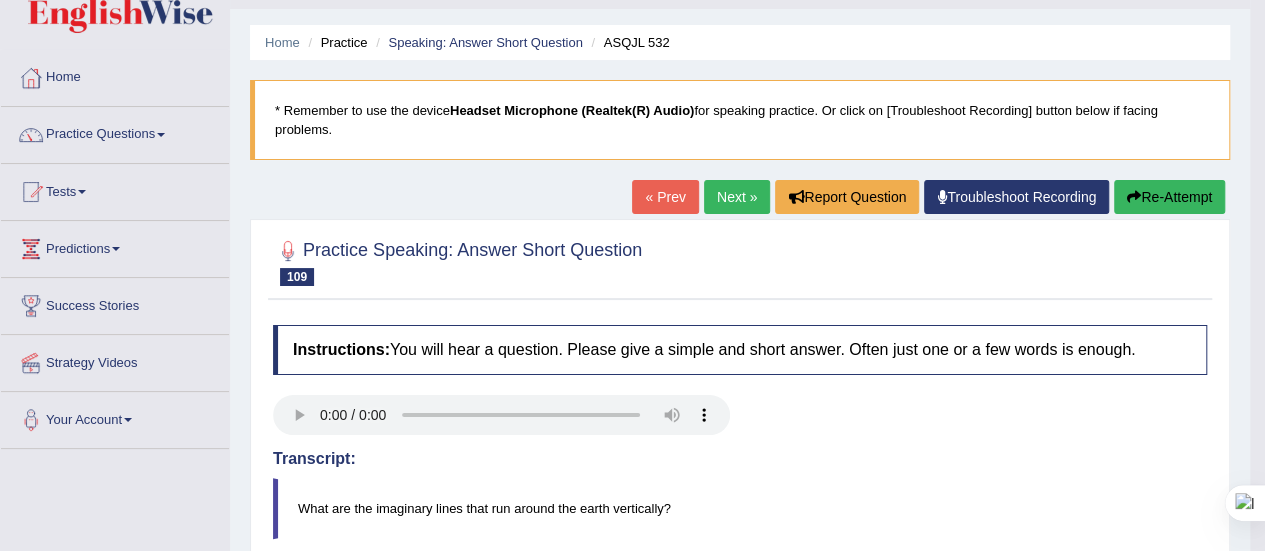 scroll, scrollTop: 0, scrollLeft: 0, axis: both 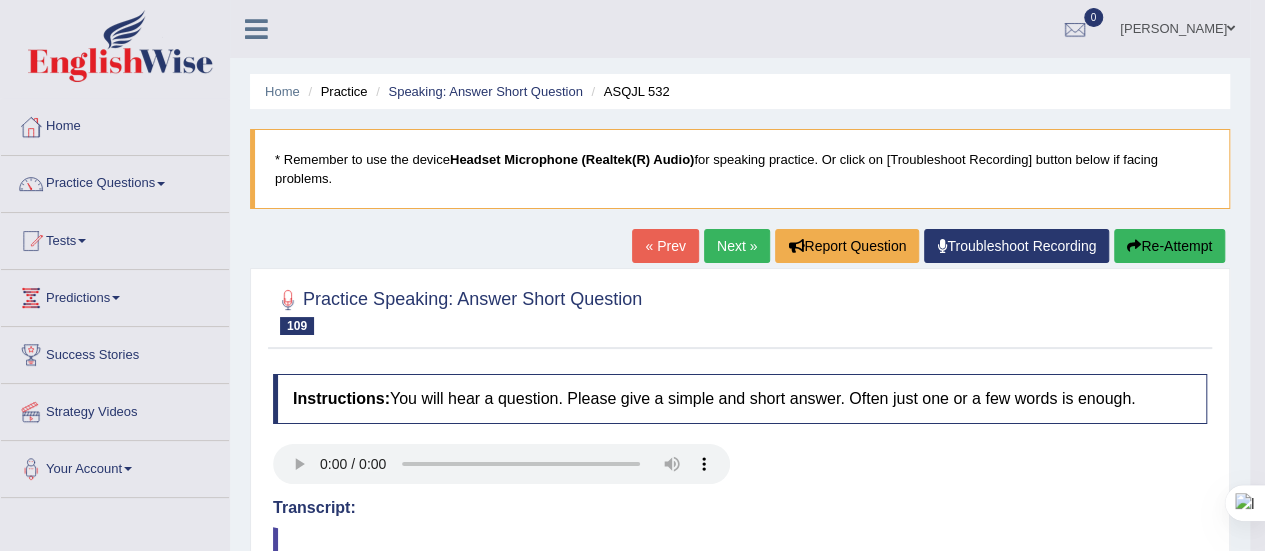 click on "Re-Attempt" at bounding box center [1169, 246] 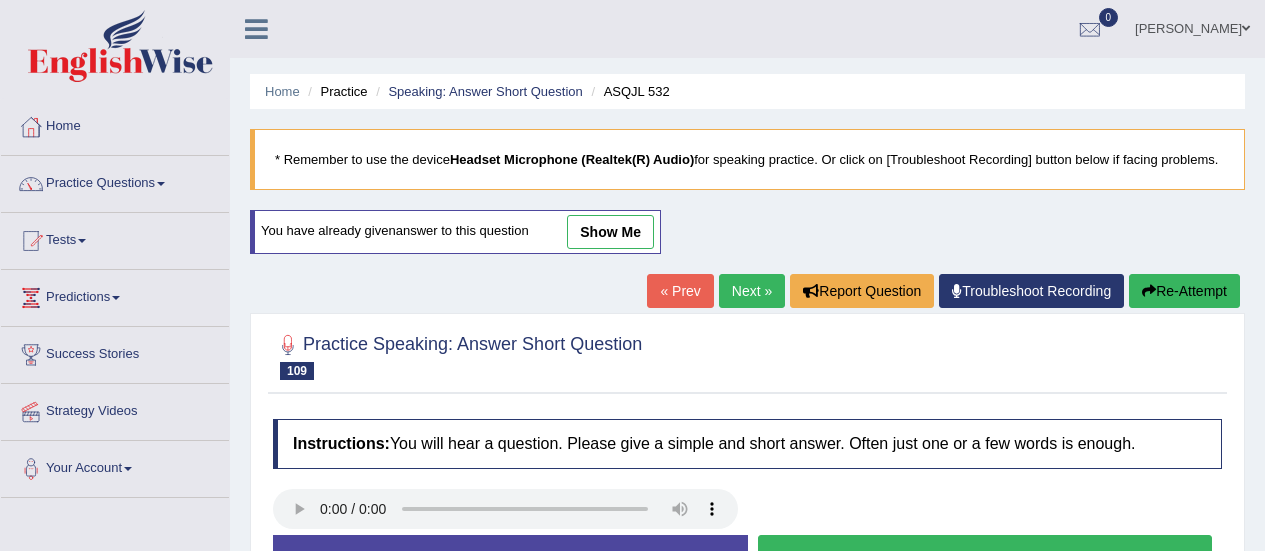 scroll, scrollTop: 197, scrollLeft: 0, axis: vertical 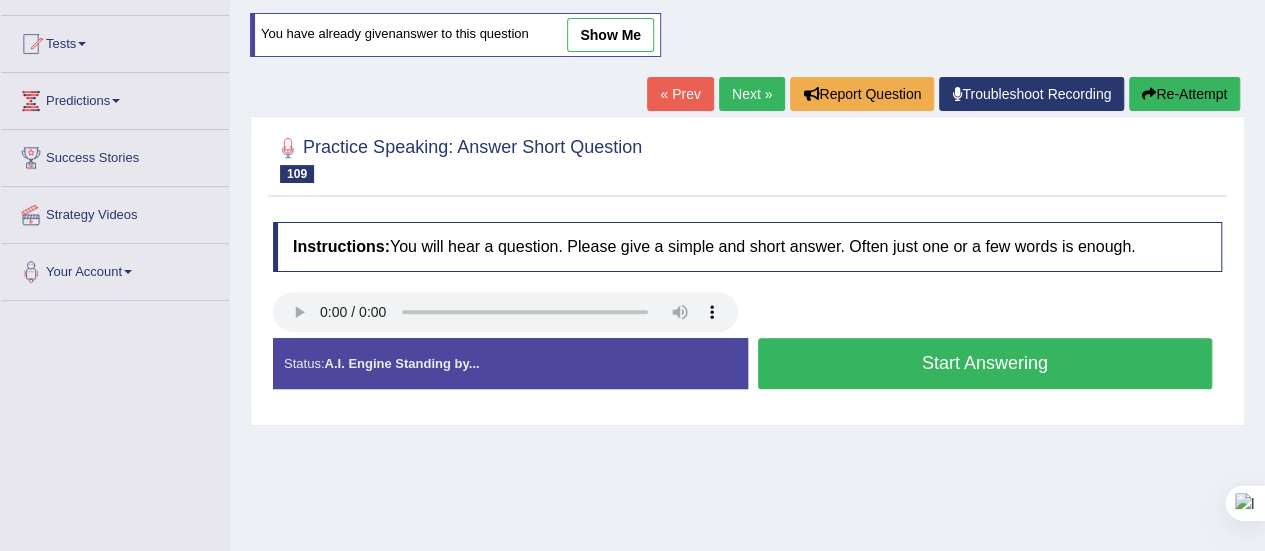 click on "Start Answering" at bounding box center [985, 363] 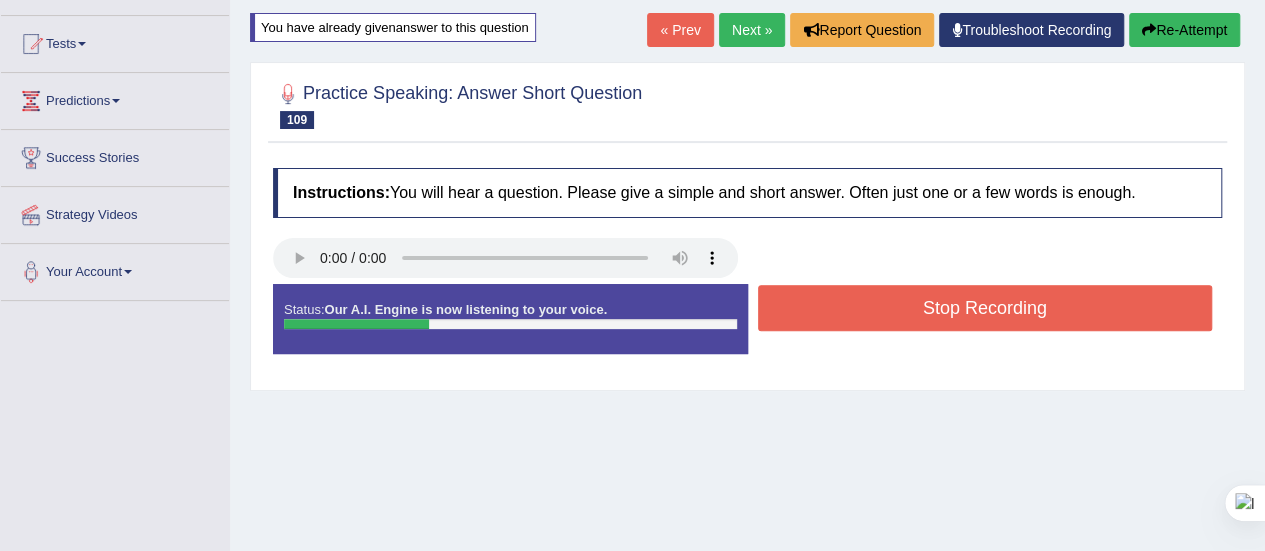 click on "Stop Recording" at bounding box center (985, 308) 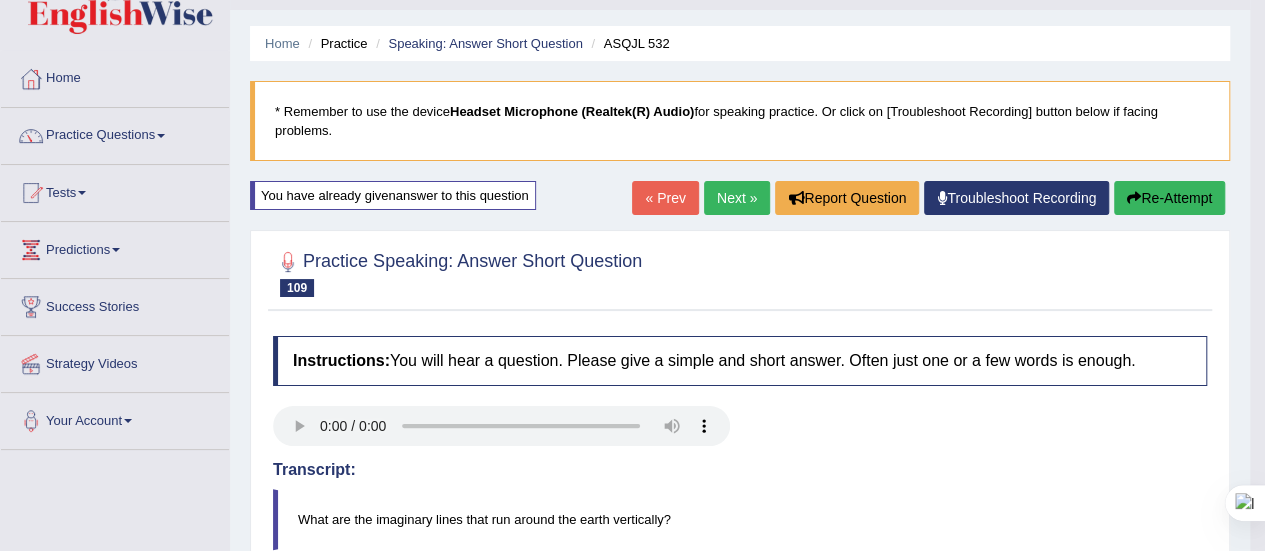 scroll, scrollTop: 38, scrollLeft: 0, axis: vertical 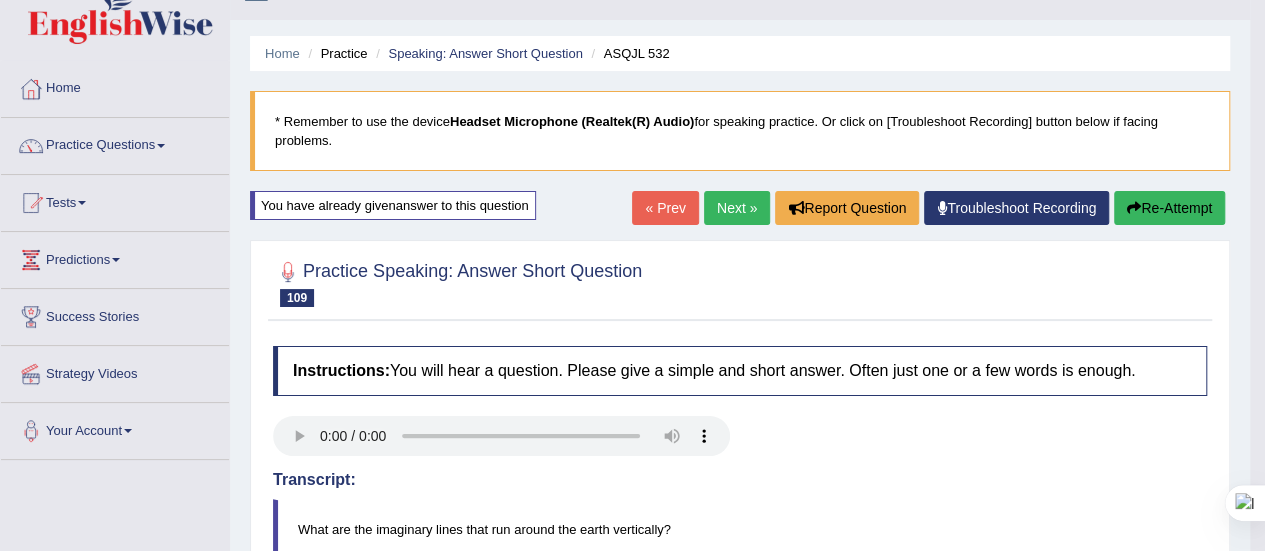click on "Next »" at bounding box center (737, 208) 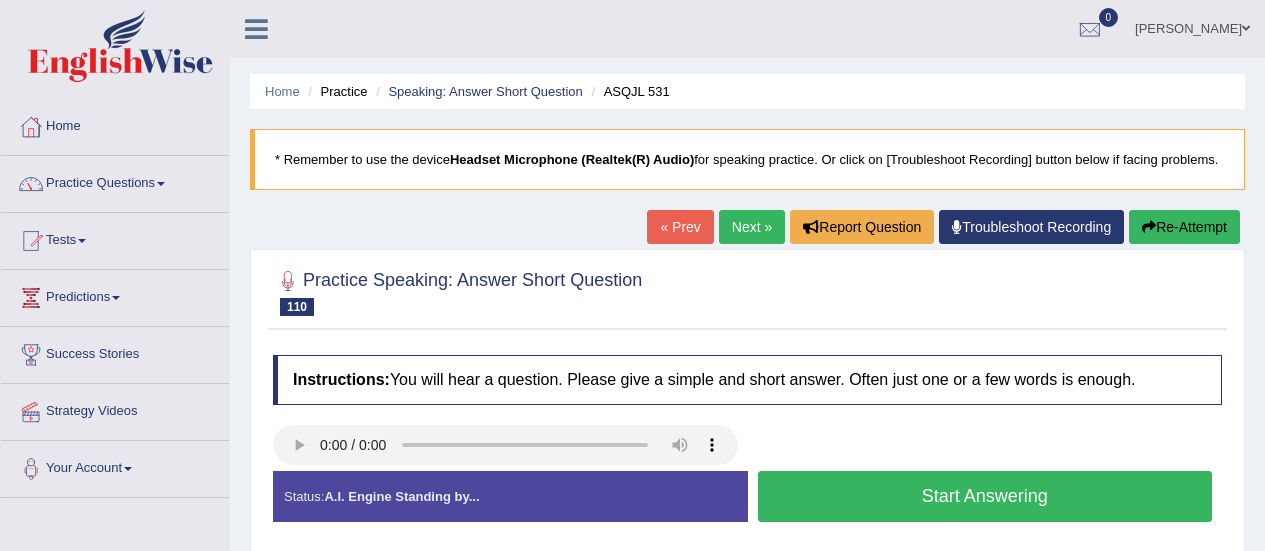 scroll, scrollTop: 0, scrollLeft: 0, axis: both 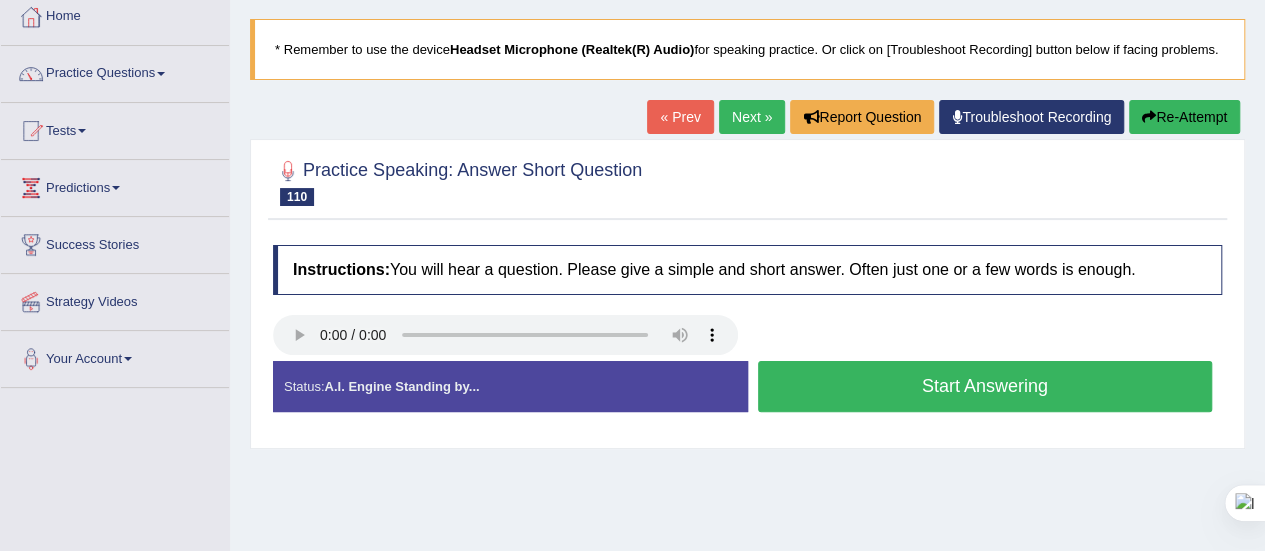 click on "Start Answering" at bounding box center (985, 386) 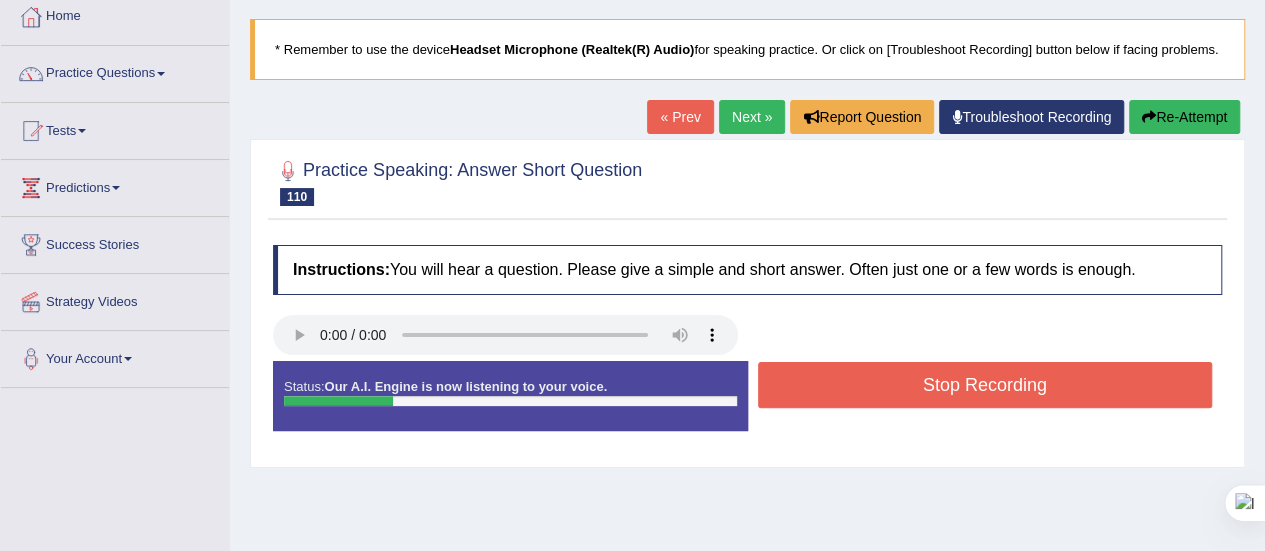 click on "Stop Recording" at bounding box center (985, 385) 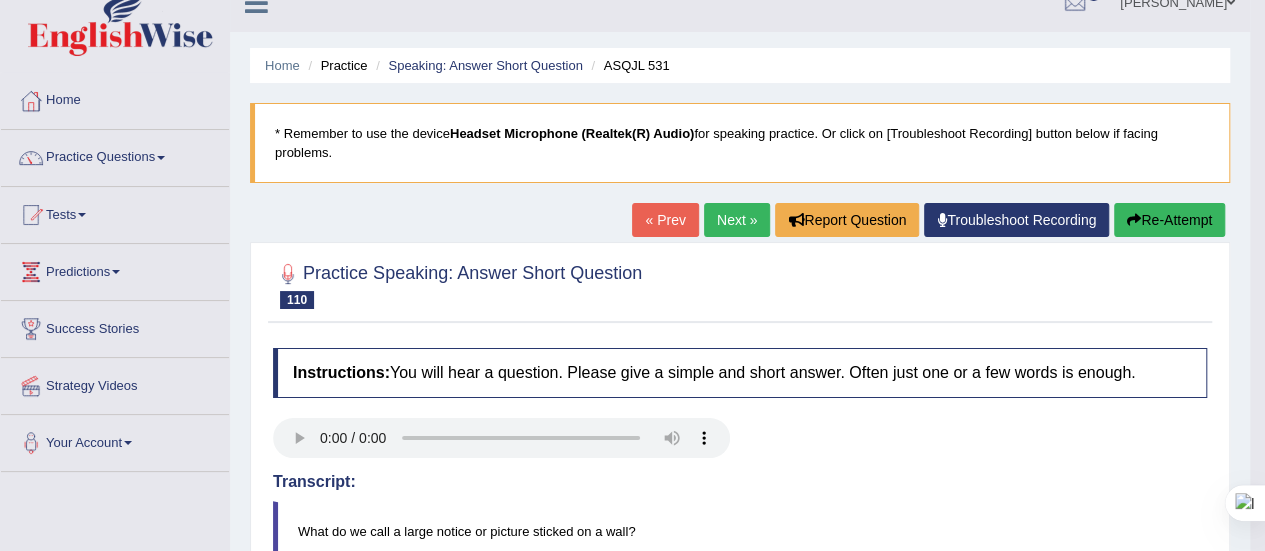scroll, scrollTop: 0, scrollLeft: 0, axis: both 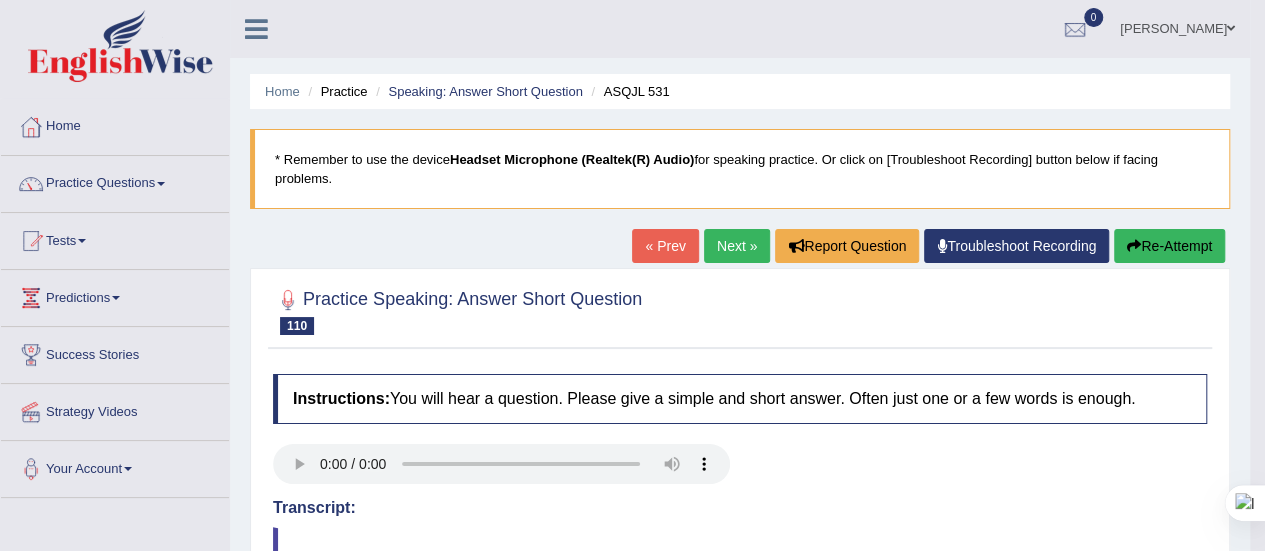 click on "Next »" at bounding box center [737, 246] 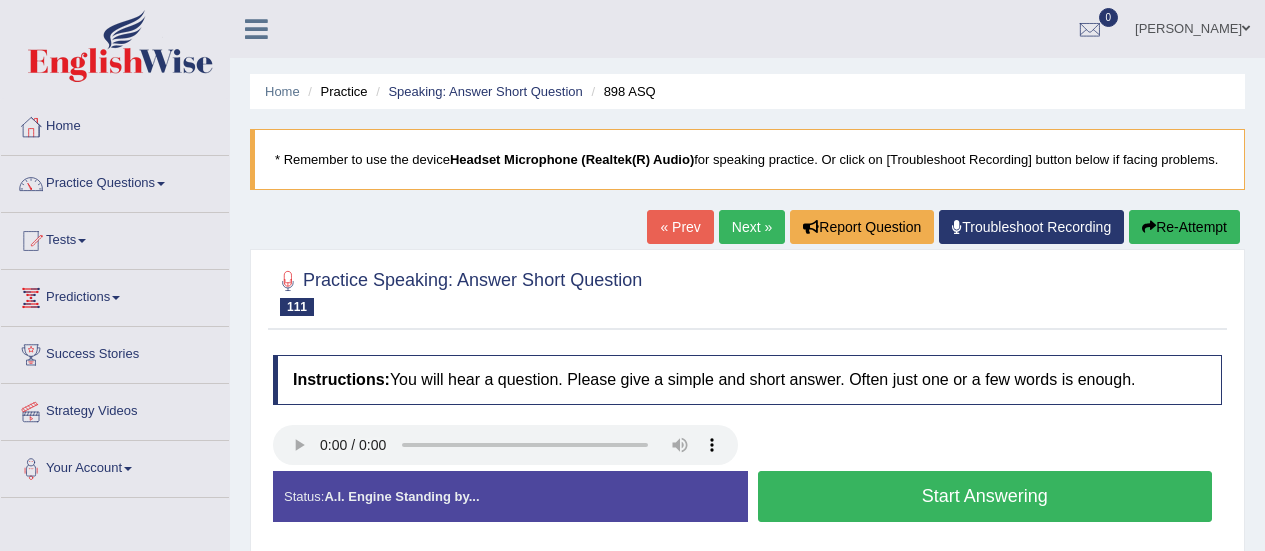 scroll, scrollTop: 0, scrollLeft: 0, axis: both 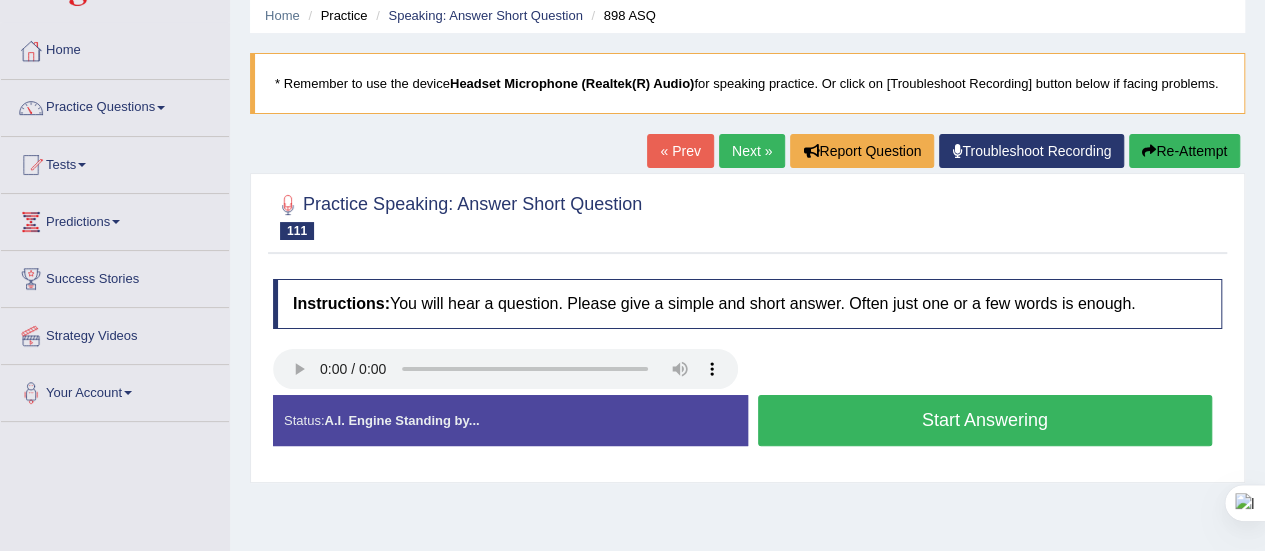 click on "Start Answering" at bounding box center (985, 420) 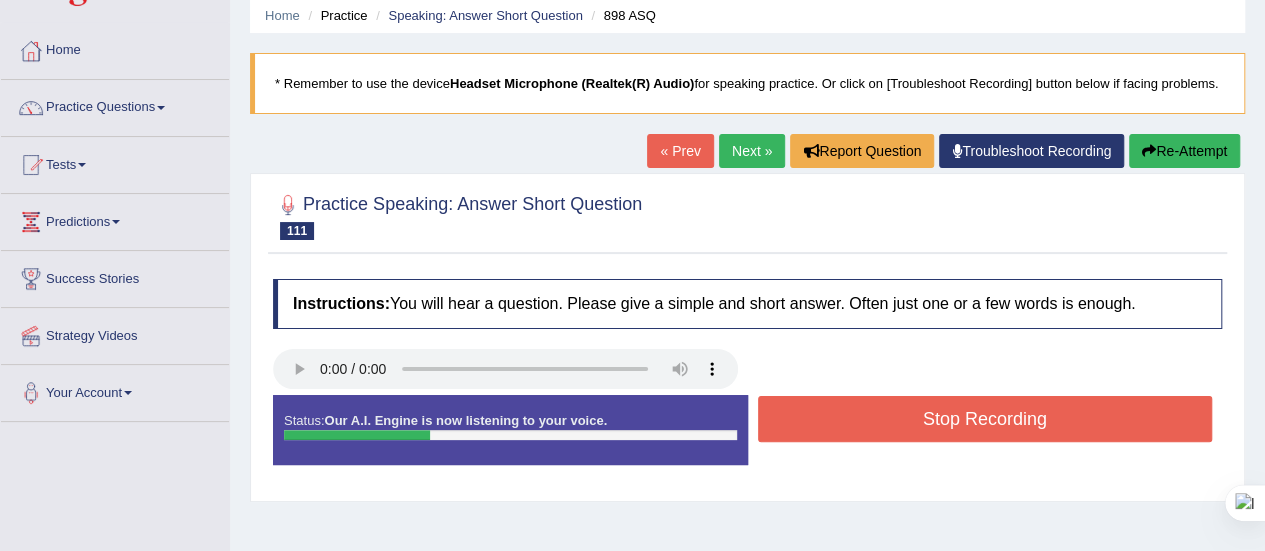 click on "Stop Recording" at bounding box center (985, 419) 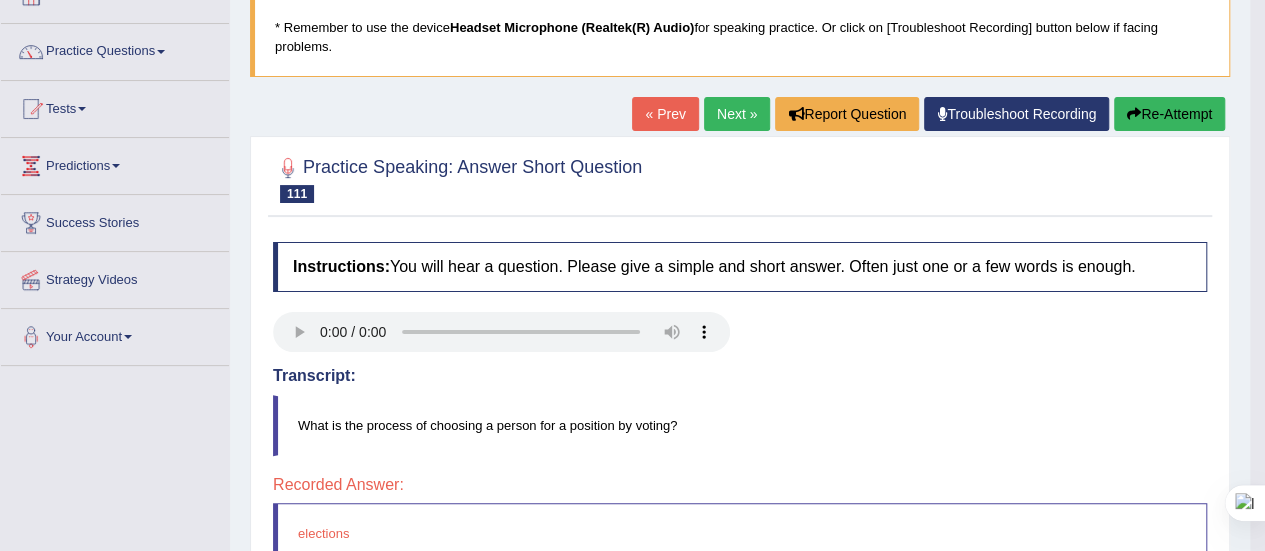 scroll, scrollTop: 0, scrollLeft: 0, axis: both 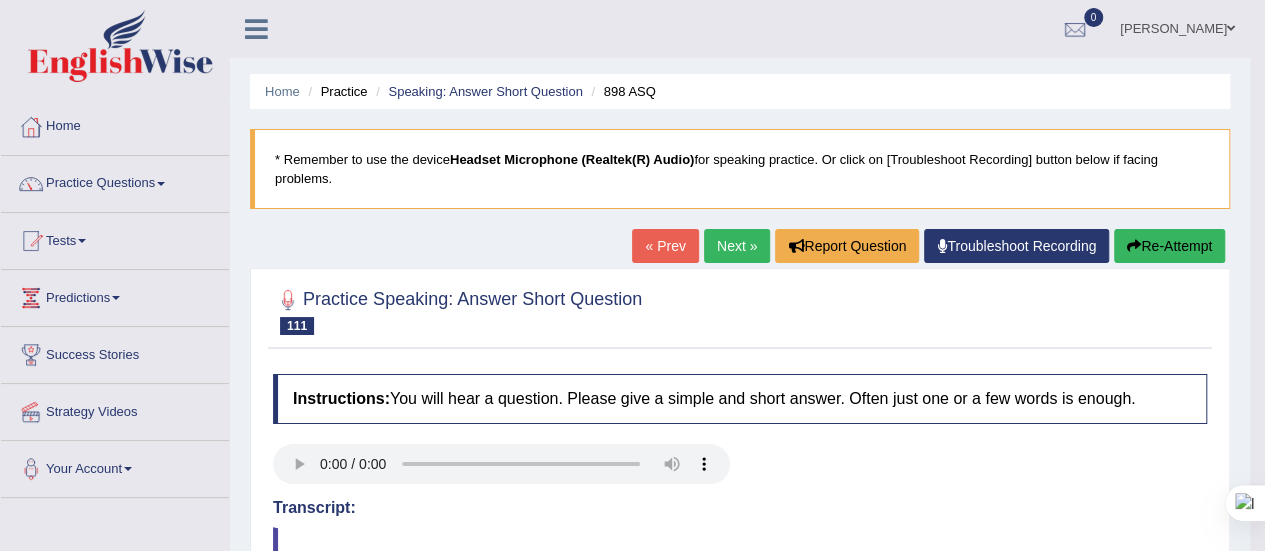 click on "Re-Attempt" at bounding box center (1169, 246) 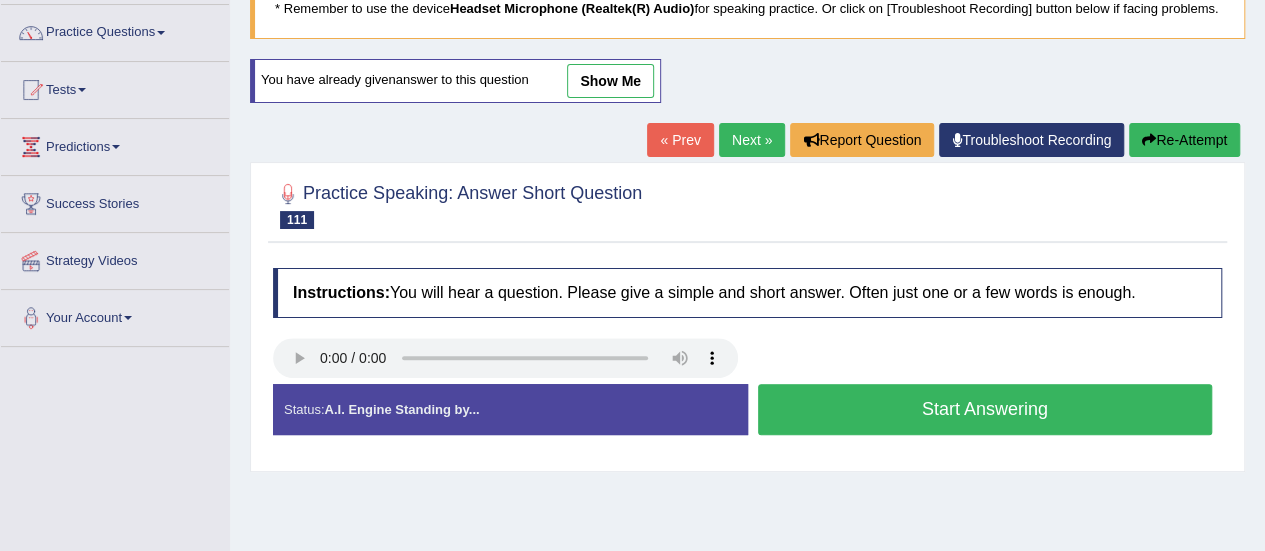 scroll, scrollTop: 173, scrollLeft: 0, axis: vertical 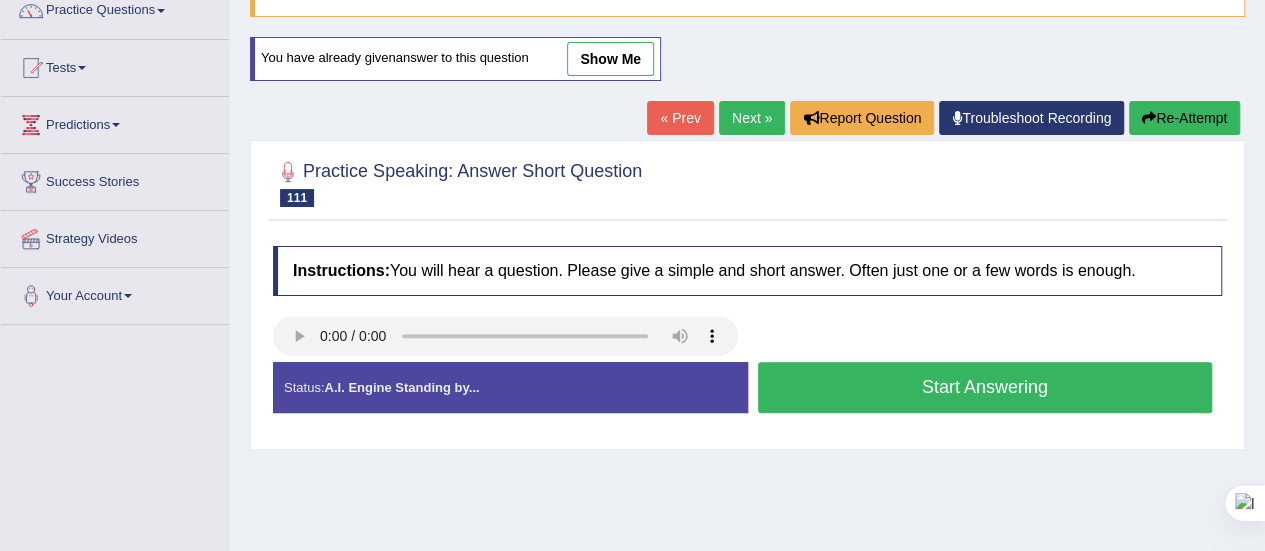 click on "Start Answering" at bounding box center (985, 387) 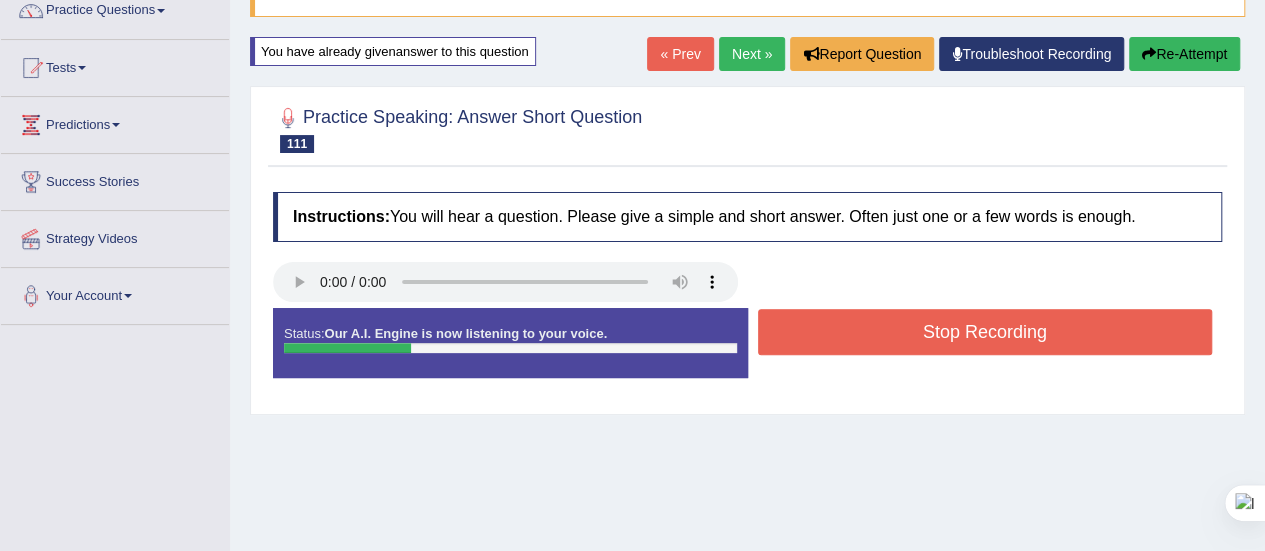 click on "Stop Recording" at bounding box center [985, 332] 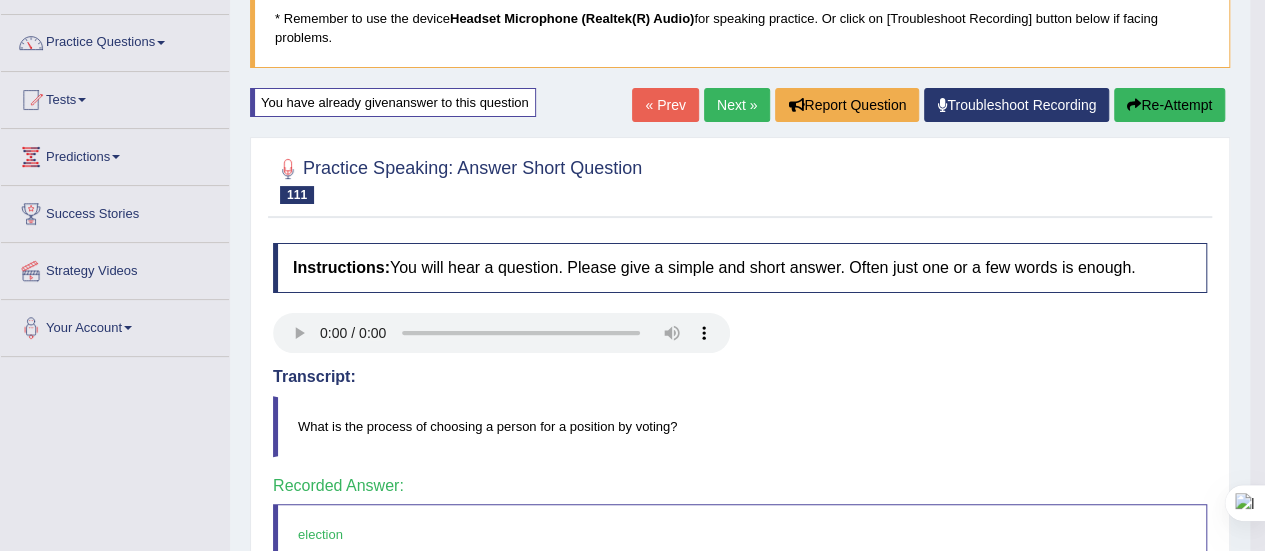 scroll, scrollTop: 117, scrollLeft: 0, axis: vertical 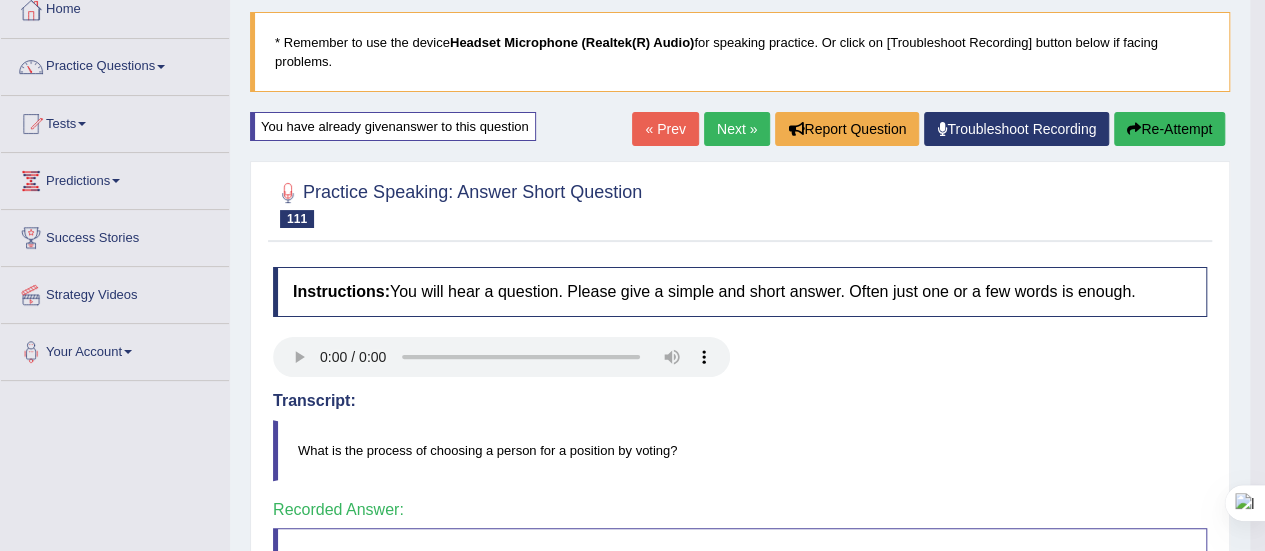click on "Next »" at bounding box center [737, 129] 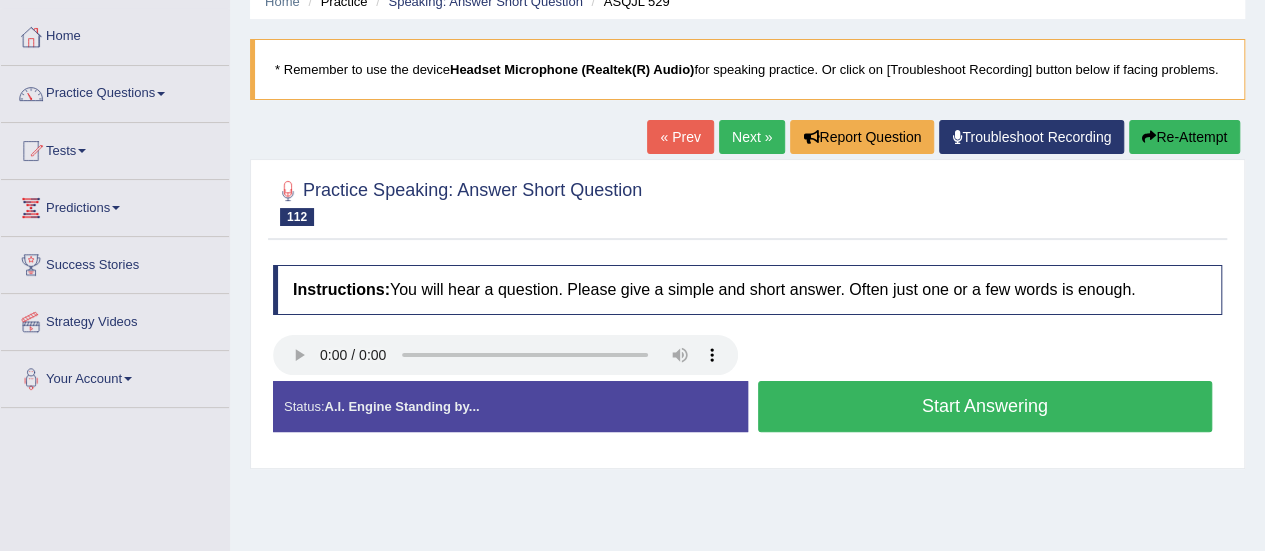 scroll, scrollTop: 114, scrollLeft: 0, axis: vertical 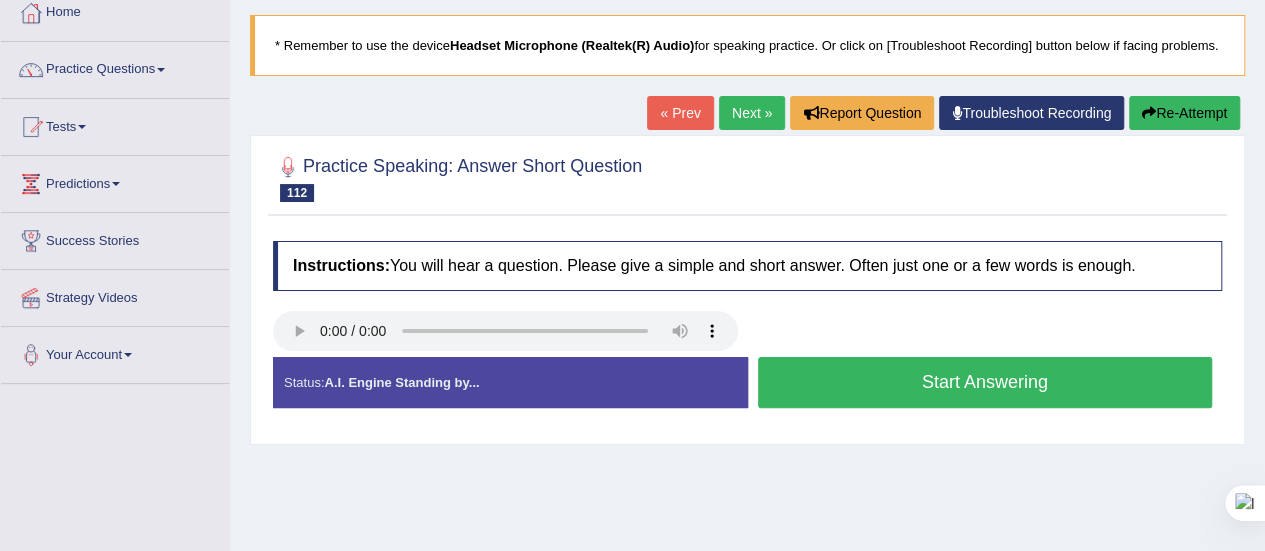 click on "Start Answering" at bounding box center (985, 382) 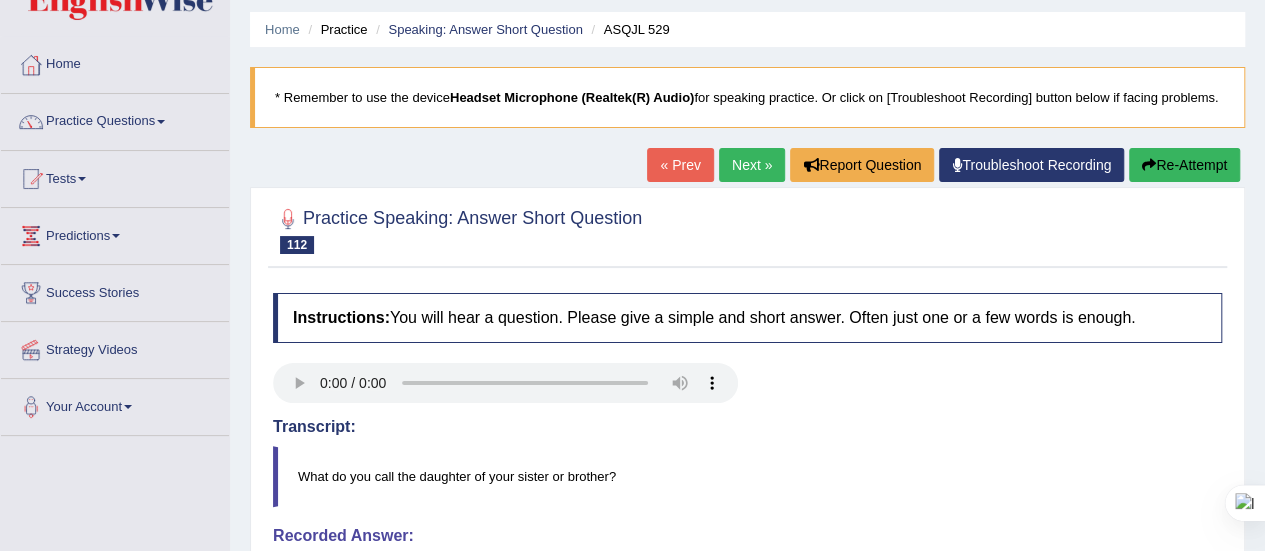 scroll, scrollTop: 24, scrollLeft: 0, axis: vertical 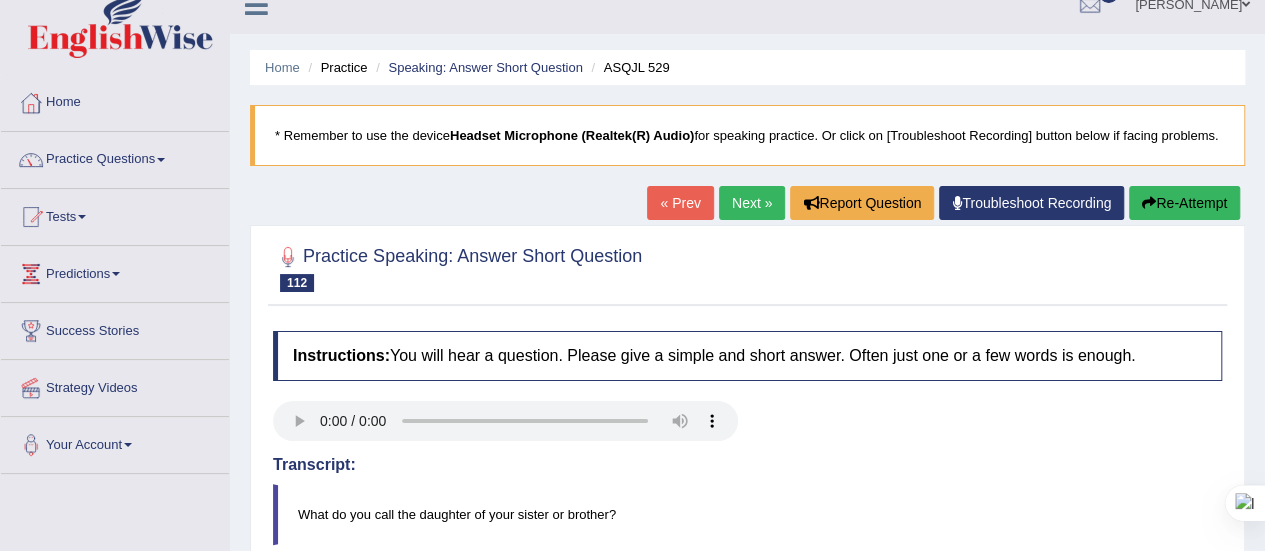 click on "Next »" at bounding box center [752, 203] 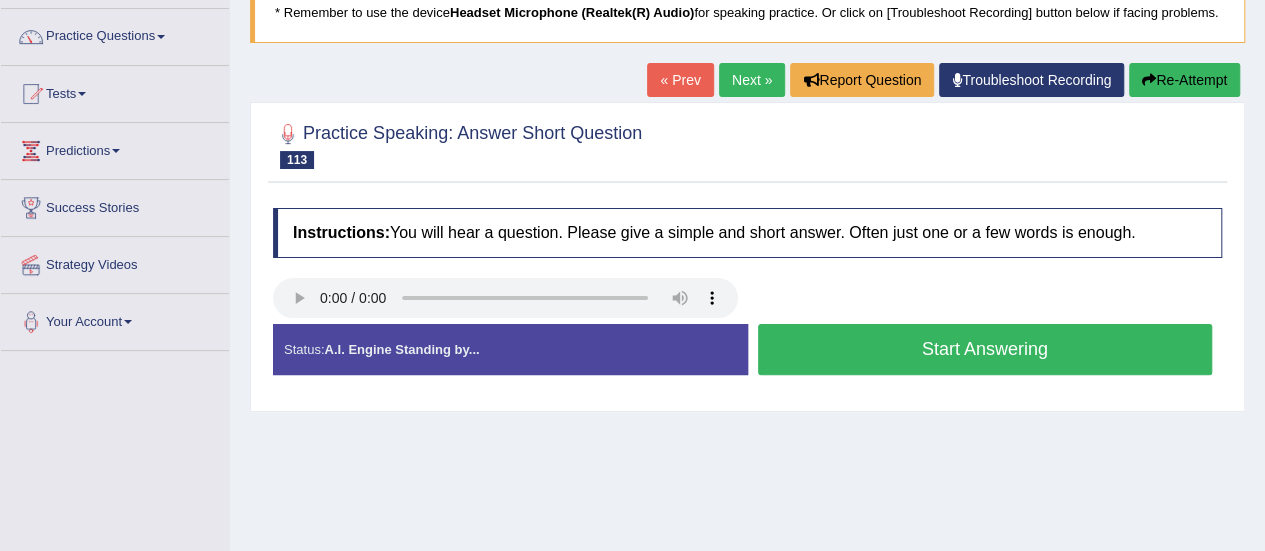scroll, scrollTop: 0, scrollLeft: 0, axis: both 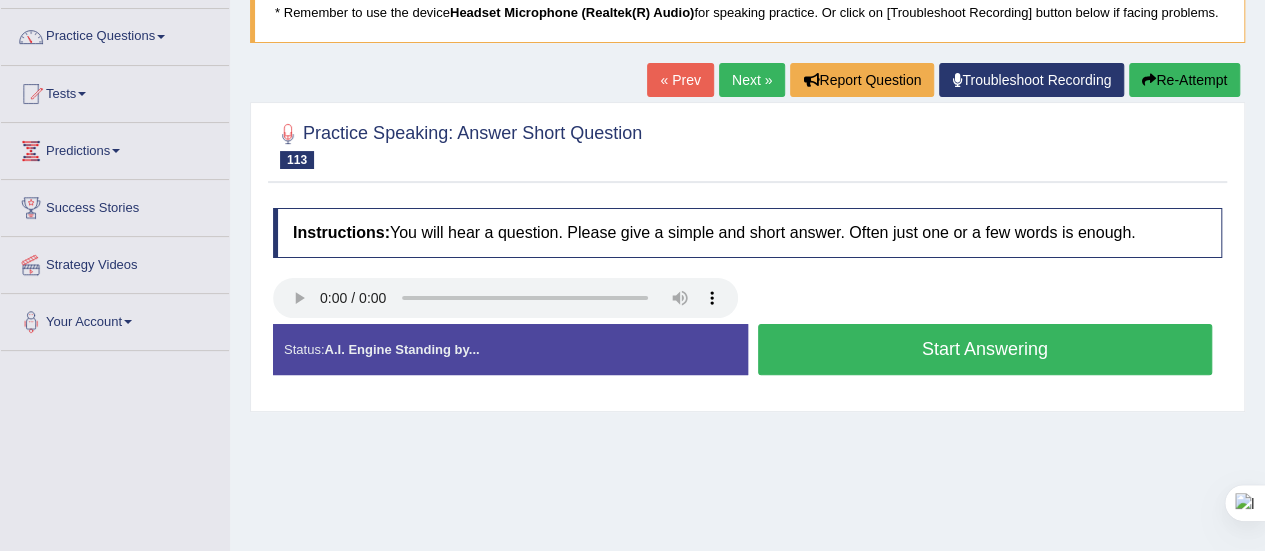click on "Start Answering" at bounding box center [985, 349] 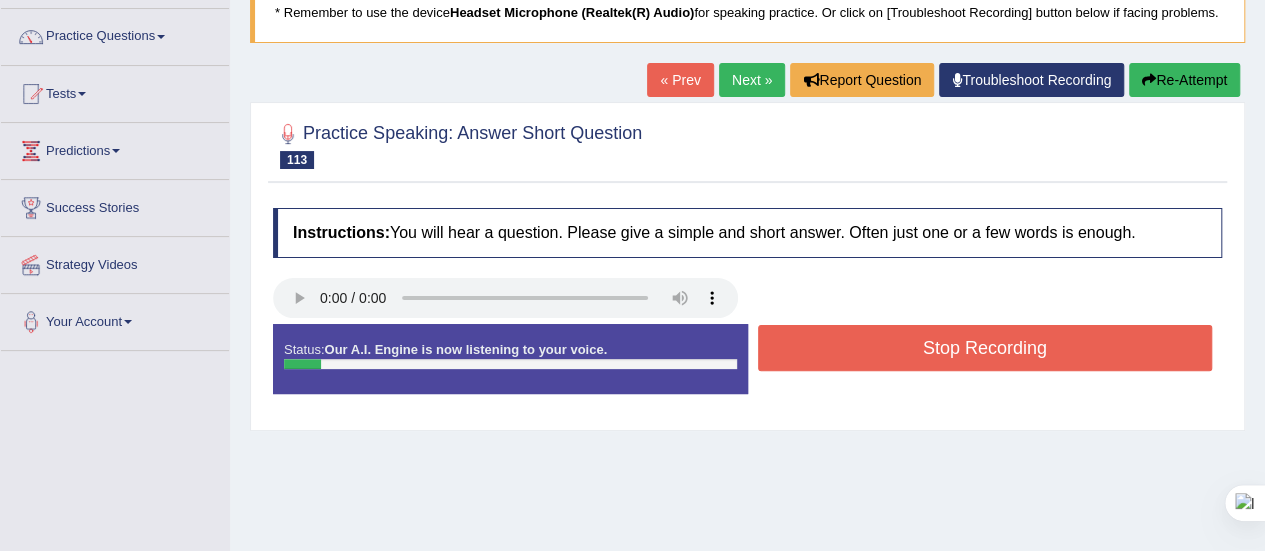 click on "Stop Recording" at bounding box center [985, 348] 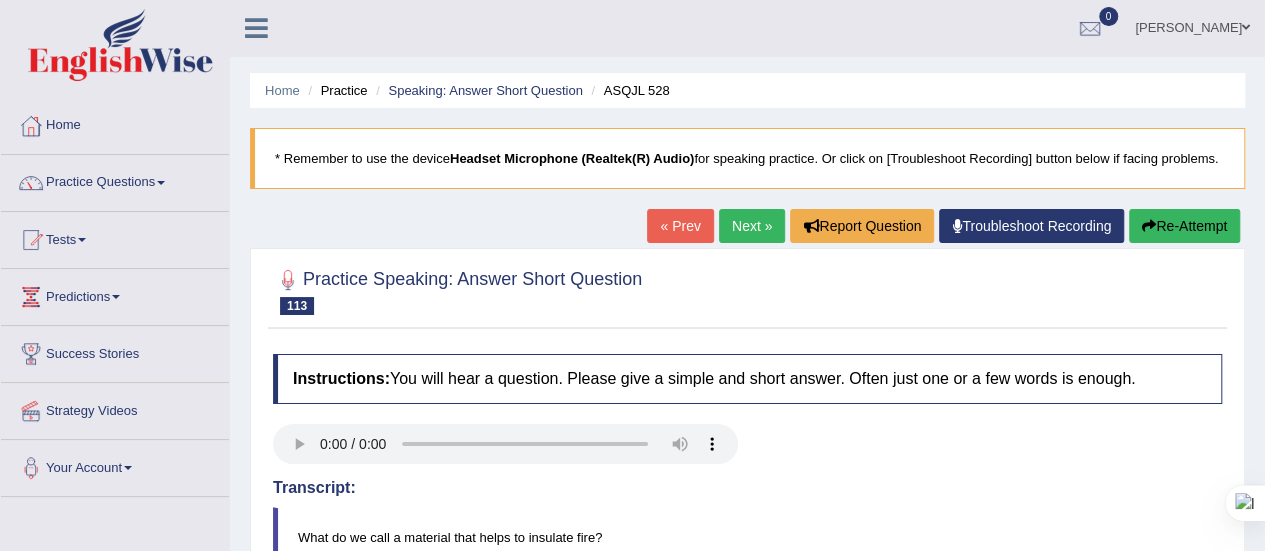 scroll, scrollTop: 0, scrollLeft: 0, axis: both 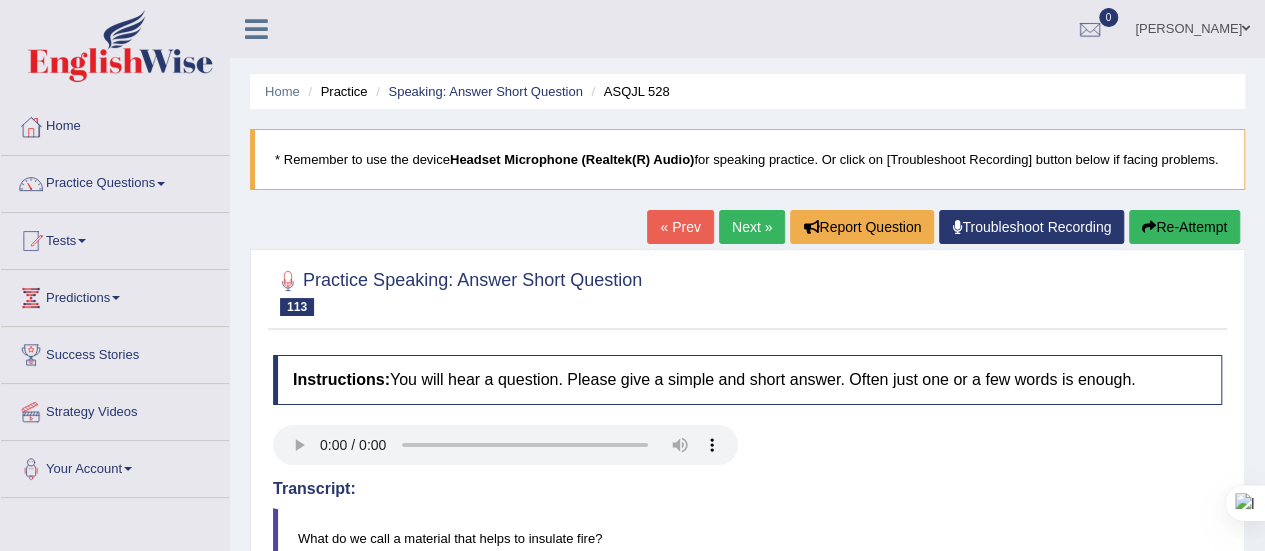 click on "Next »" at bounding box center (752, 227) 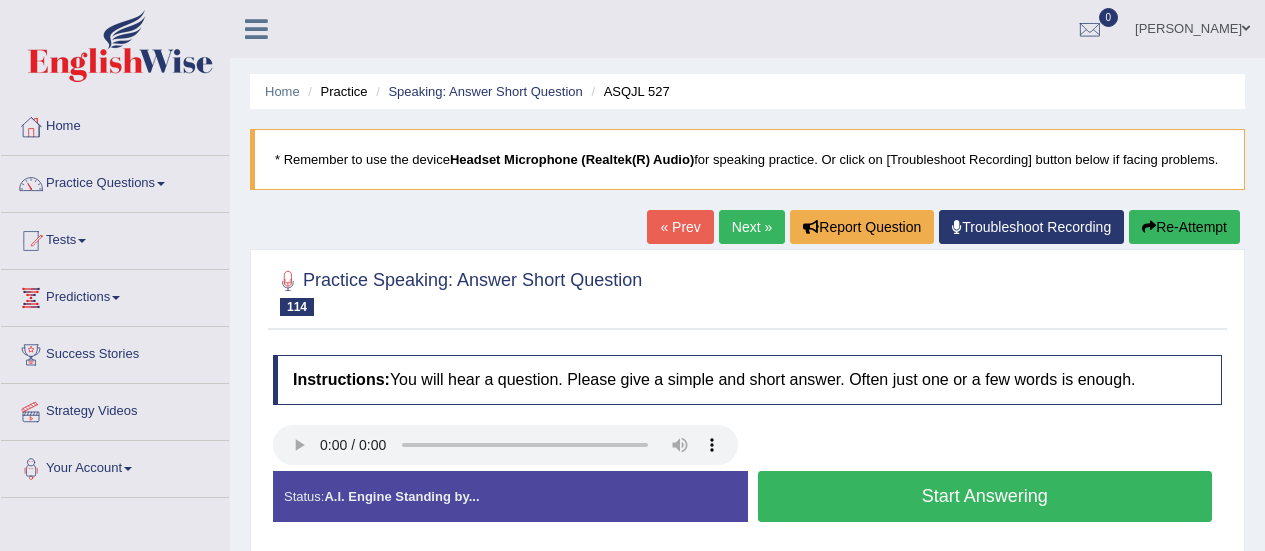 scroll, scrollTop: 0, scrollLeft: 0, axis: both 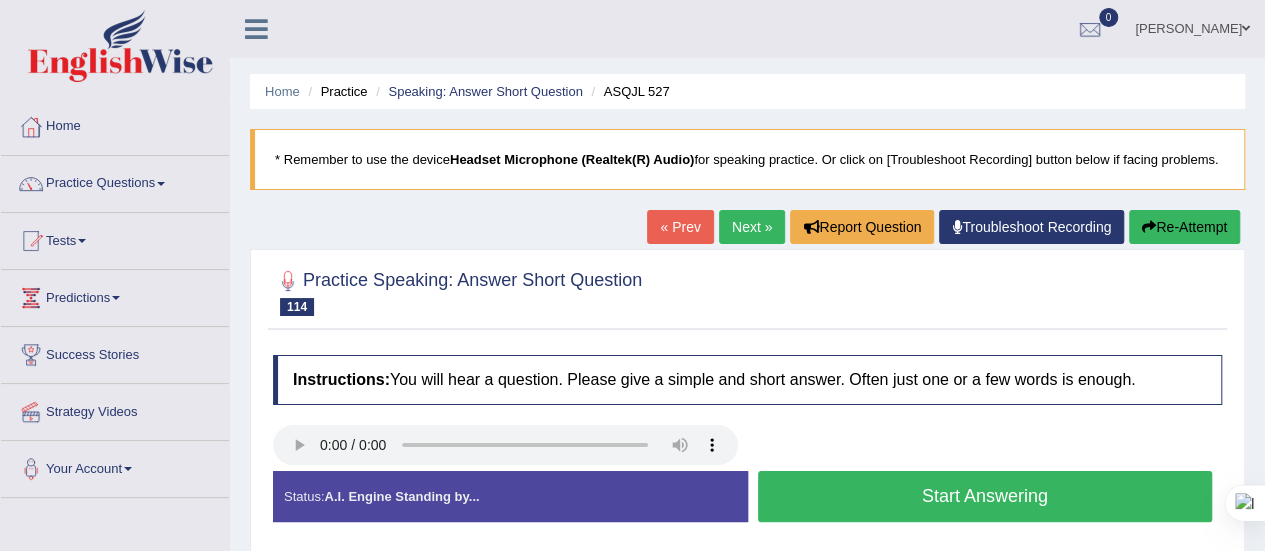 click on "Start Answering" at bounding box center (985, 496) 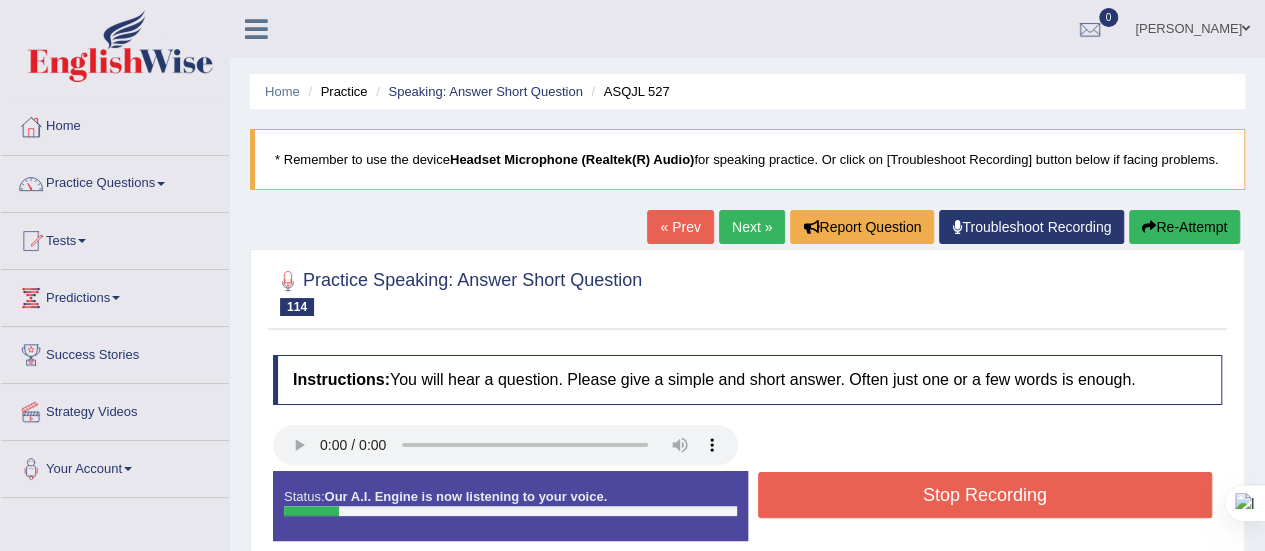 click on "Stop Recording" at bounding box center [985, 495] 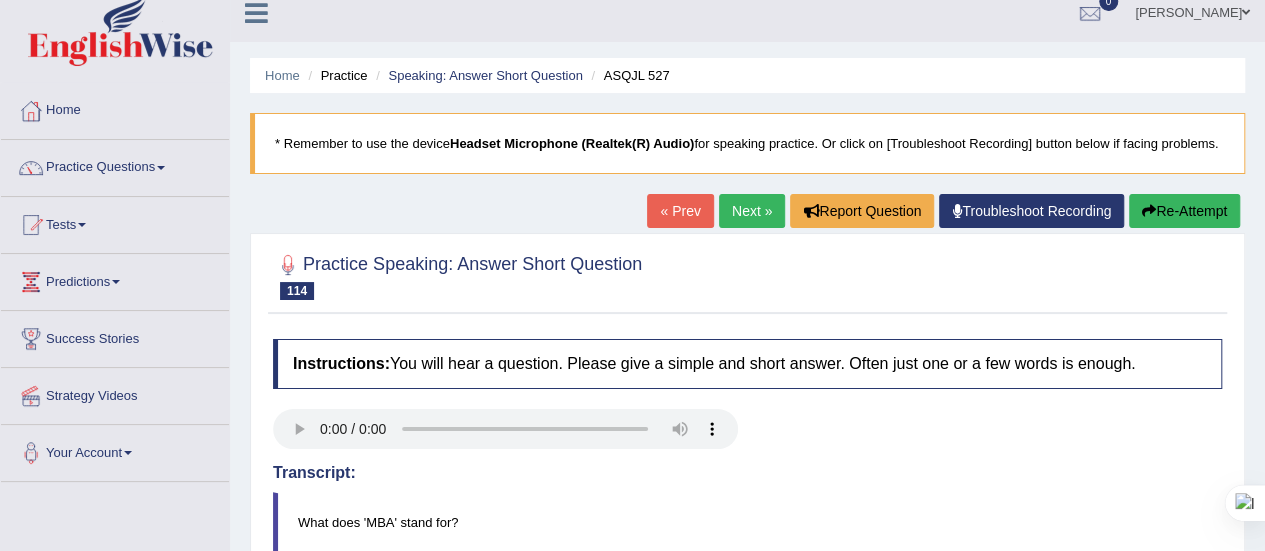 scroll, scrollTop: 0, scrollLeft: 0, axis: both 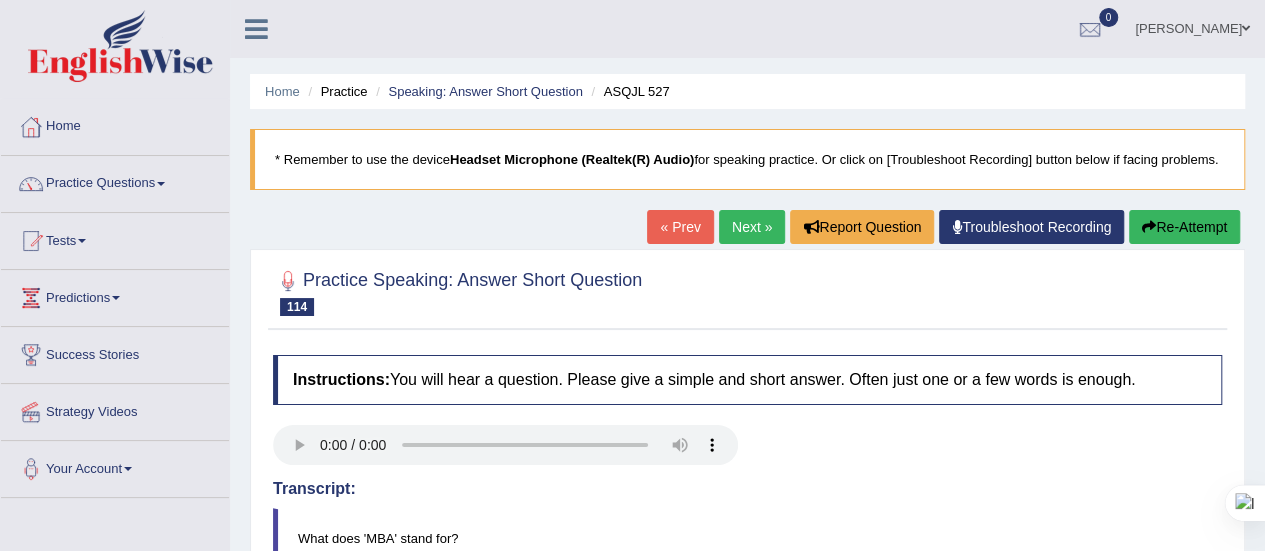 click on "Re-Attempt" at bounding box center (1184, 227) 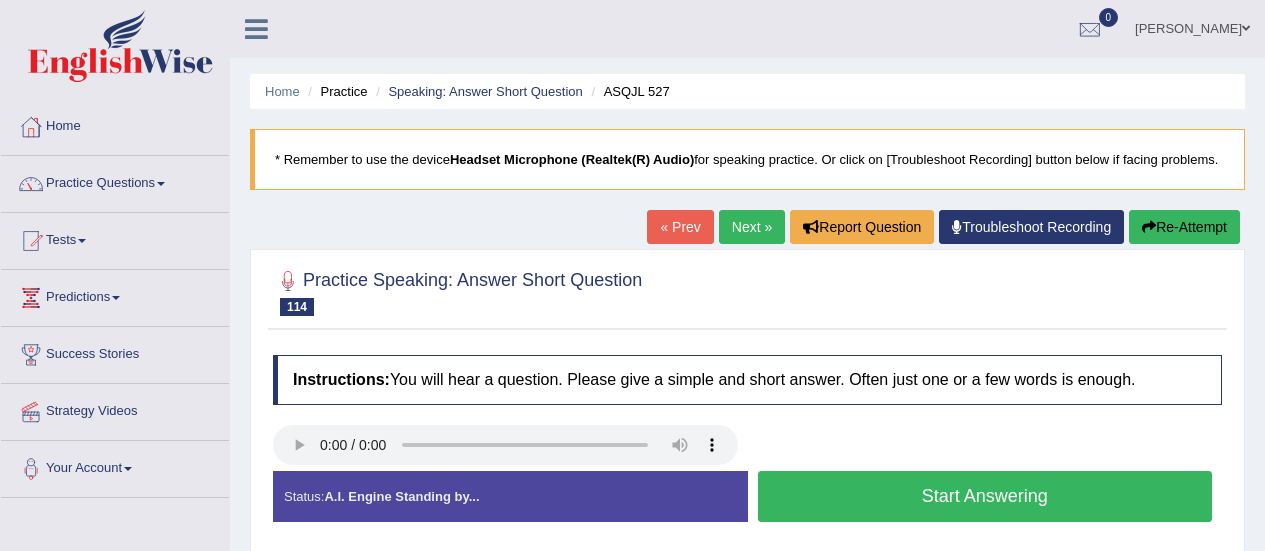 scroll, scrollTop: 0, scrollLeft: 0, axis: both 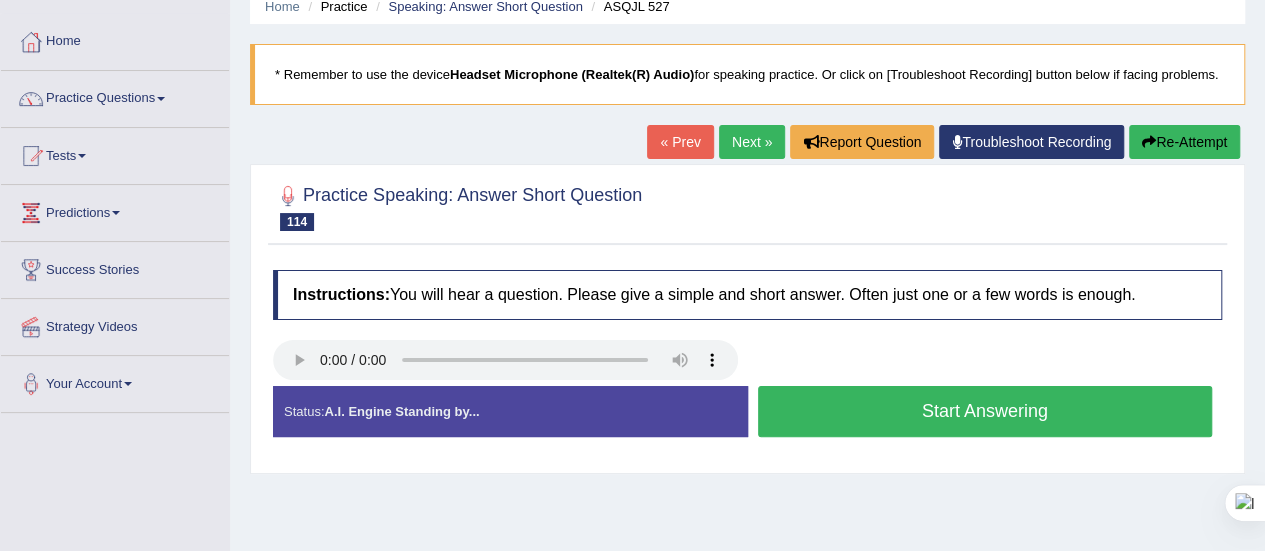 click on "Start Answering" at bounding box center (985, 411) 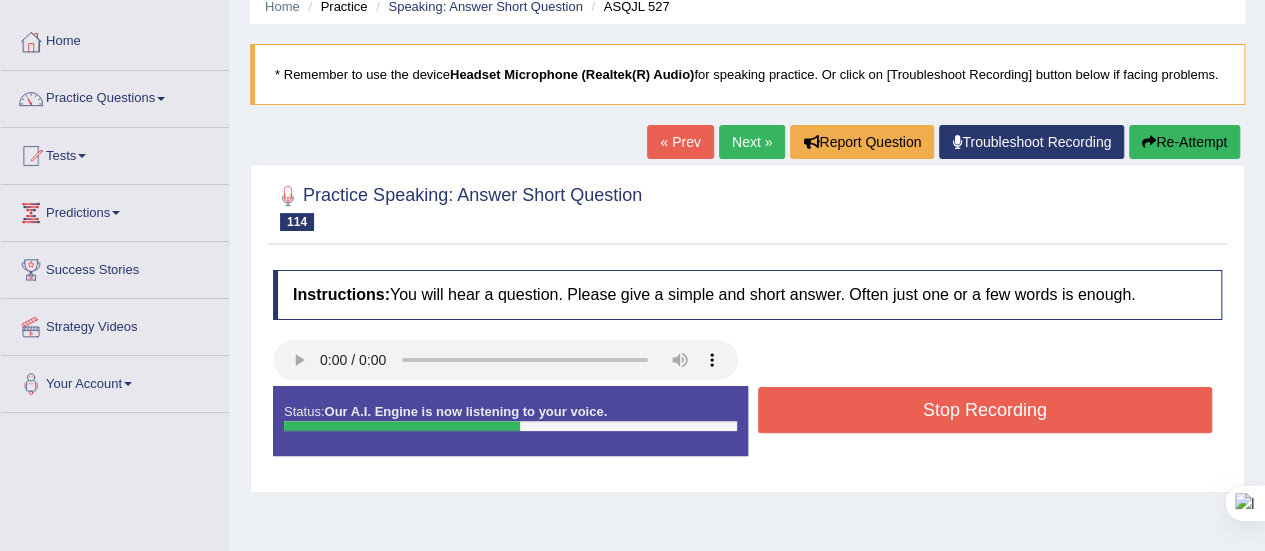 click on "Stop Recording" at bounding box center (985, 410) 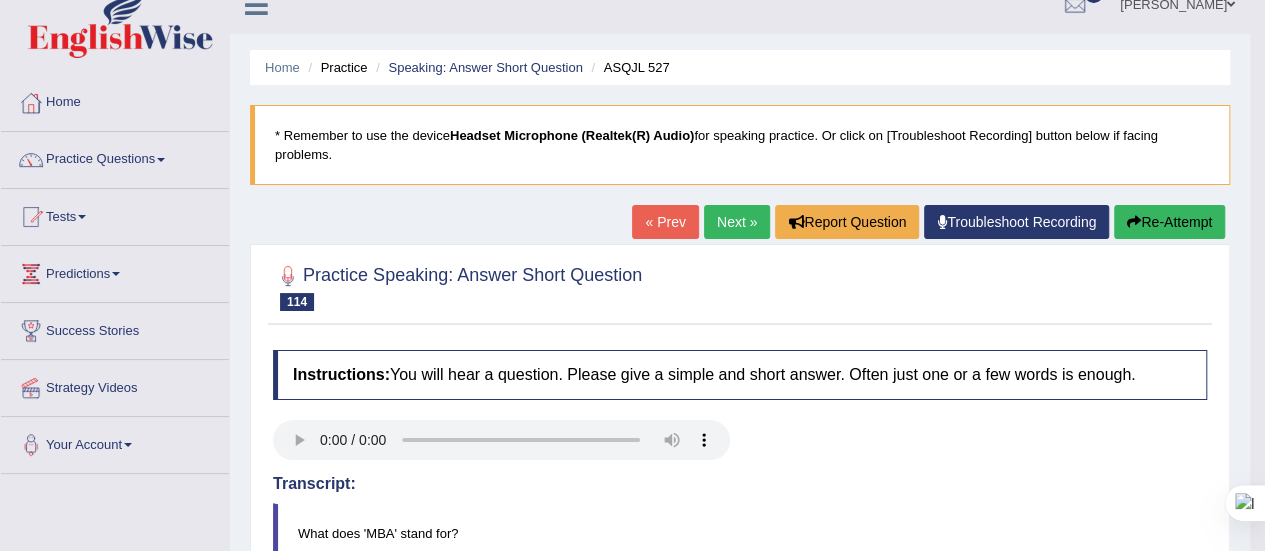 scroll, scrollTop: 21, scrollLeft: 0, axis: vertical 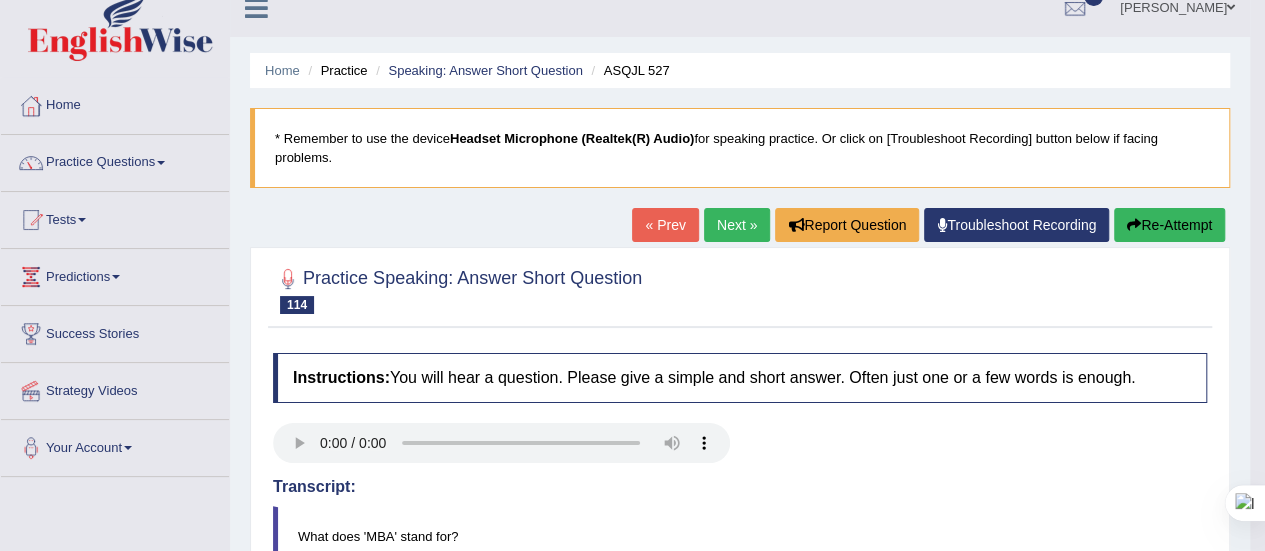 click on "Next »" at bounding box center [737, 225] 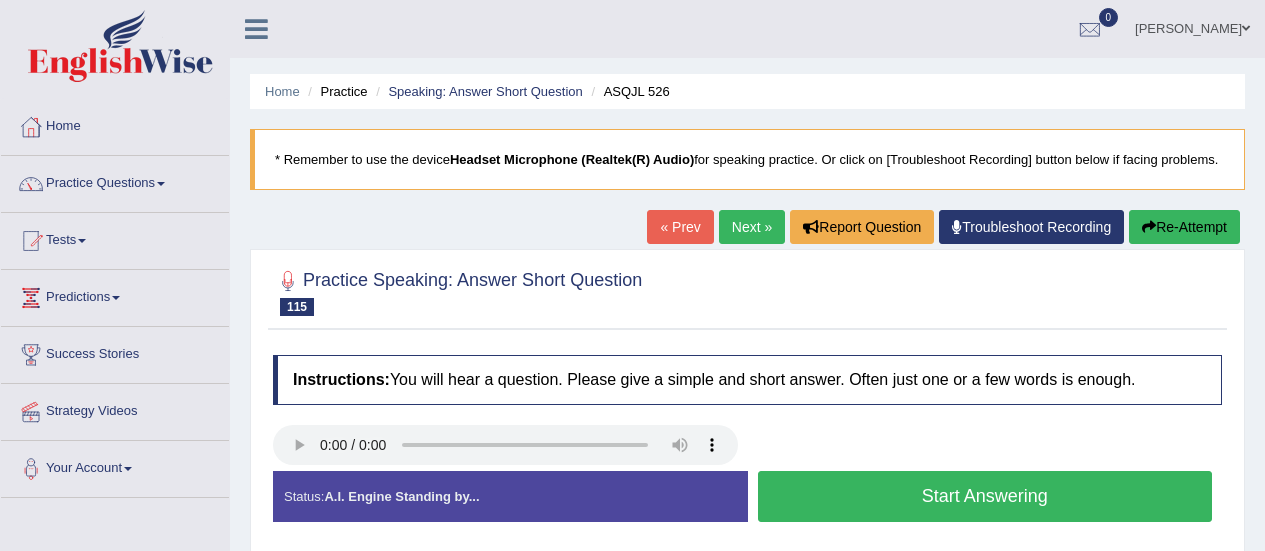 scroll, scrollTop: 0, scrollLeft: 0, axis: both 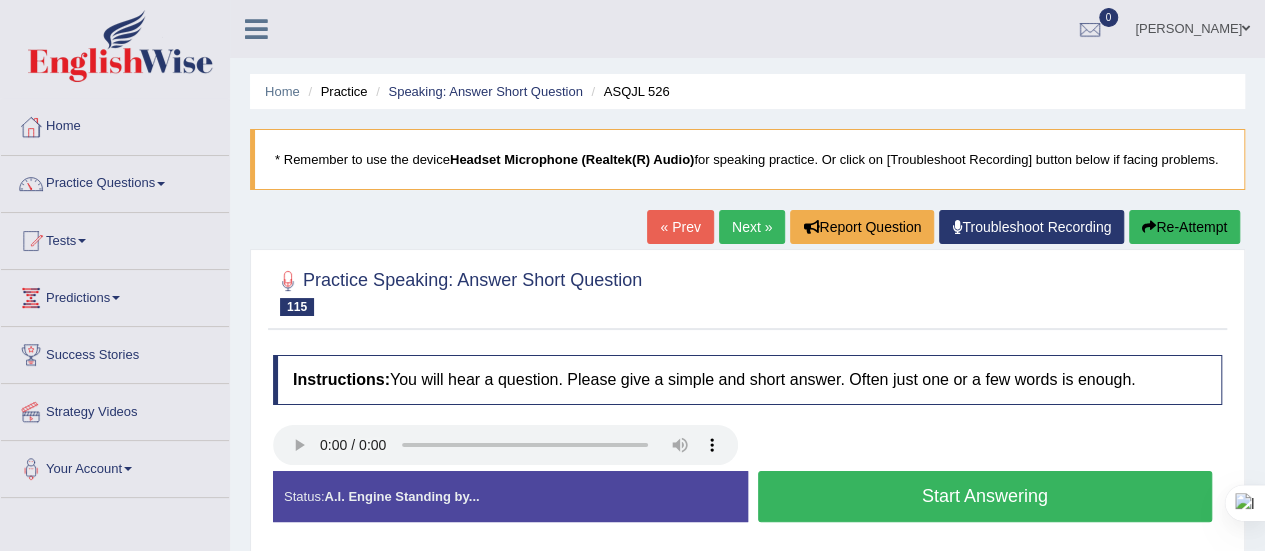 click on "Start Answering" at bounding box center [985, 496] 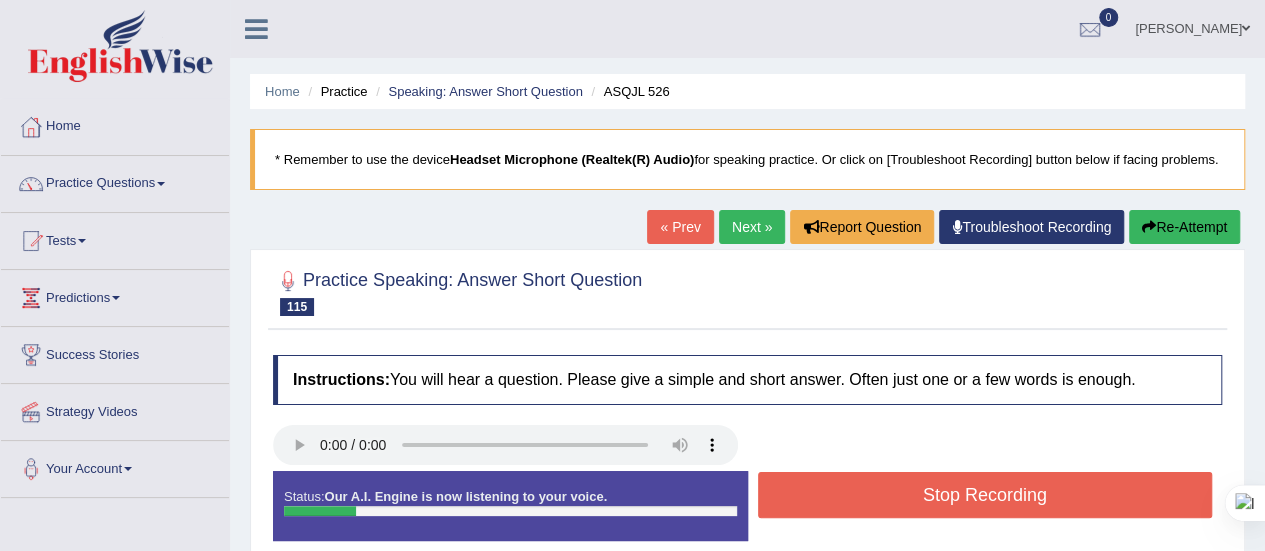 click on "Stop Recording" at bounding box center [985, 495] 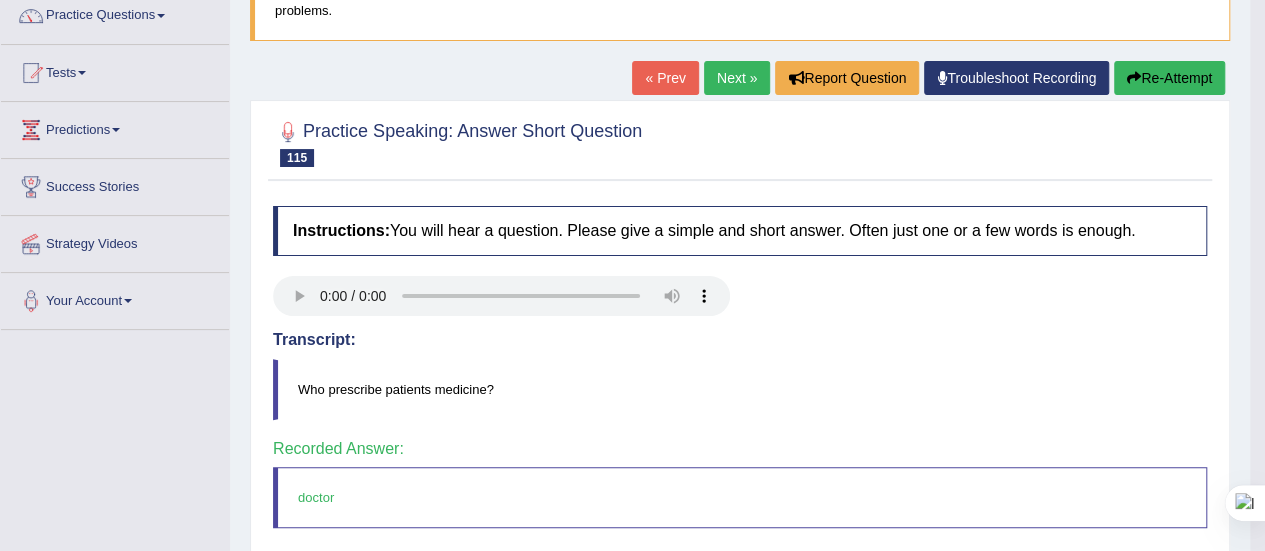 scroll, scrollTop: 0, scrollLeft: 0, axis: both 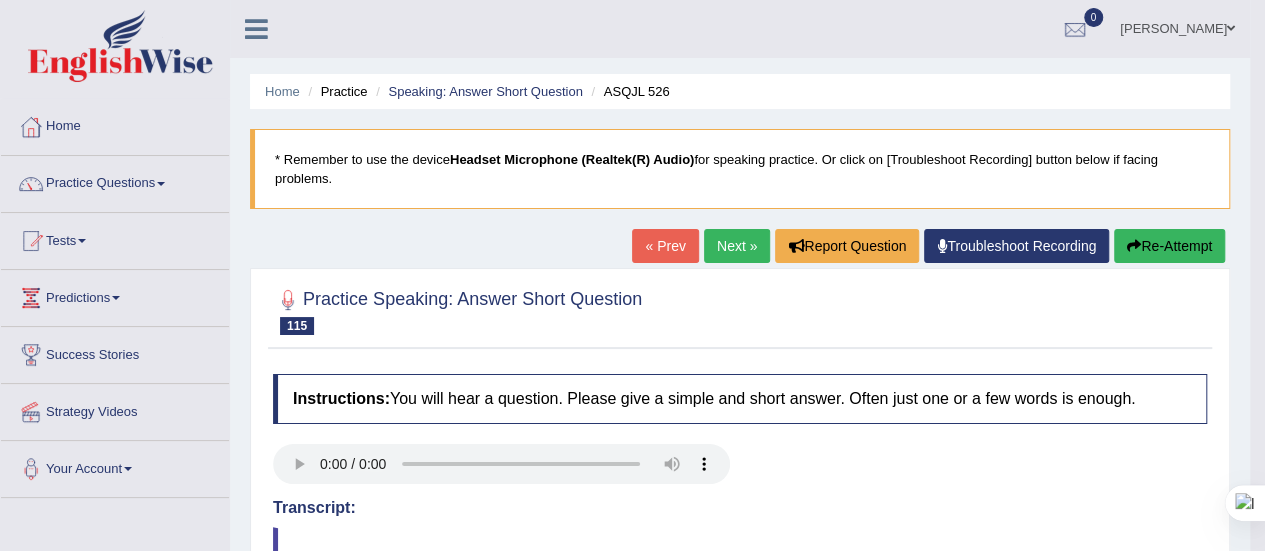 click on "Next »" at bounding box center [737, 246] 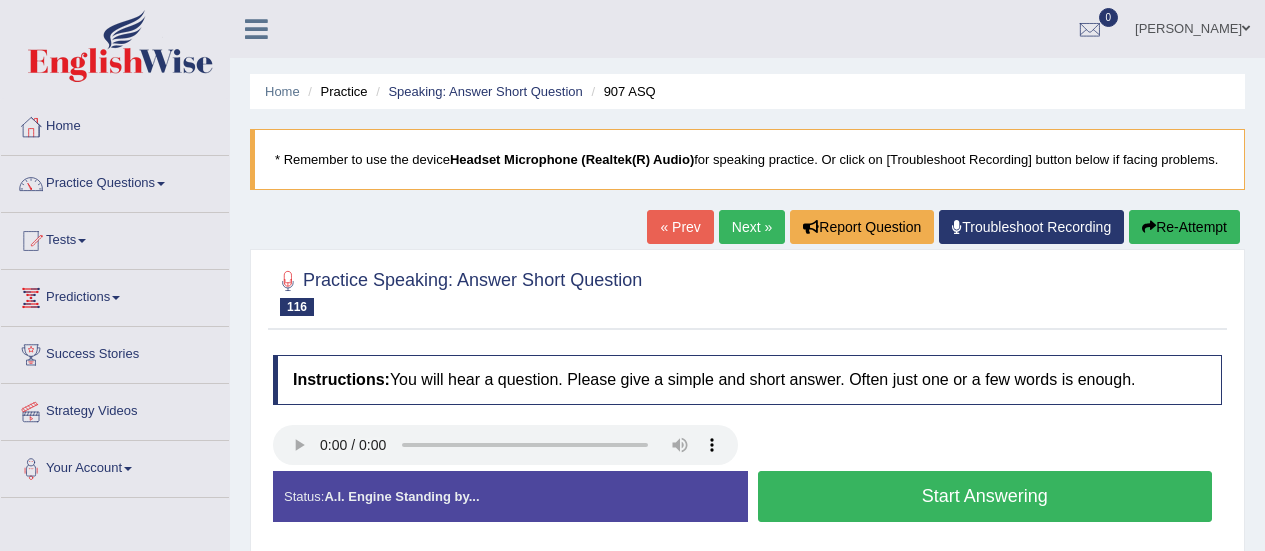 scroll, scrollTop: 106, scrollLeft: 0, axis: vertical 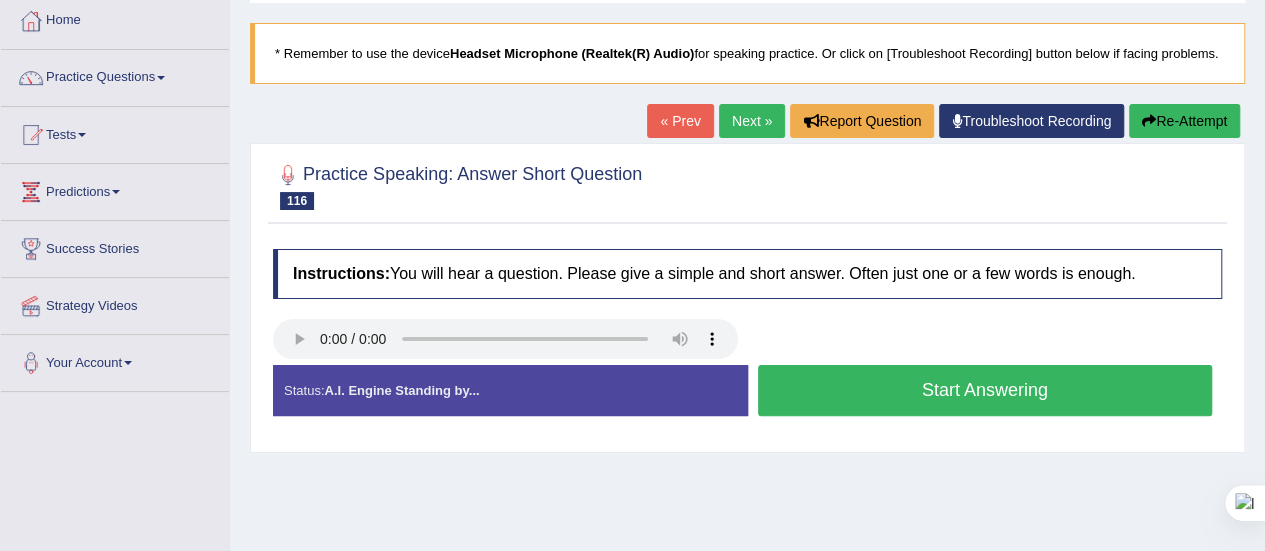 click on "Start Answering" at bounding box center (985, 390) 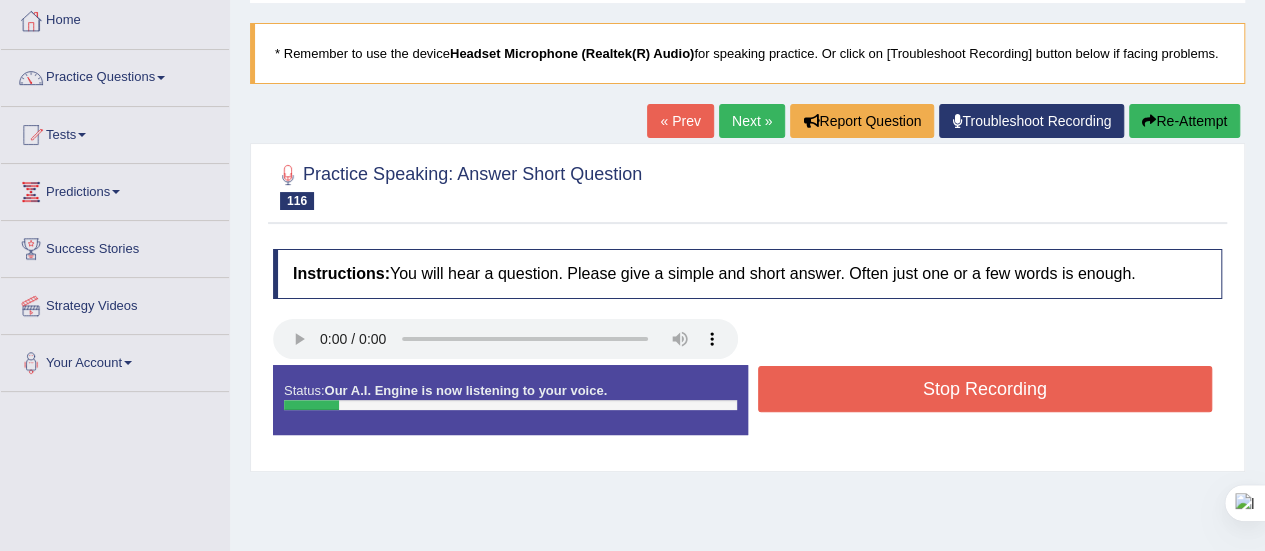 click on "Stop Recording" at bounding box center (985, 389) 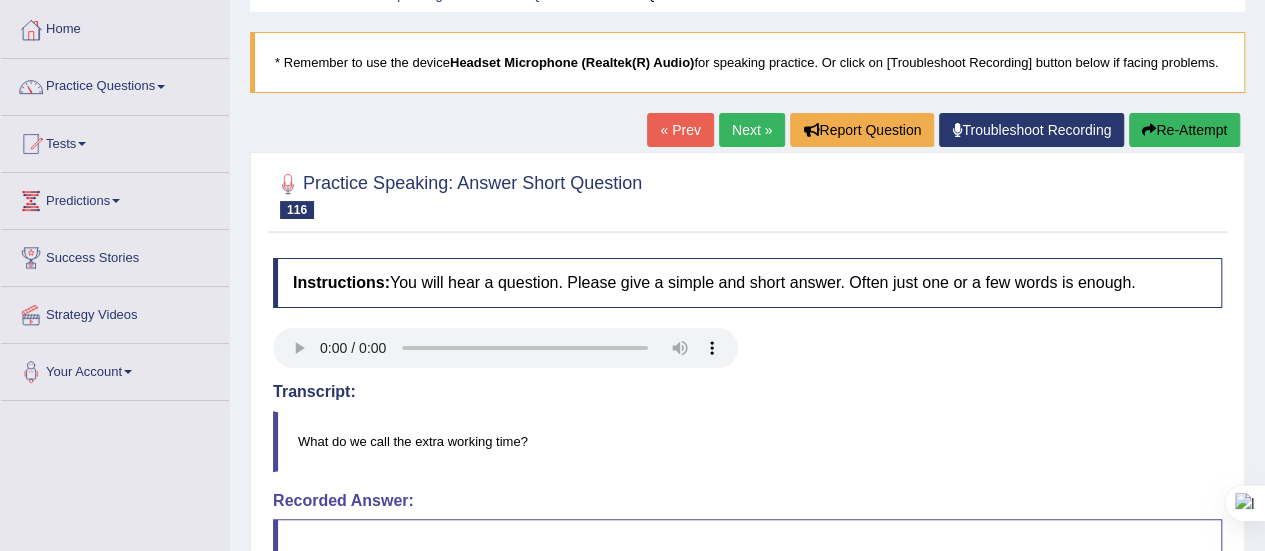 scroll, scrollTop: 87, scrollLeft: 0, axis: vertical 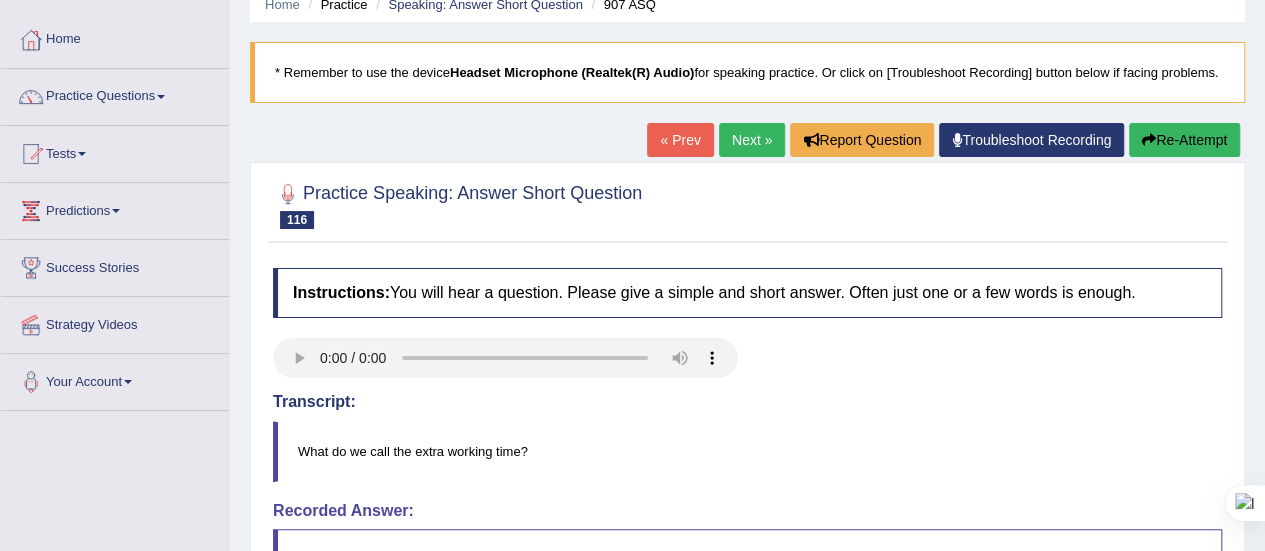 click on "Re-Attempt" at bounding box center [1184, 140] 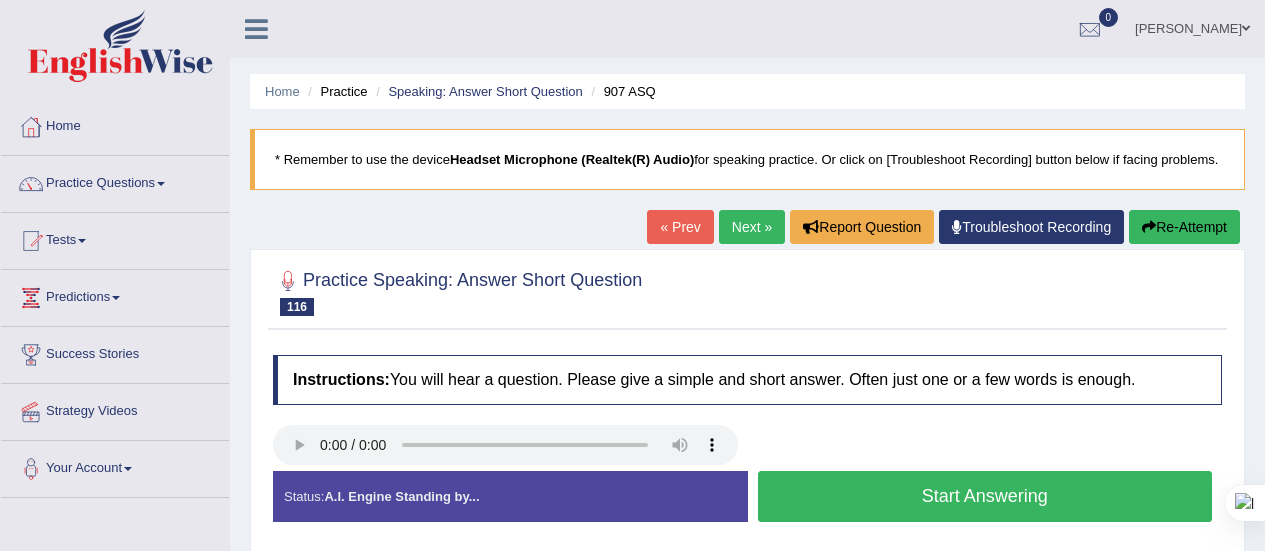 scroll, scrollTop: 87, scrollLeft: 0, axis: vertical 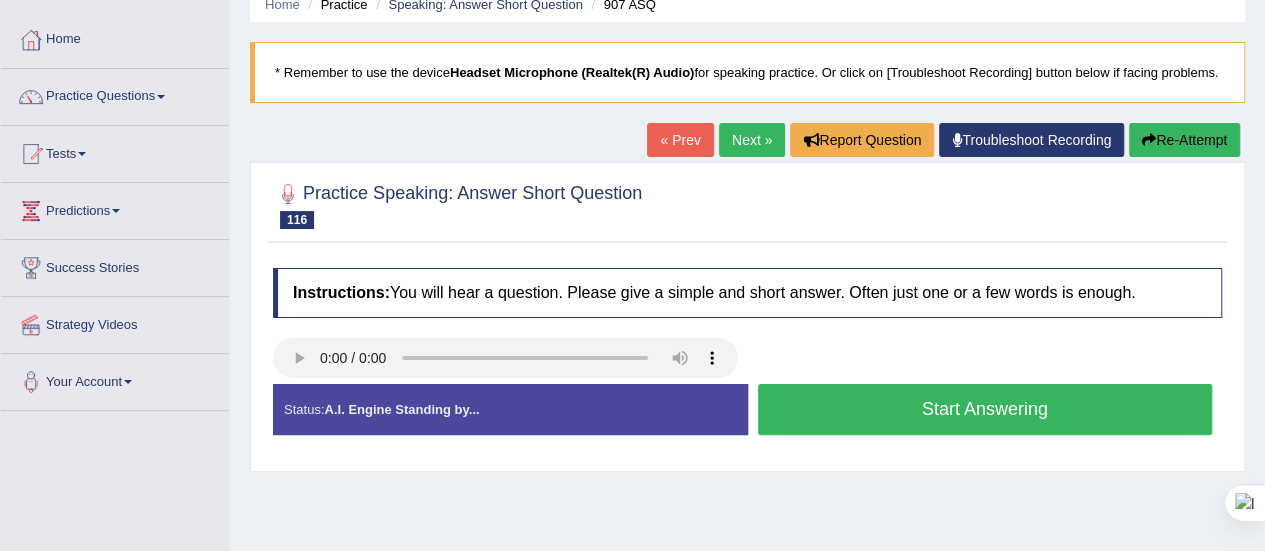 click on "Start Answering" at bounding box center [985, 409] 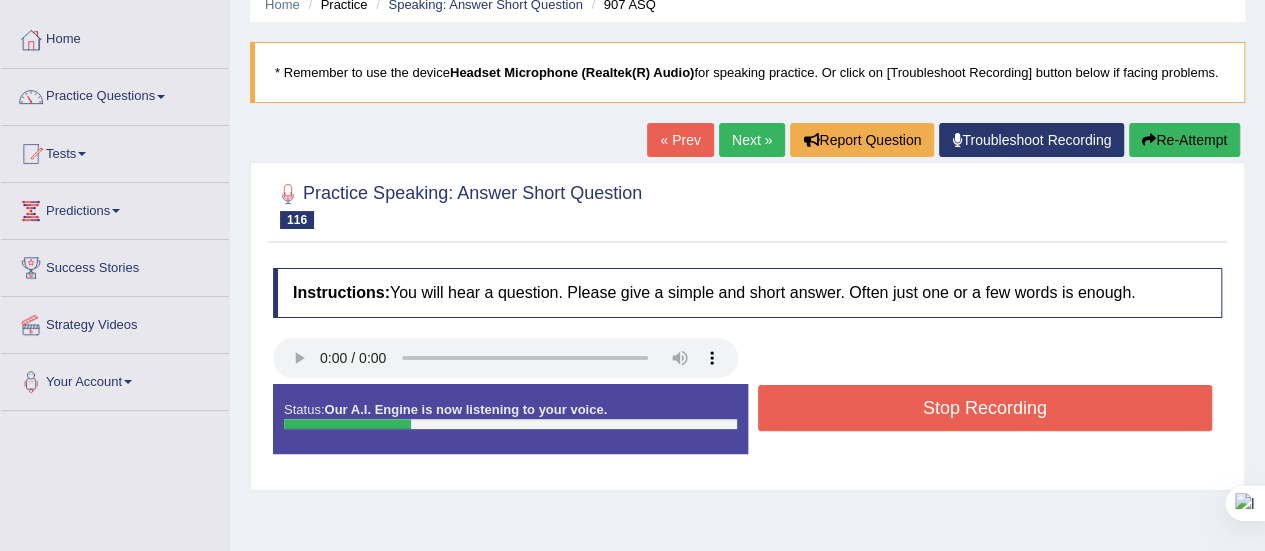 click on "Stop Recording" at bounding box center (985, 408) 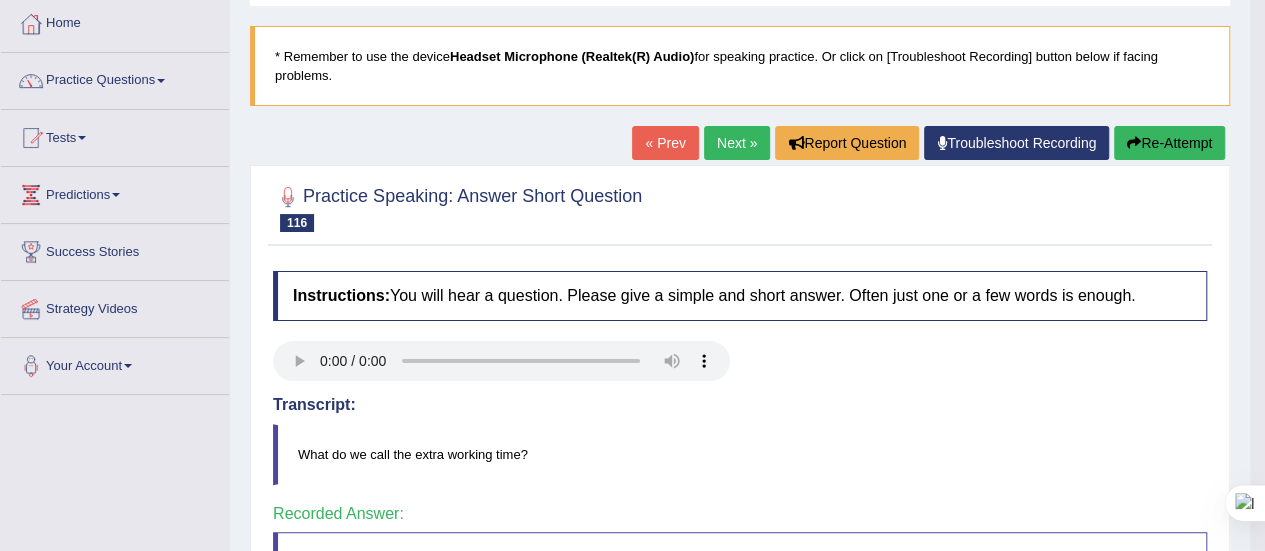 scroll, scrollTop: 99, scrollLeft: 0, axis: vertical 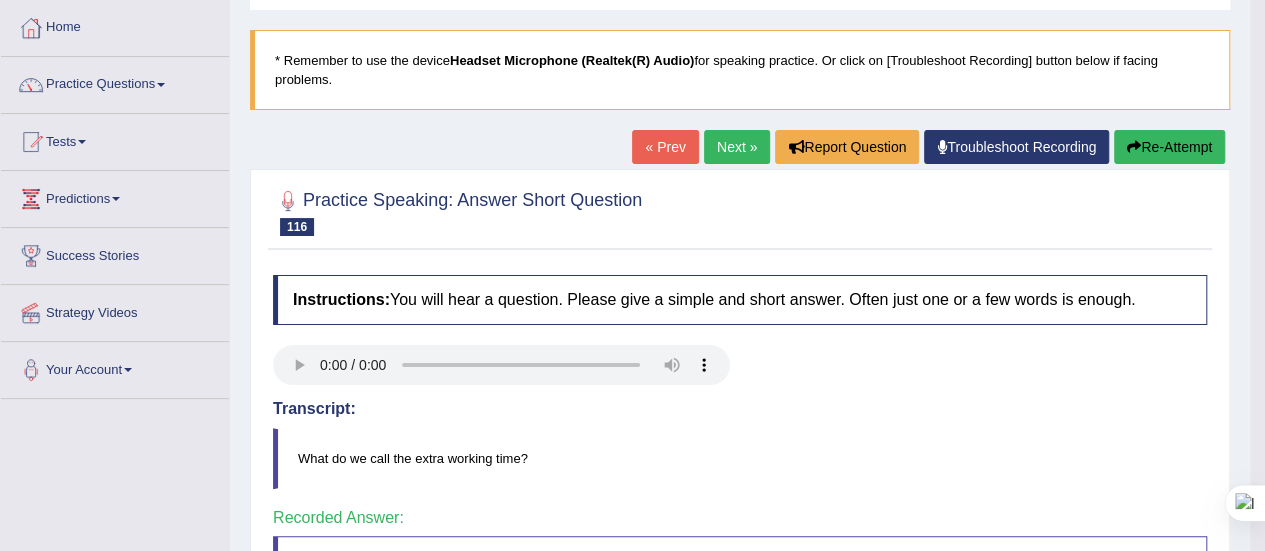 click on "Next »" at bounding box center [737, 147] 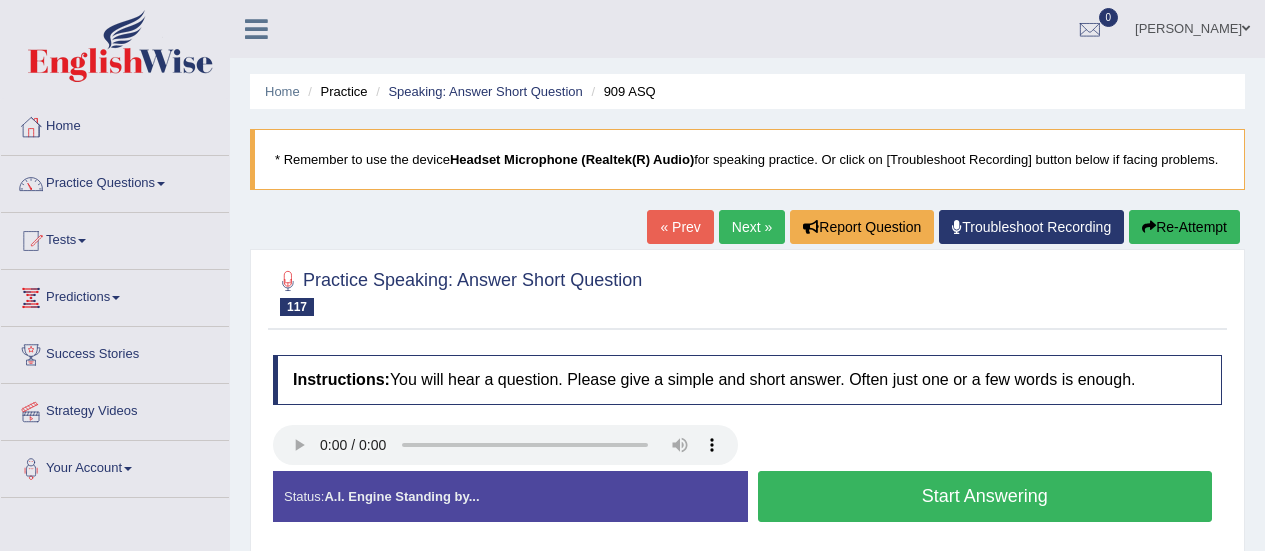 scroll, scrollTop: 0, scrollLeft: 0, axis: both 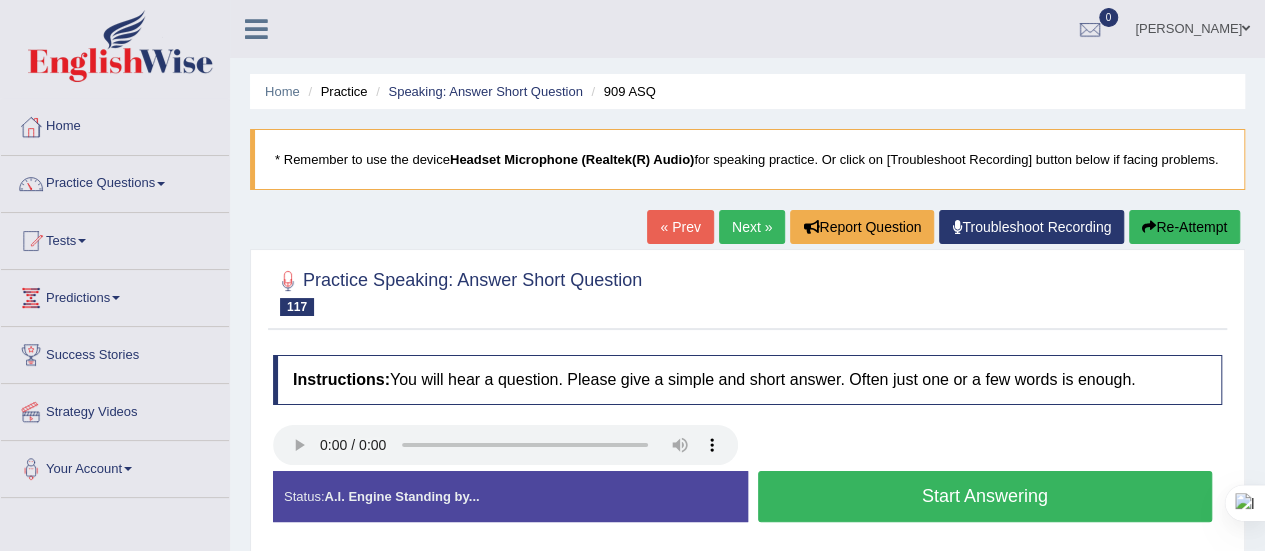 click on "Start Answering" at bounding box center (985, 496) 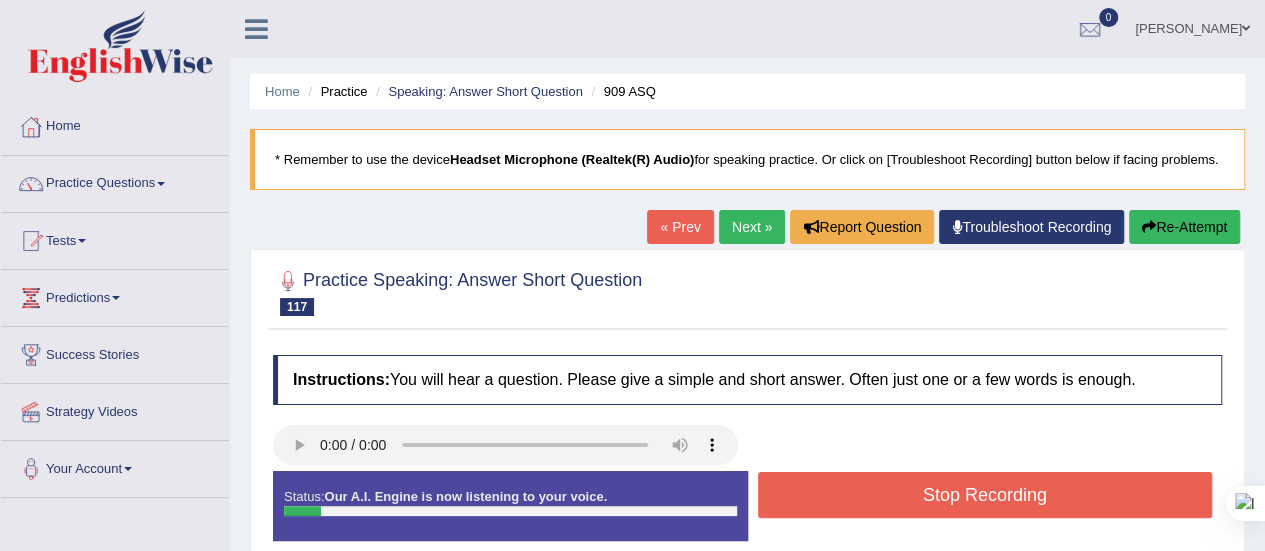 click on "Stop Recording" at bounding box center [985, 495] 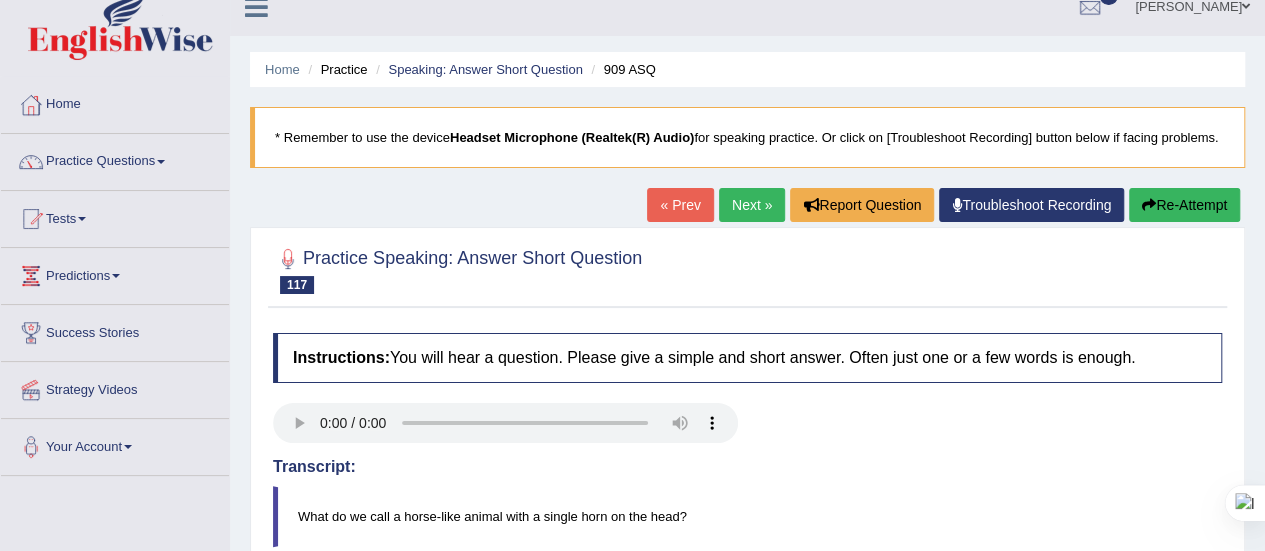scroll, scrollTop: 0, scrollLeft: 0, axis: both 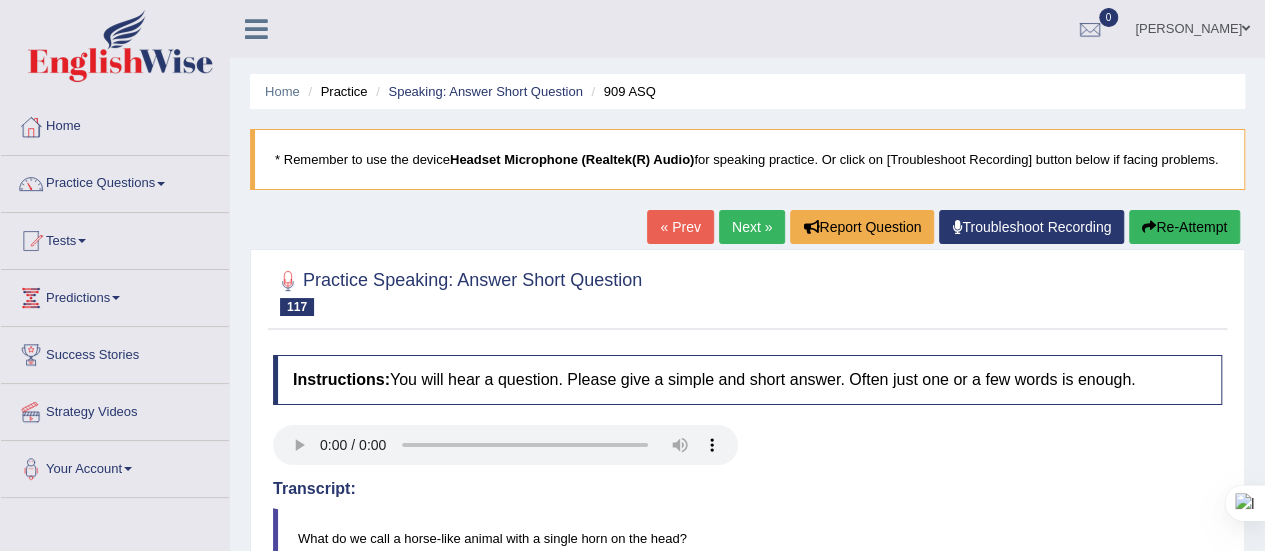 click on "Next »" at bounding box center [752, 227] 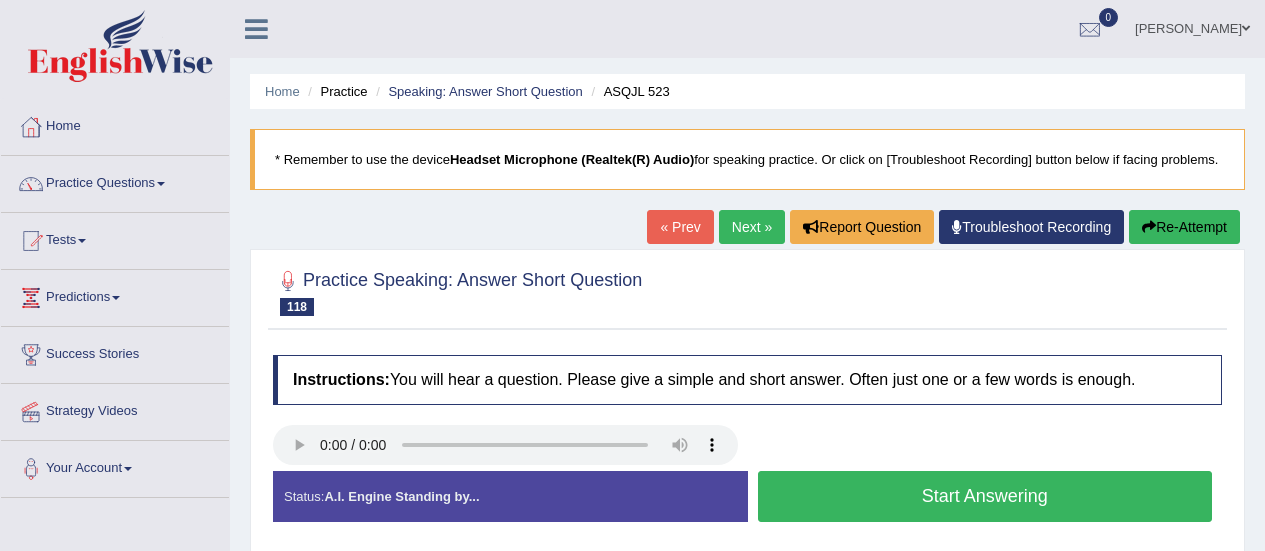 scroll, scrollTop: 64, scrollLeft: 0, axis: vertical 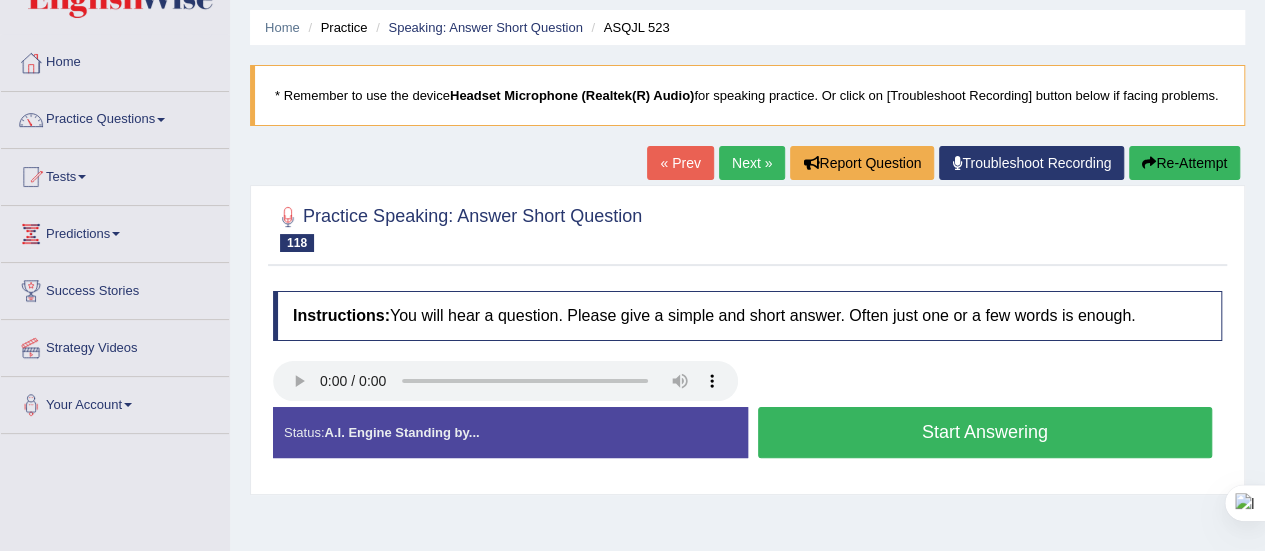click on "Start Answering" at bounding box center [985, 432] 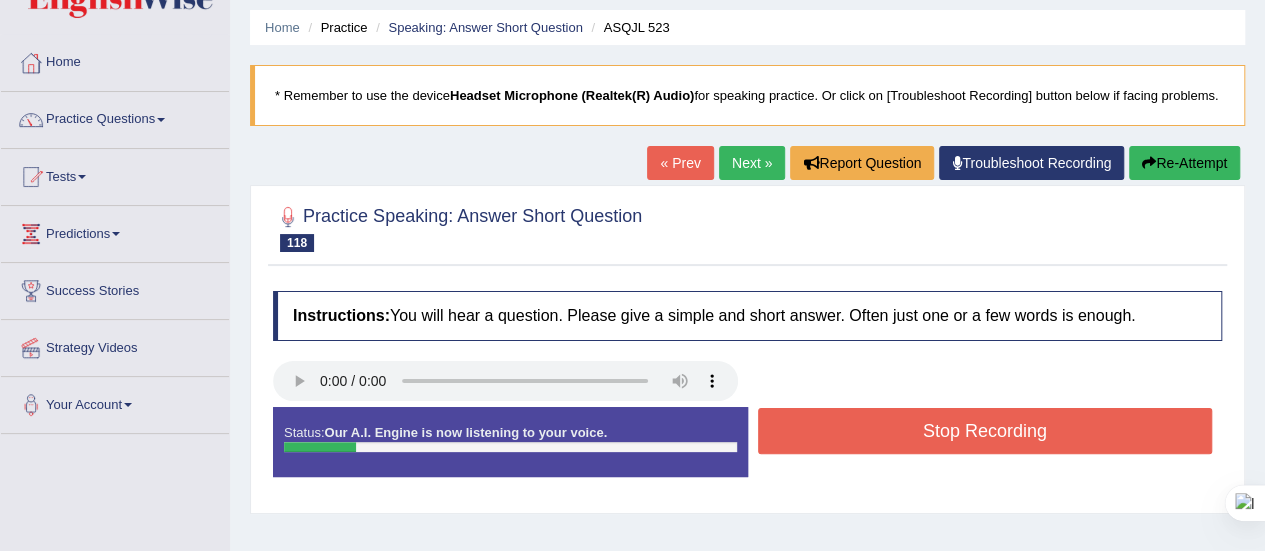 click on "Stop Recording" at bounding box center [985, 431] 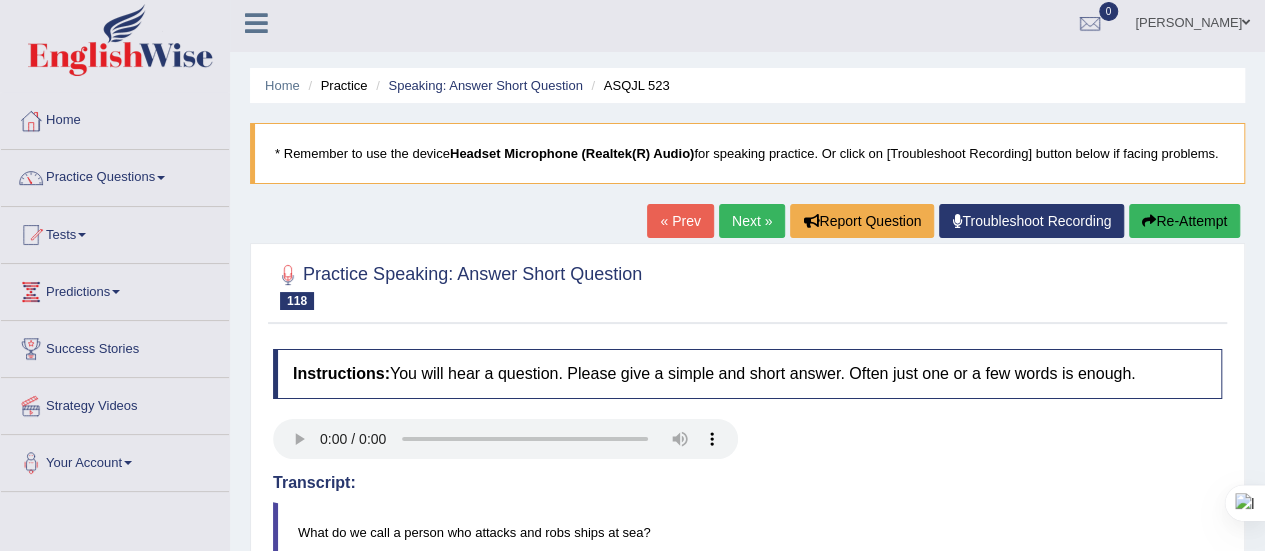scroll, scrollTop: 0, scrollLeft: 0, axis: both 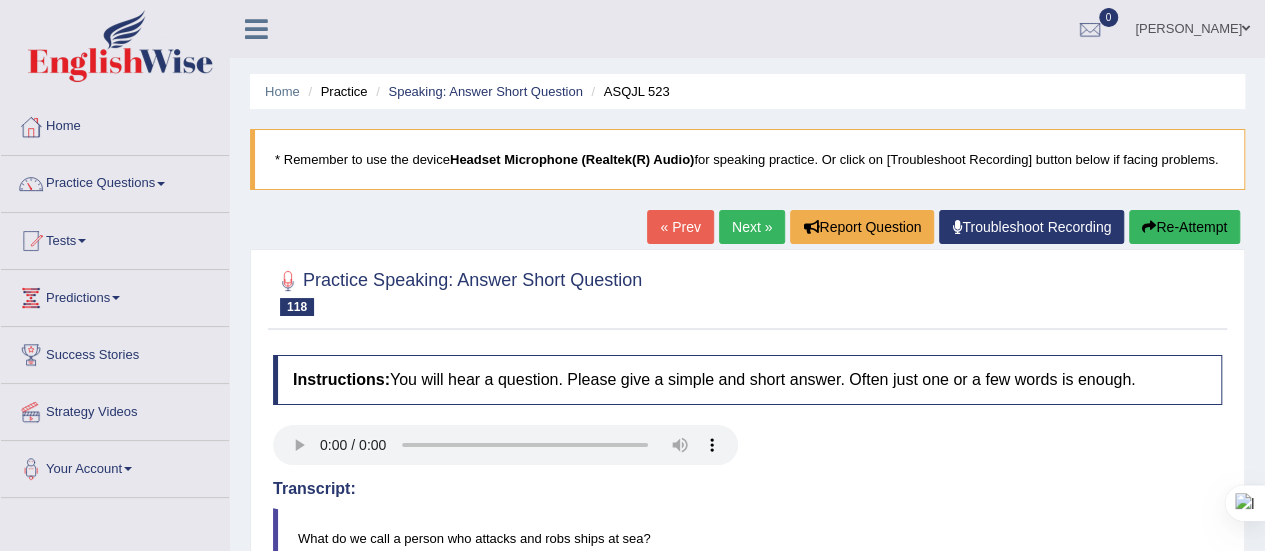 click on "Re-Attempt" at bounding box center (1184, 227) 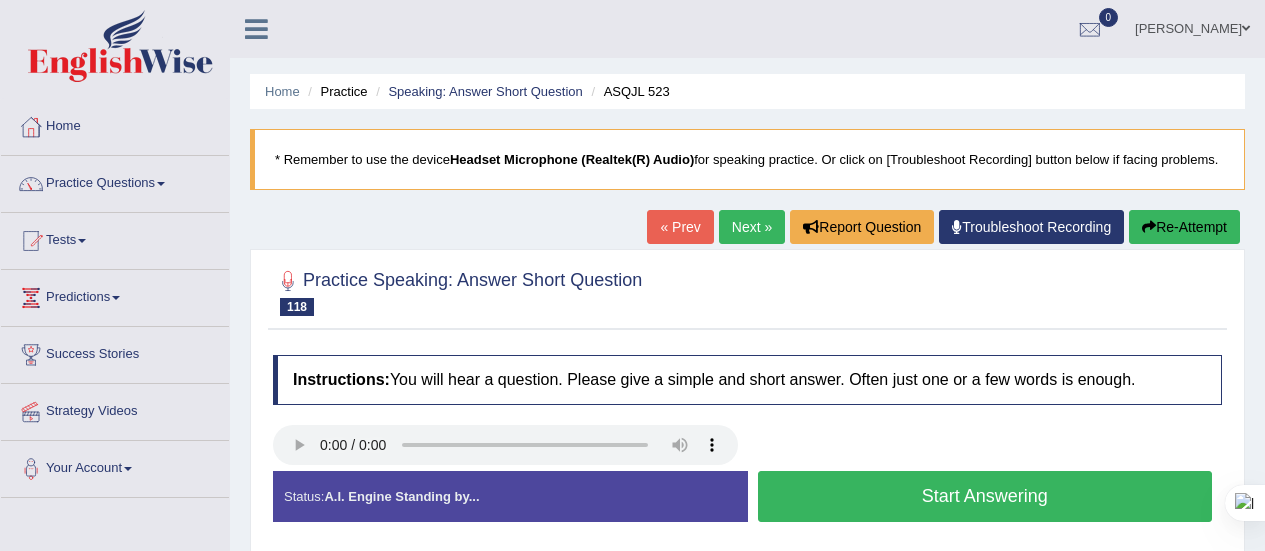 scroll, scrollTop: 144, scrollLeft: 0, axis: vertical 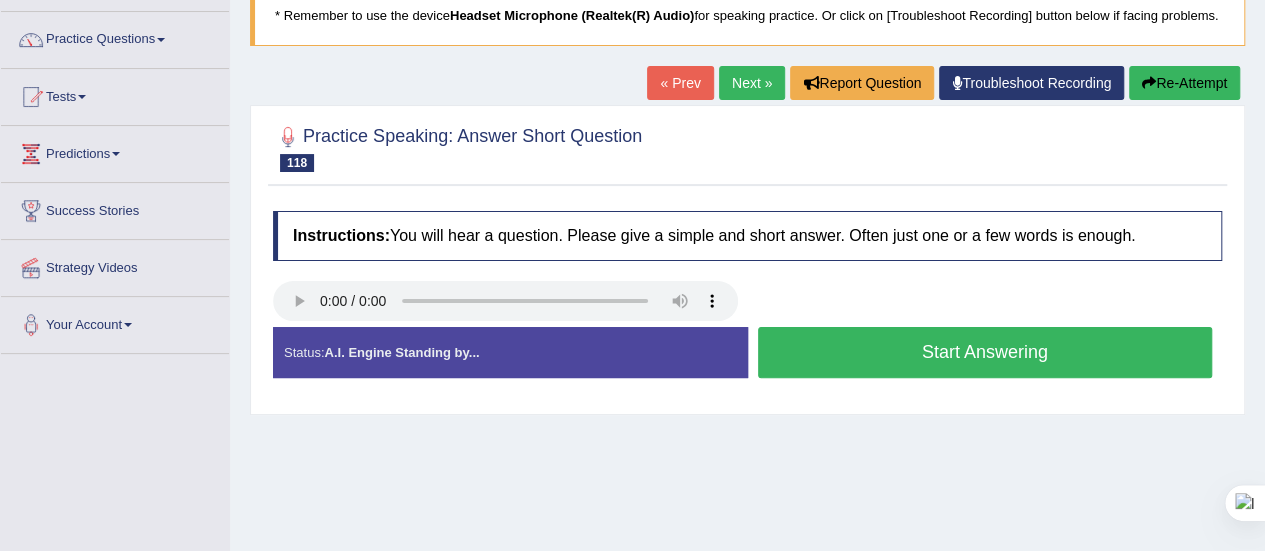 click on "Start Answering" at bounding box center [985, 352] 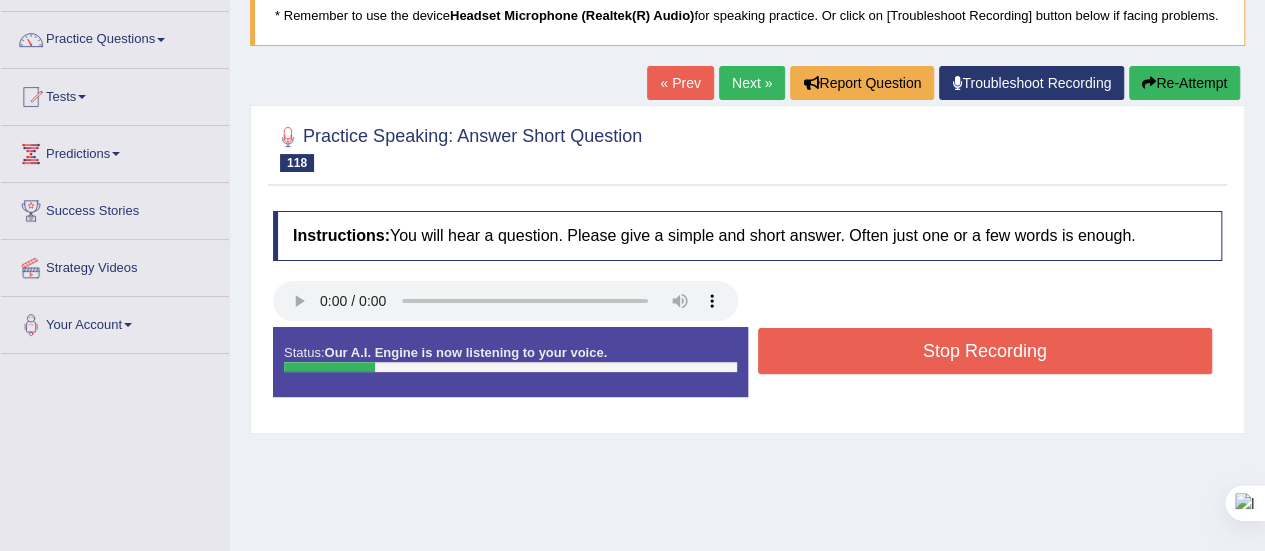 click on "Stop Recording" at bounding box center [985, 351] 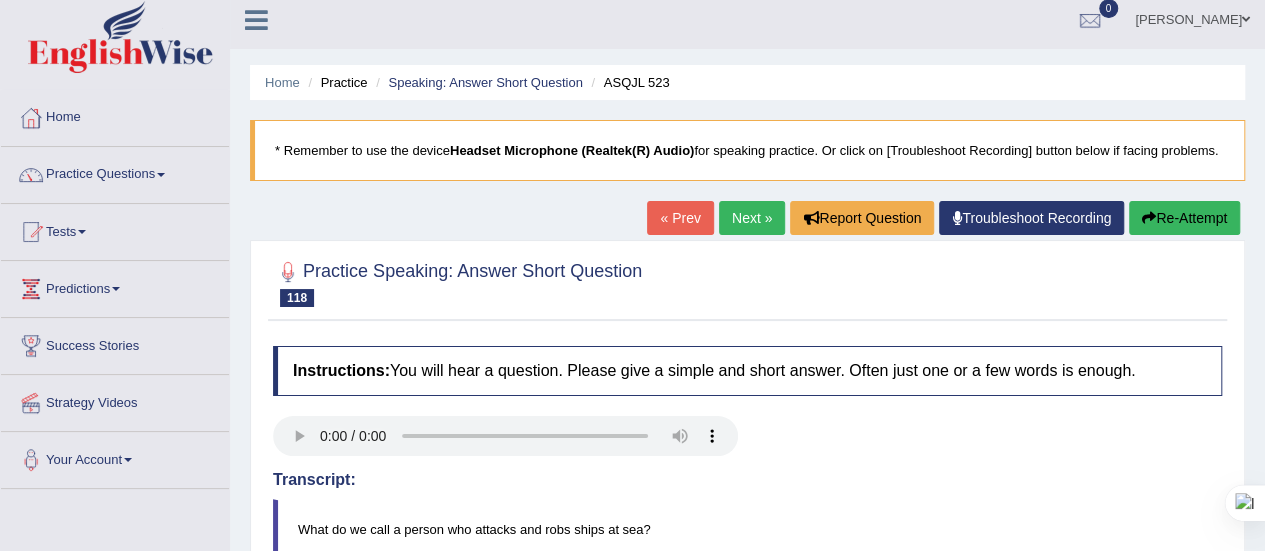 scroll, scrollTop: 0, scrollLeft: 0, axis: both 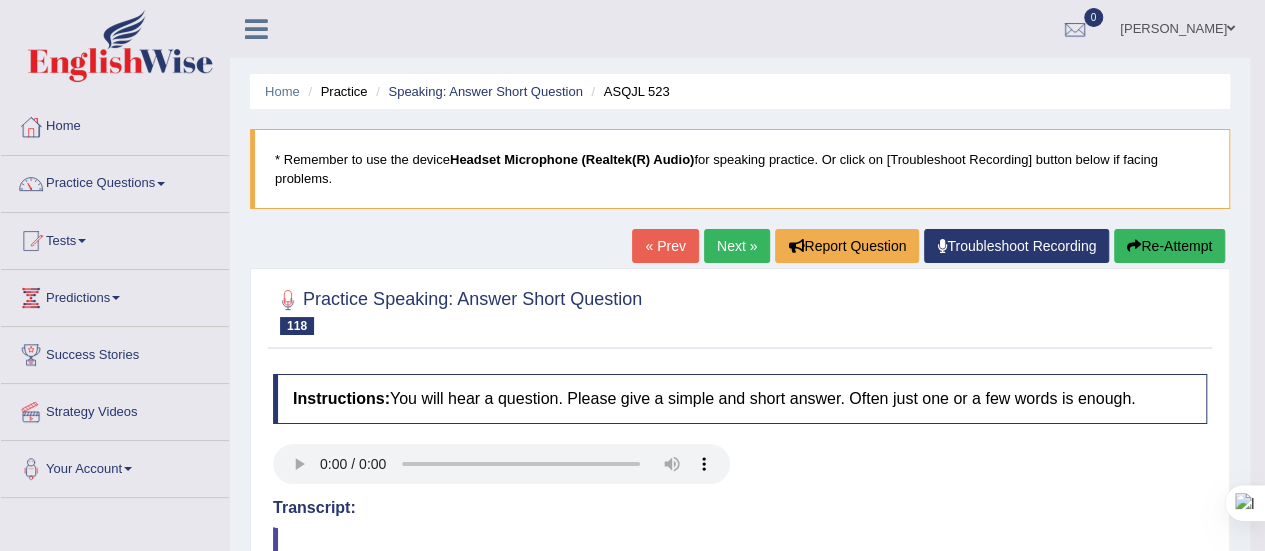 click on "Next »" at bounding box center (737, 246) 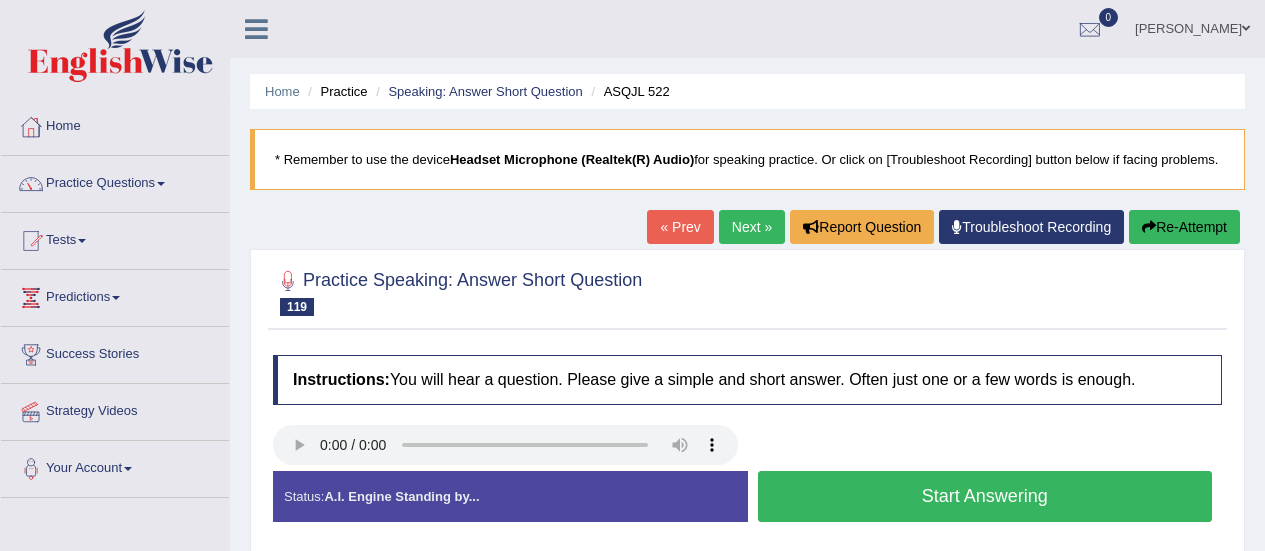 scroll, scrollTop: 0, scrollLeft: 0, axis: both 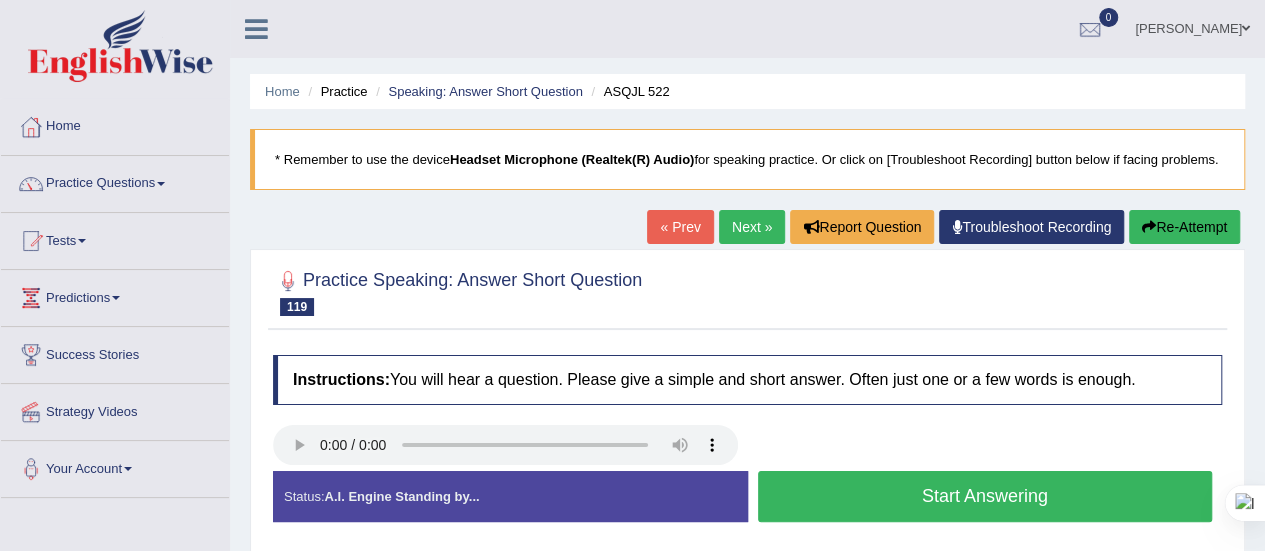 click on "Start Answering" at bounding box center [985, 496] 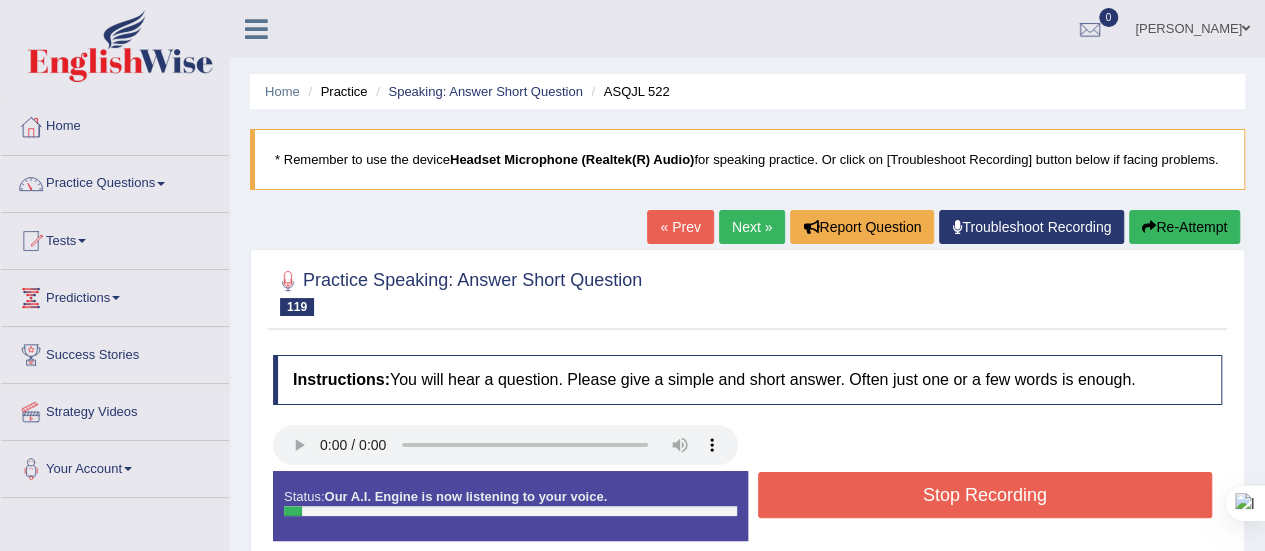 click on "Stop Recording" at bounding box center (985, 495) 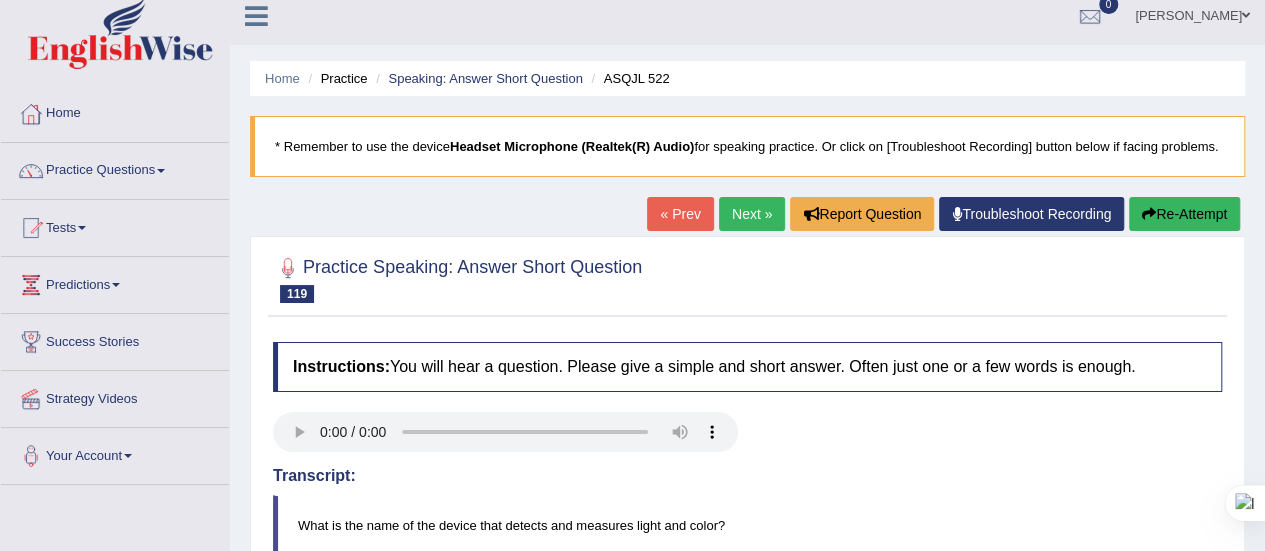 scroll, scrollTop: 0, scrollLeft: 0, axis: both 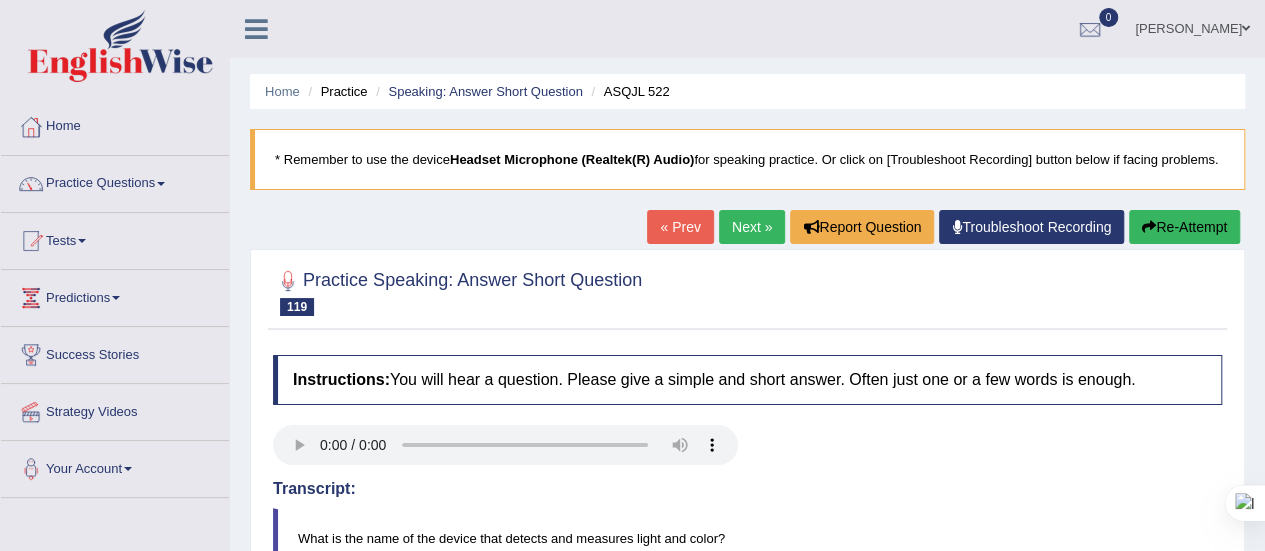 click on "Next »" at bounding box center [752, 227] 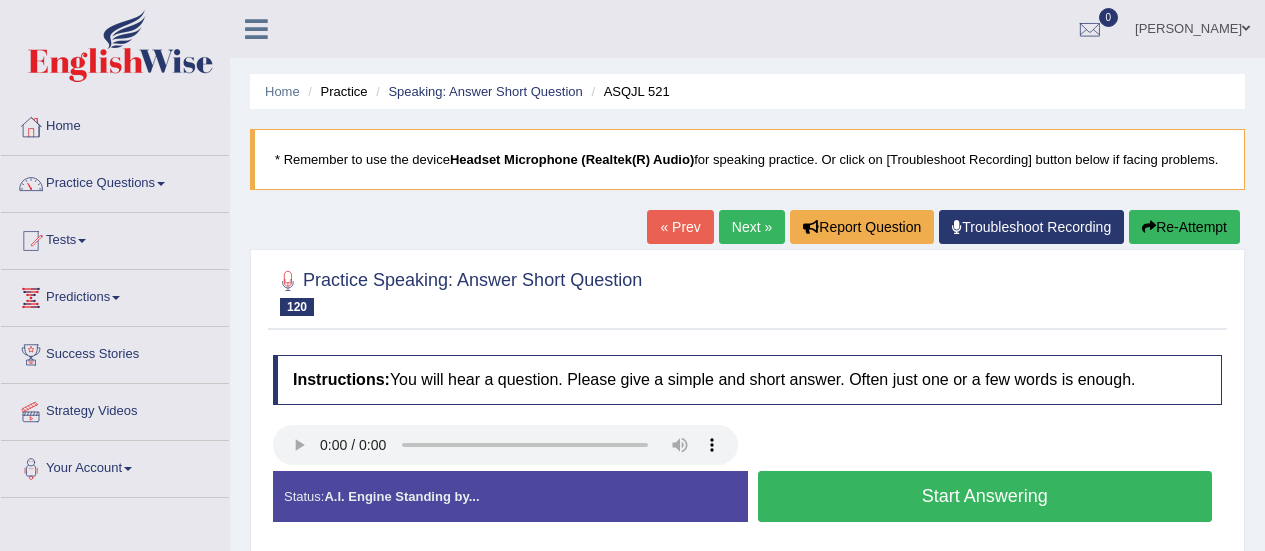 scroll, scrollTop: 0, scrollLeft: 0, axis: both 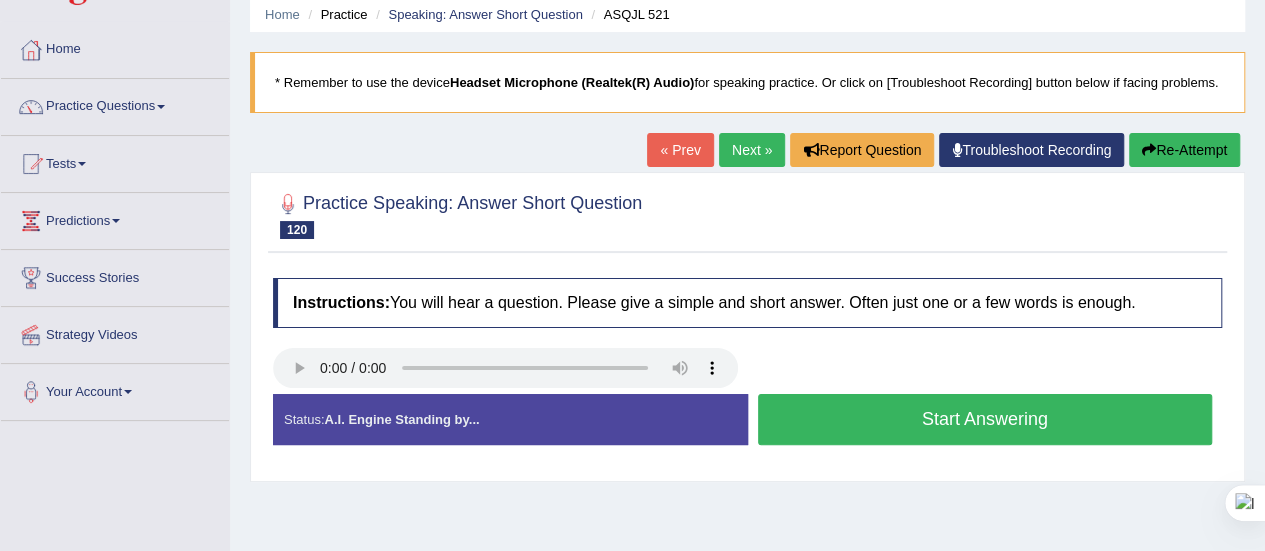 click on "Start Answering" at bounding box center [985, 419] 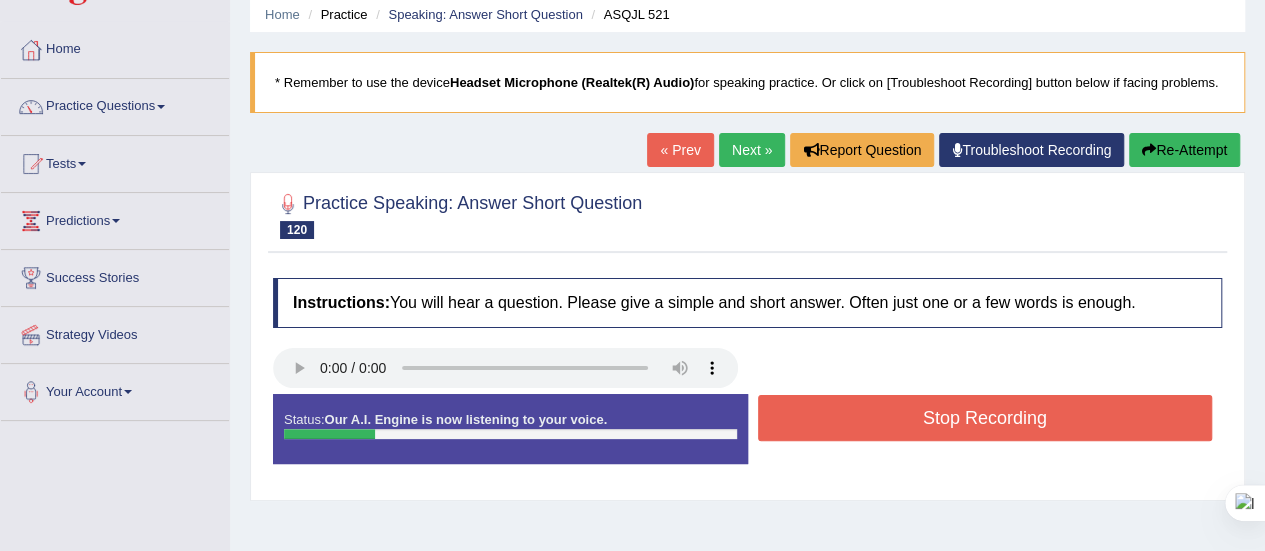 click on "Stop Recording" at bounding box center [985, 418] 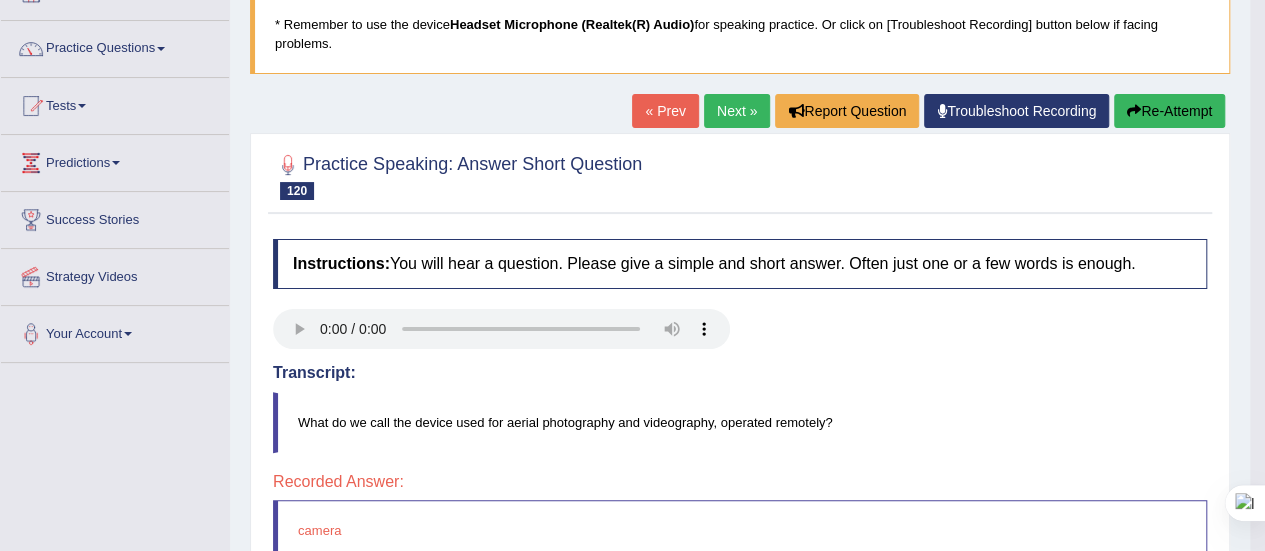 scroll, scrollTop: 134, scrollLeft: 0, axis: vertical 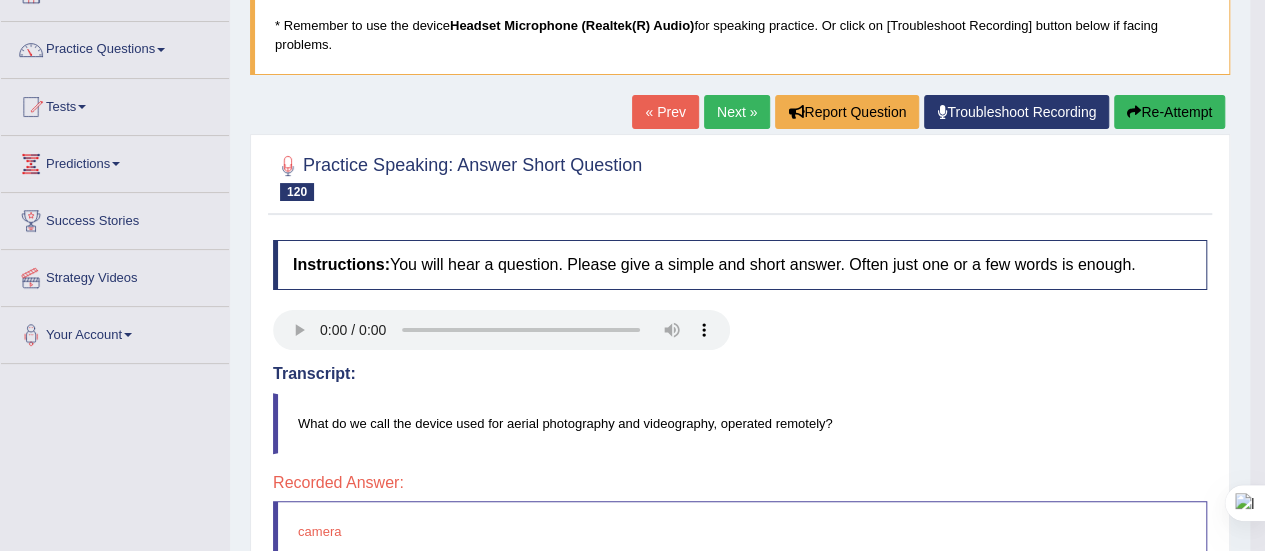 click on "Re-Attempt" at bounding box center (1169, 112) 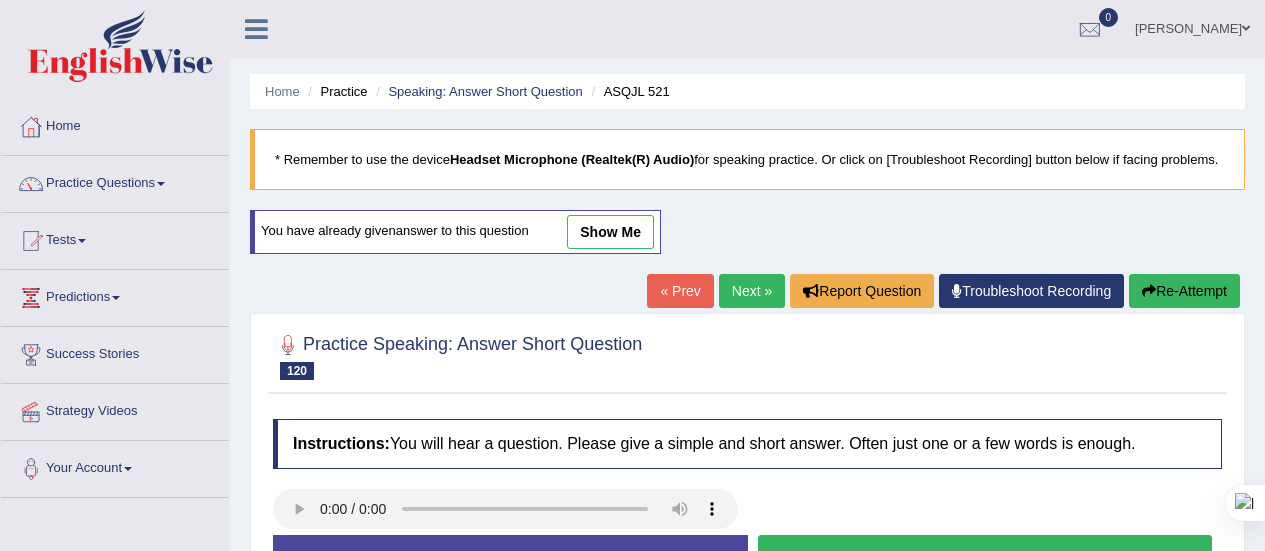 scroll, scrollTop: 134, scrollLeft: 0, axis: vertical 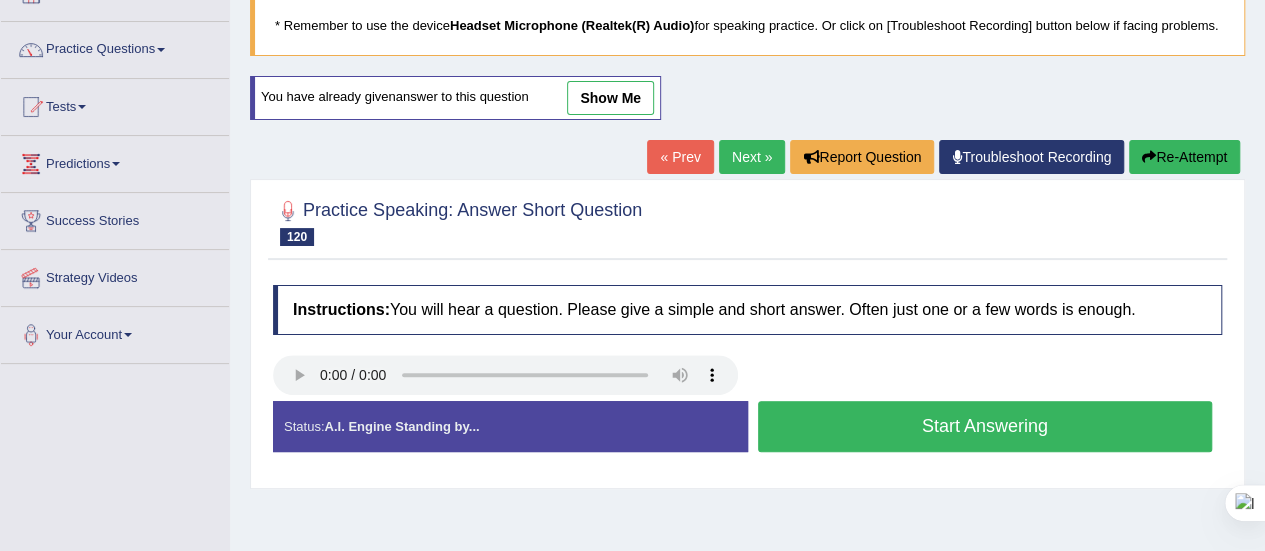 click on "Start Answering" at bounding box center [985, 426] 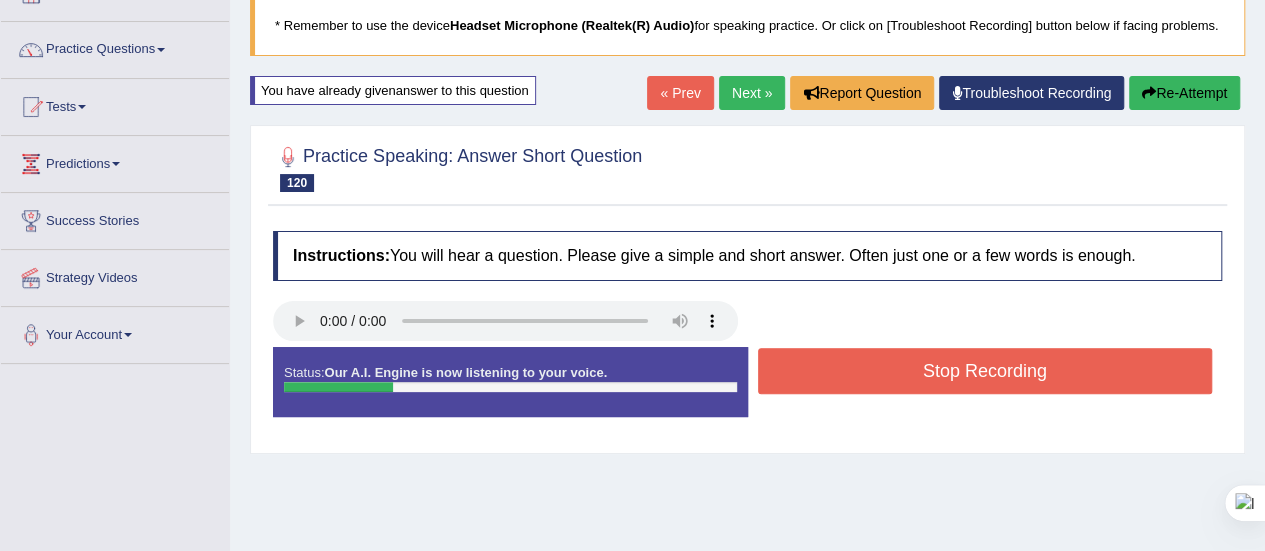click on "Stop Recording" at bounding box center [985, 371] 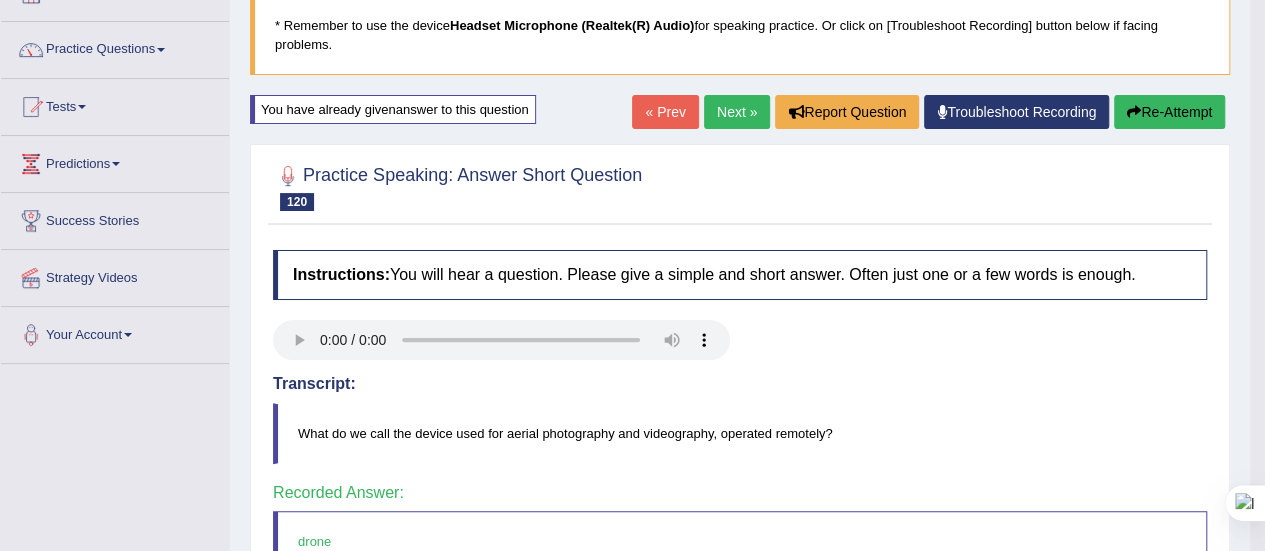 click on "Next »" at bounding box center [737, 112] 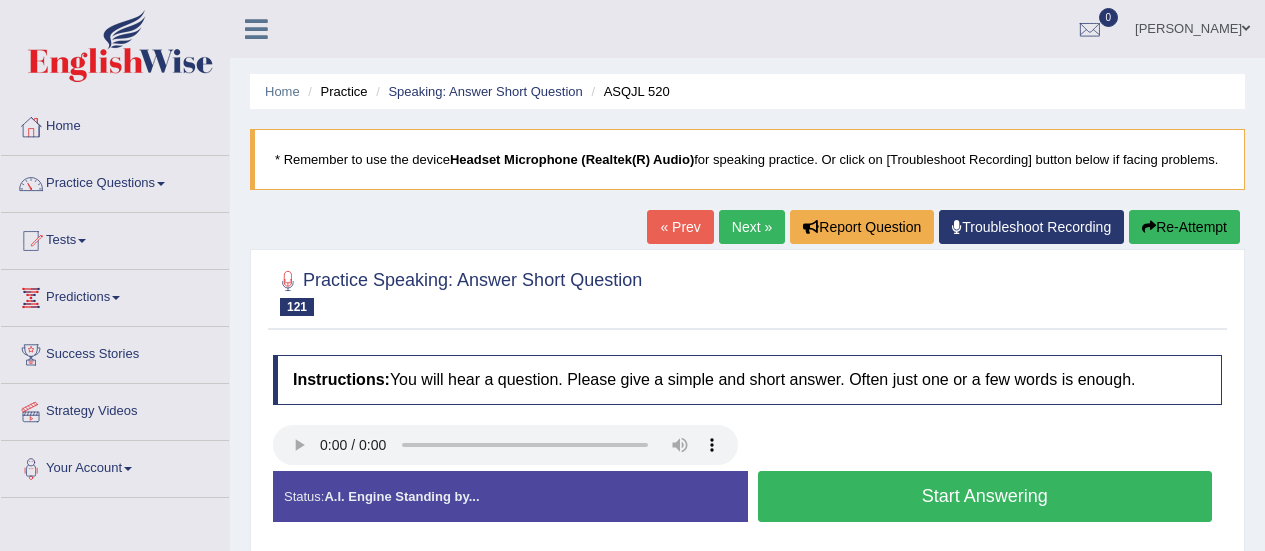 scroll, scrollTop: 126, scrollLeft: 0, axis: vertical 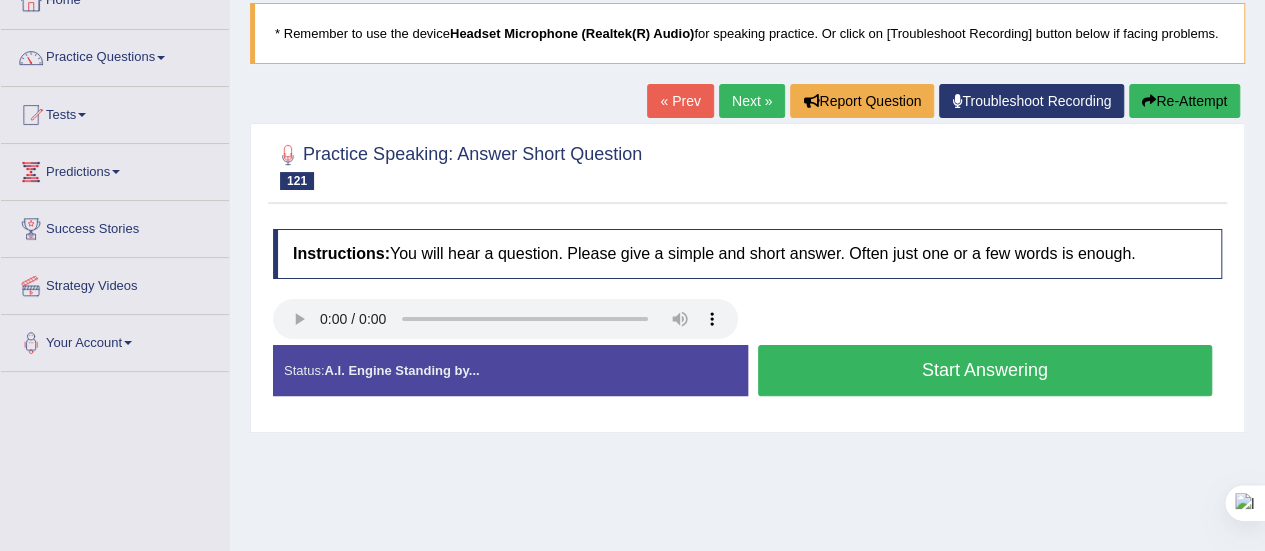 click on "Start Answering" at bounding box center [985, 370] 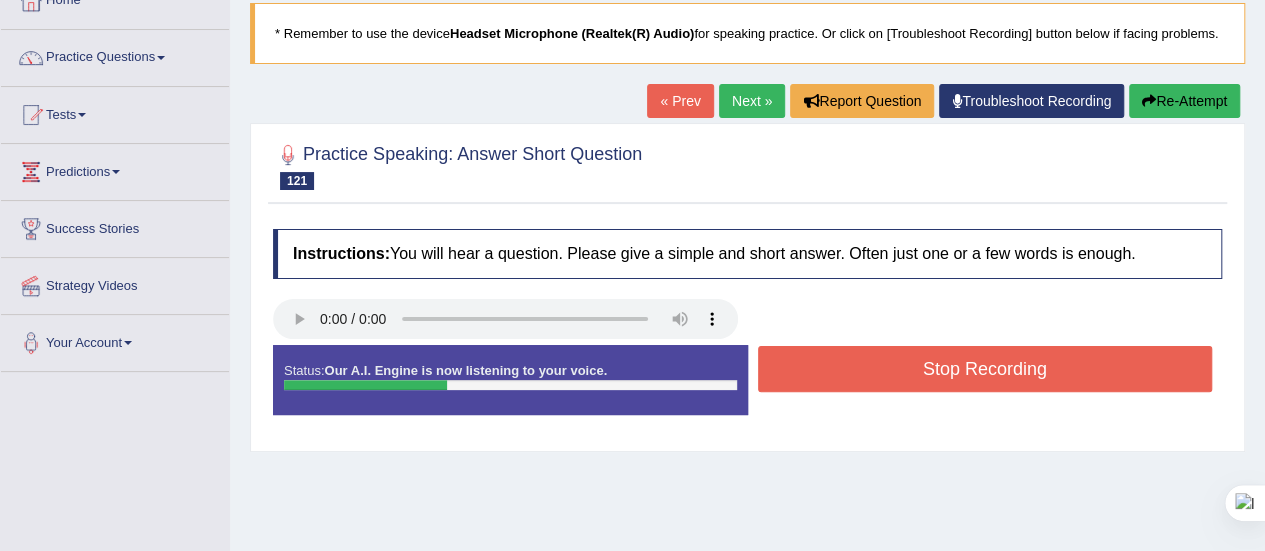 click on "Stop Recording" at bounding box center (985, 369) 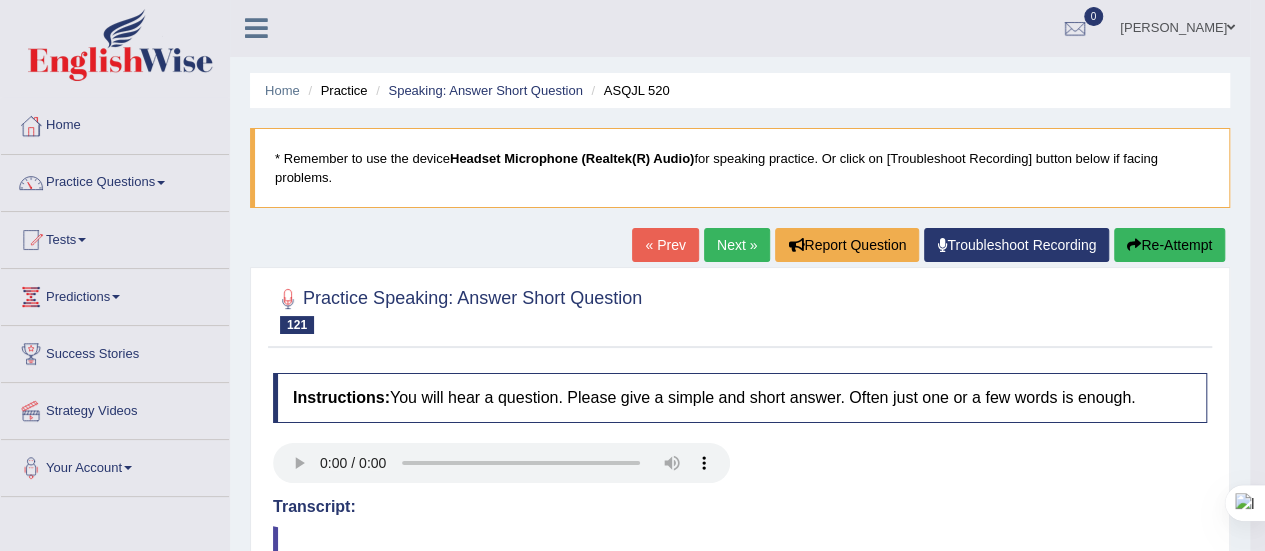 scroll, scrollTop: 0, scrollLeft: 0, axis: both 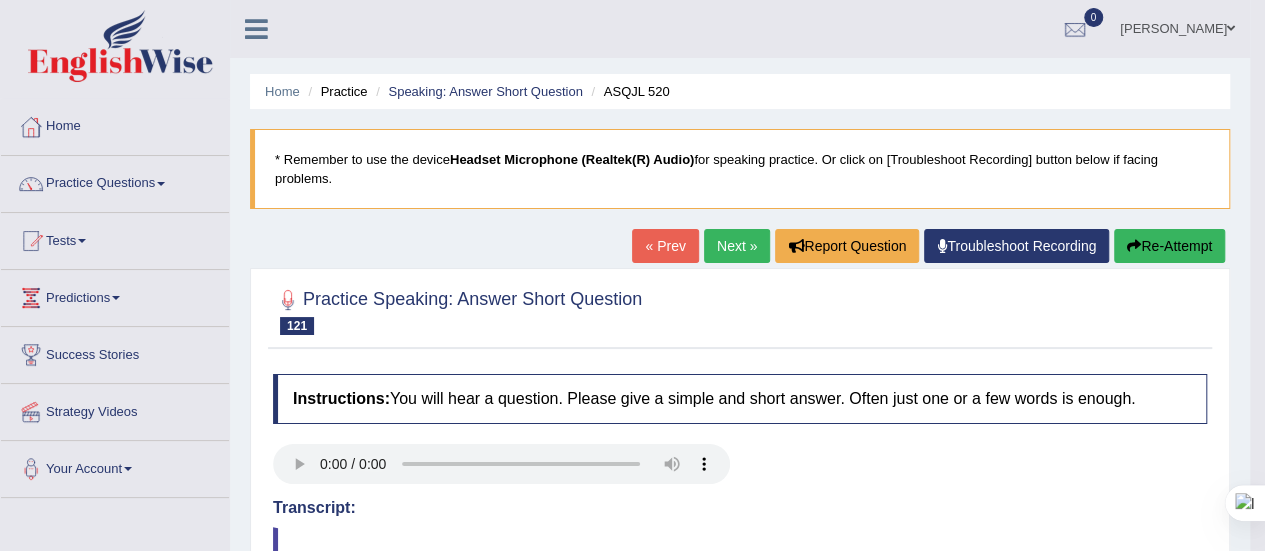 click on "Next »" at bounding box center [737, 246] 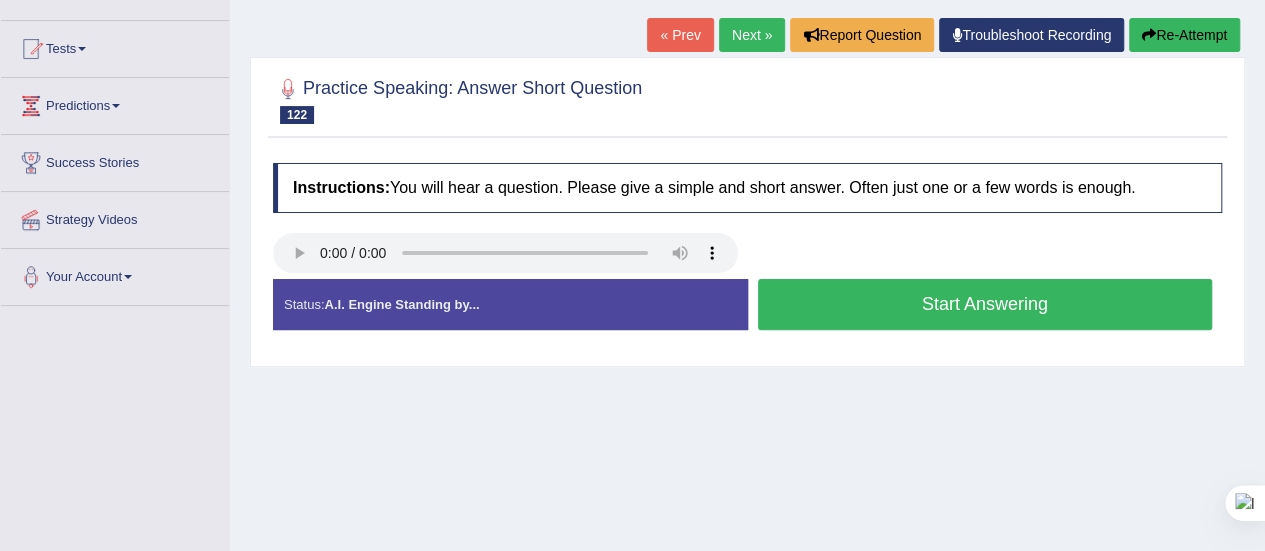 scroll, scrollTop: 0, scrollLeft: 0, axis: both 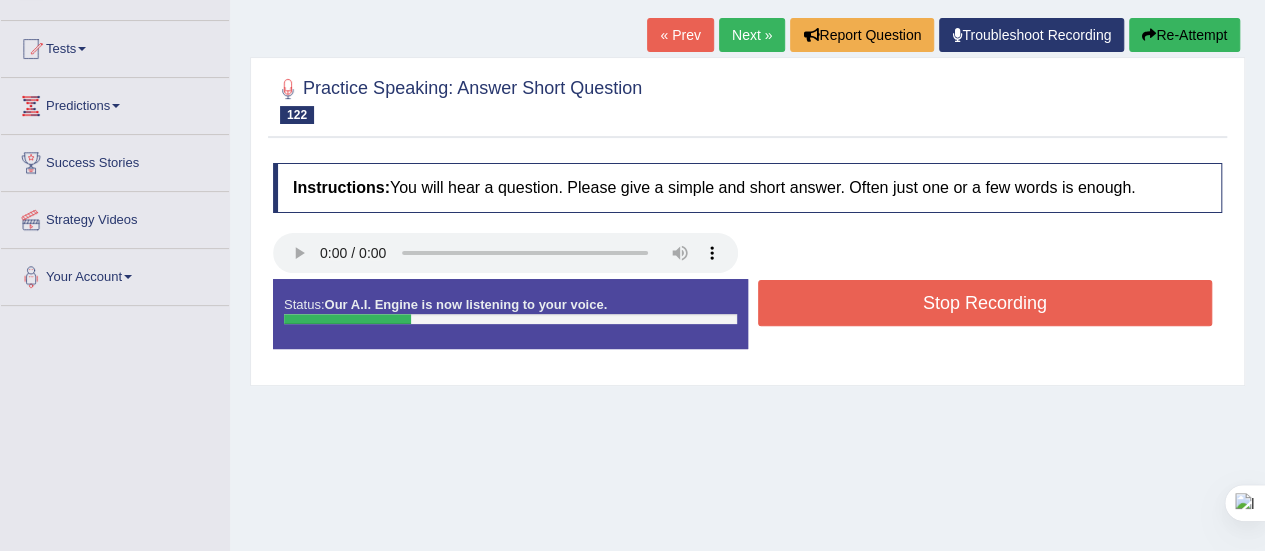 click on "Stop Recording" at bounding box center [985, 303] 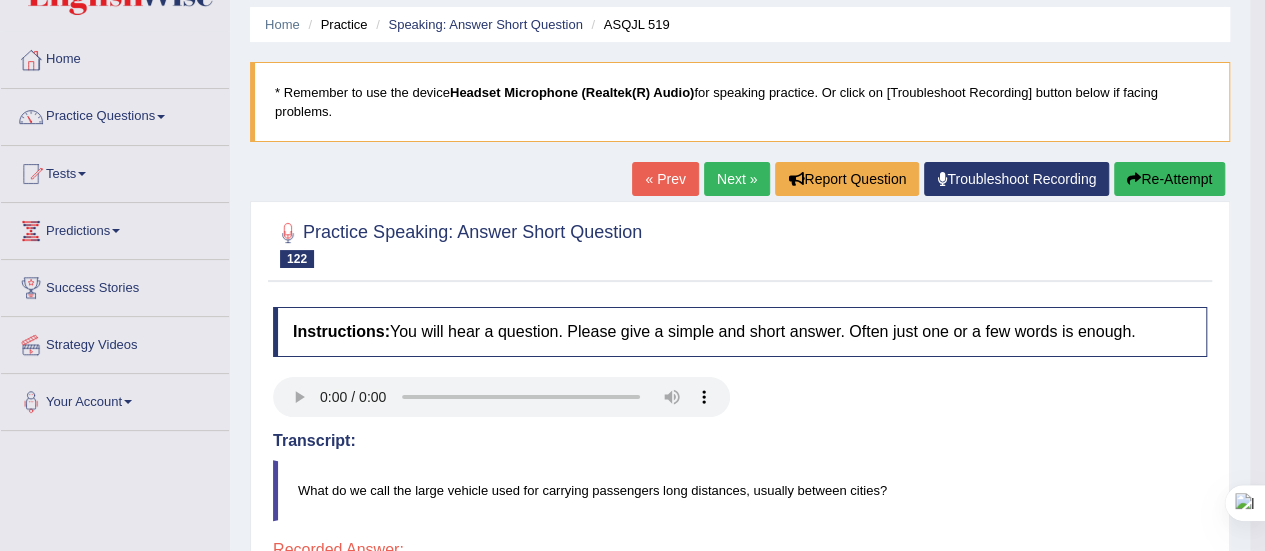 scroll, scrollTop: 0, scrollLeft: 0, axis: both 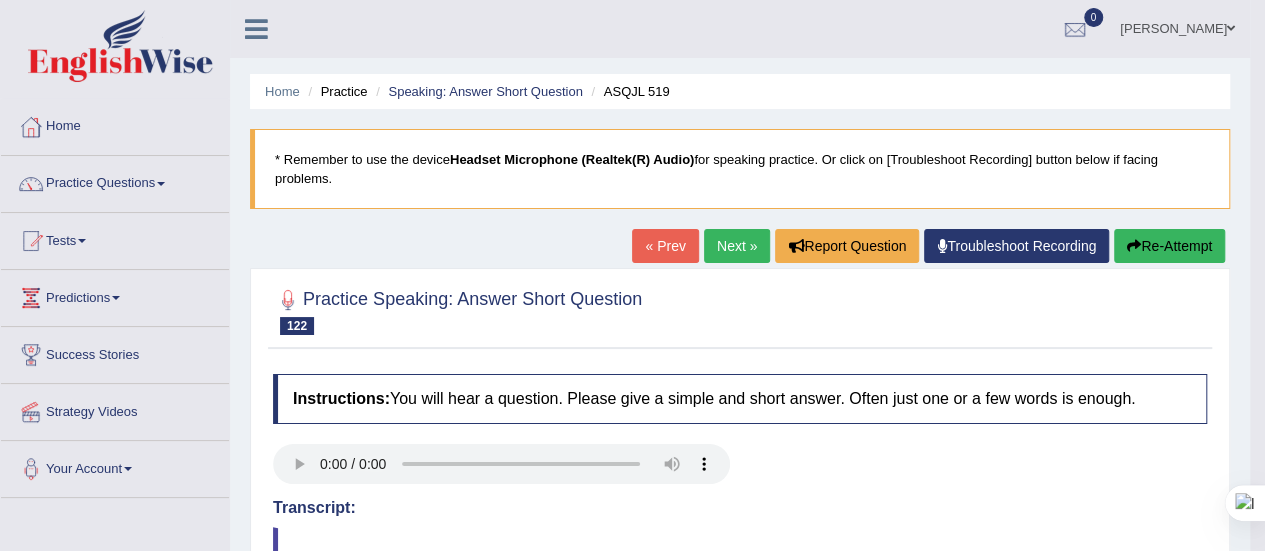 click on "Next »" at bounding box center [737, 246] 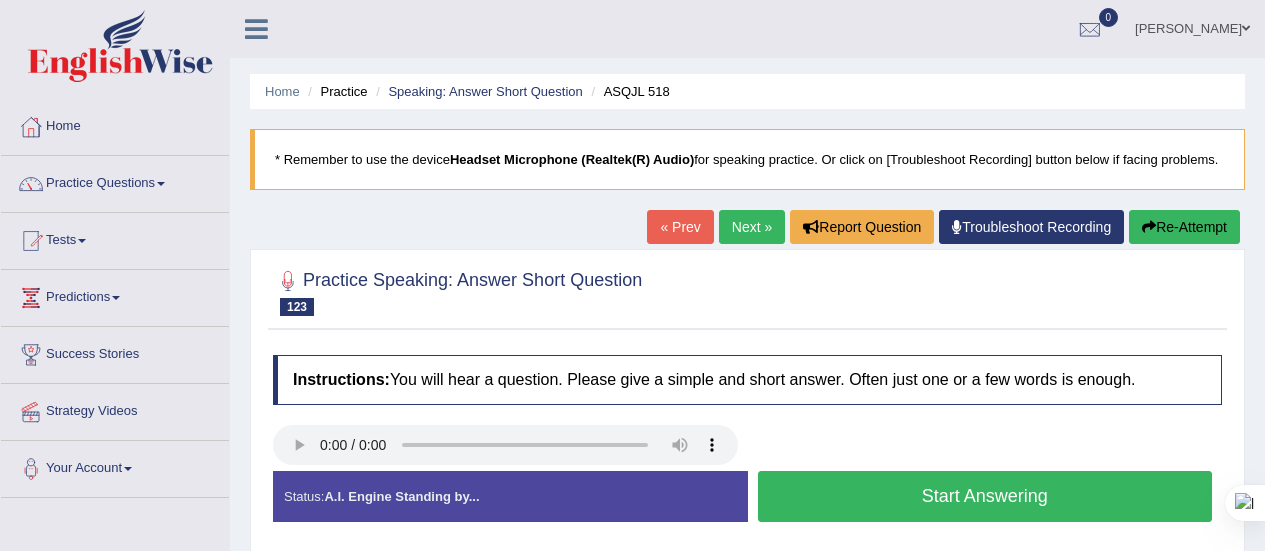 scroll, scrollTop: 72, scrollLeft: 0, axis: vertical 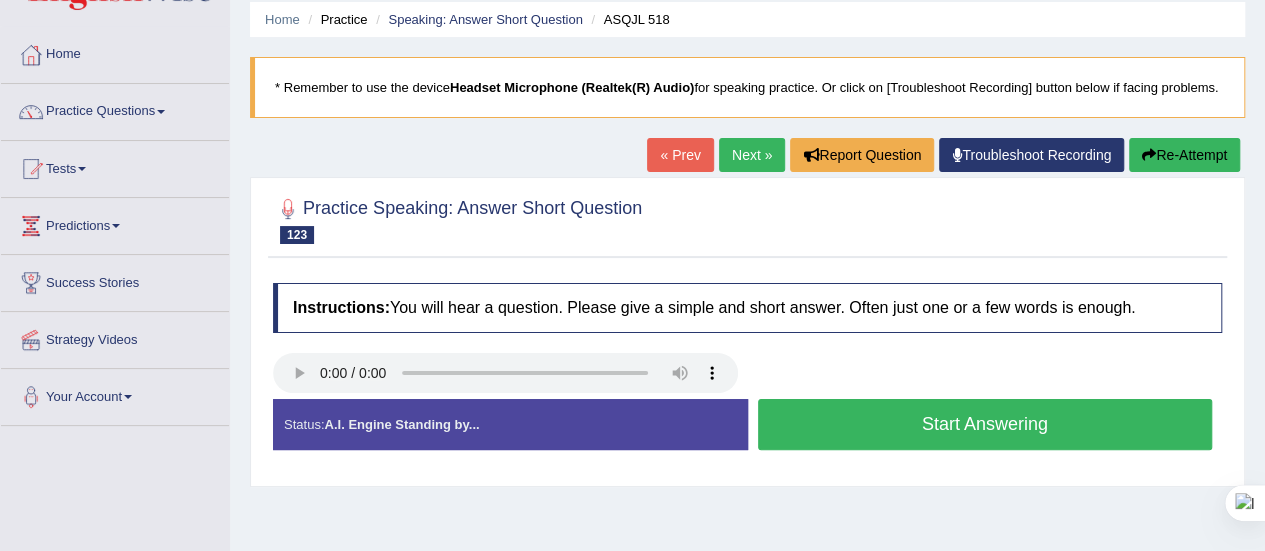 click on "Start Answering" at bounding box center [985, 424] 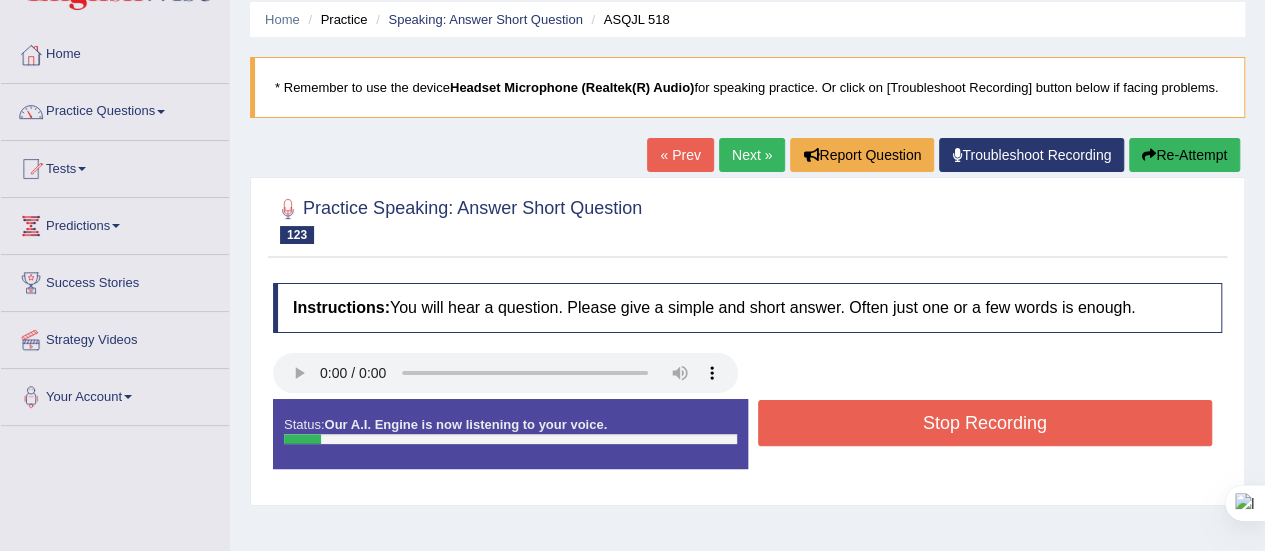 click on "Stop Recording" at bounding box center (985, 423) 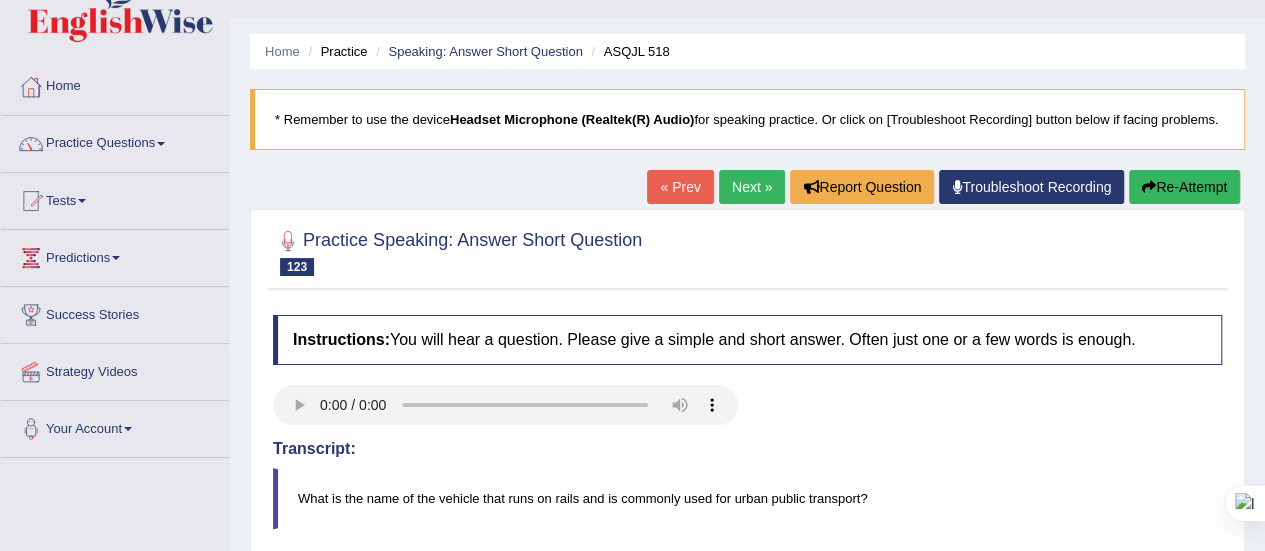 scroll, scrollTop: 35, scrollLeft: 0, axis: vertical 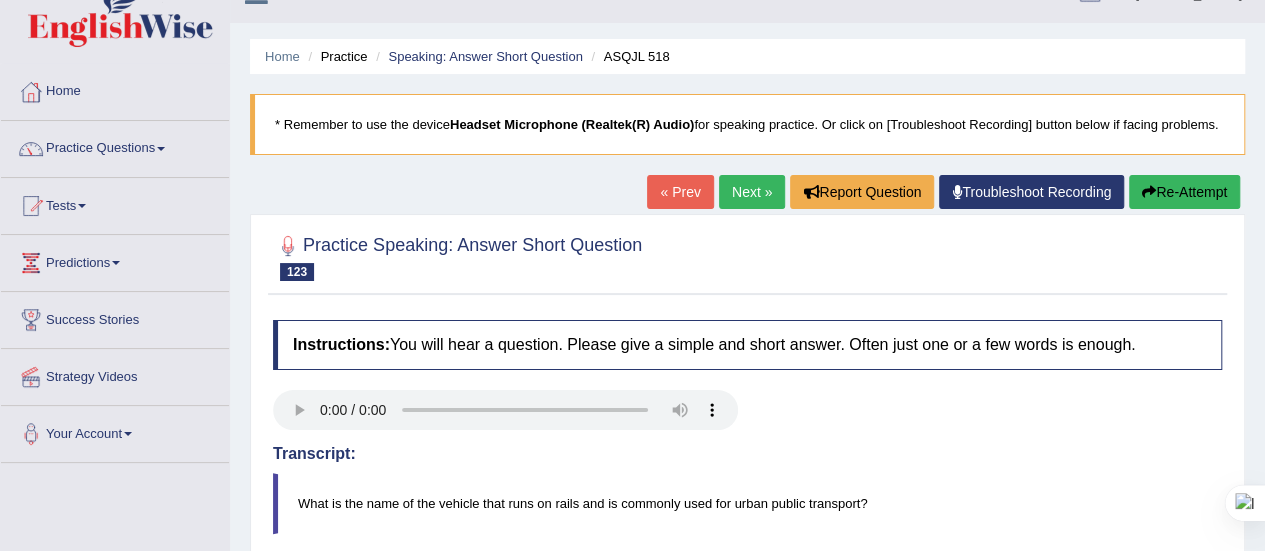 click on "Next »" at bounding box center [752, 192] 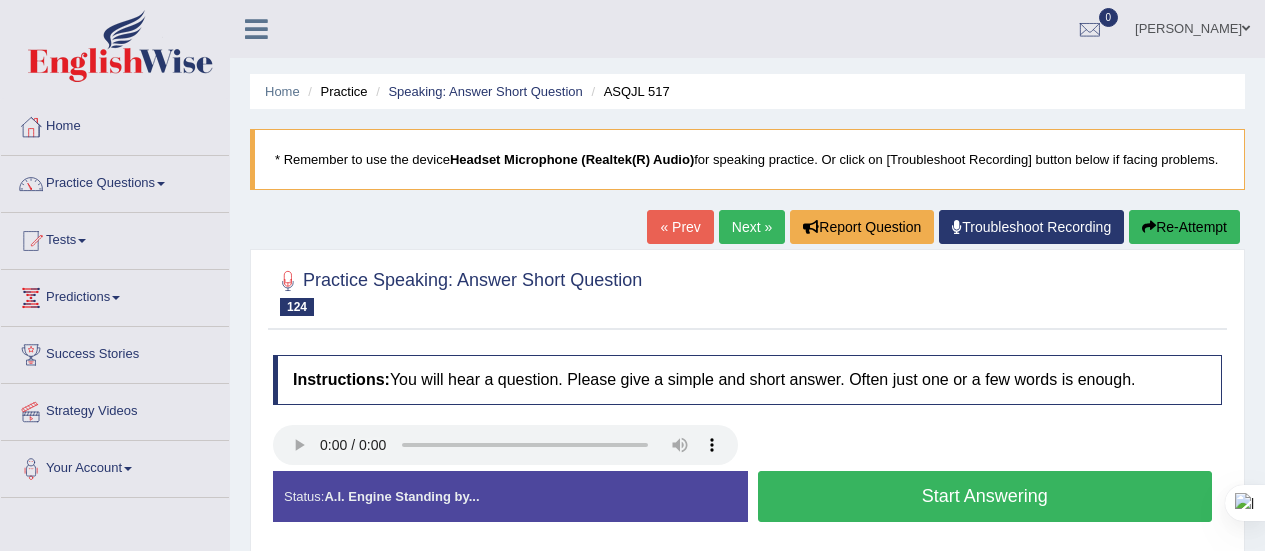 scroll, scrollTop: 0, scrollLeft: 0, axis: both 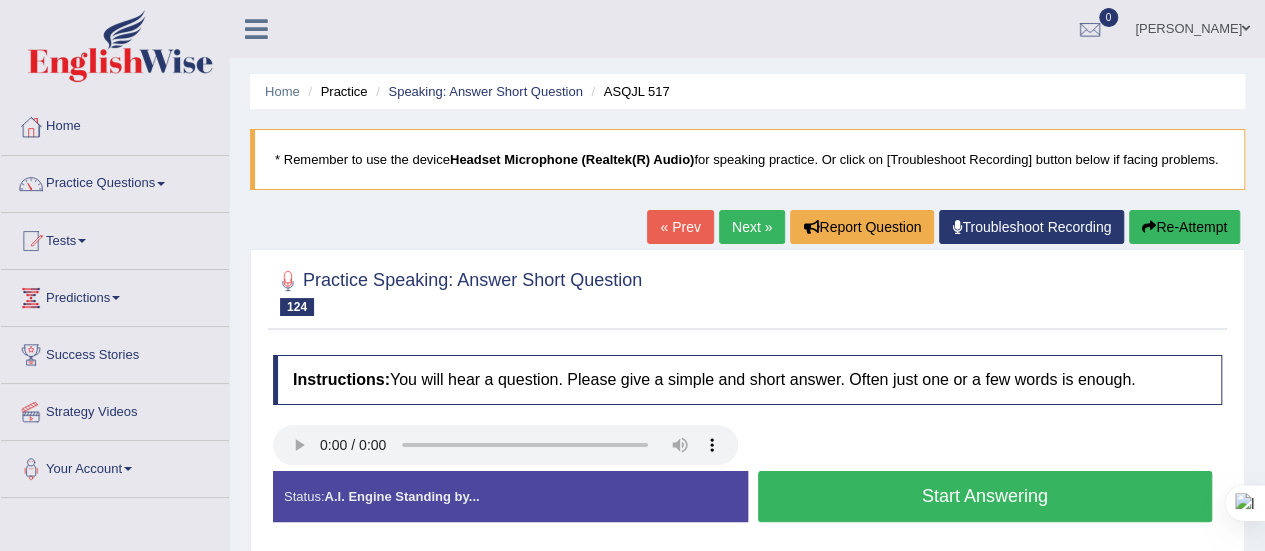 click on "Start Answering" at bounding box center (985, 496) 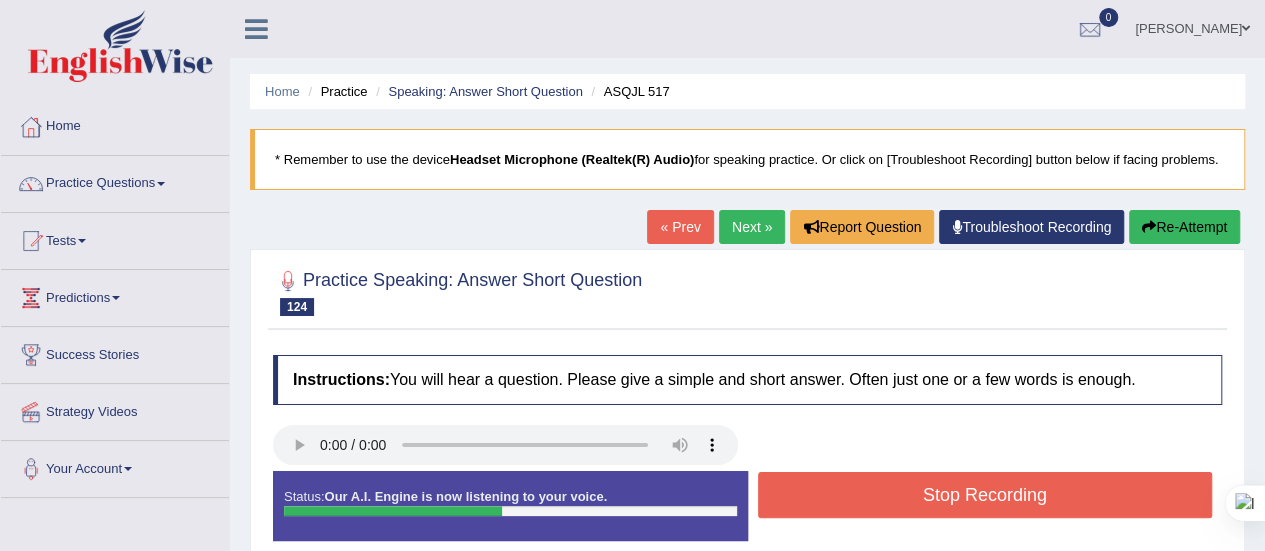 click on "Stop Recording" at bounding box center [985, 495] 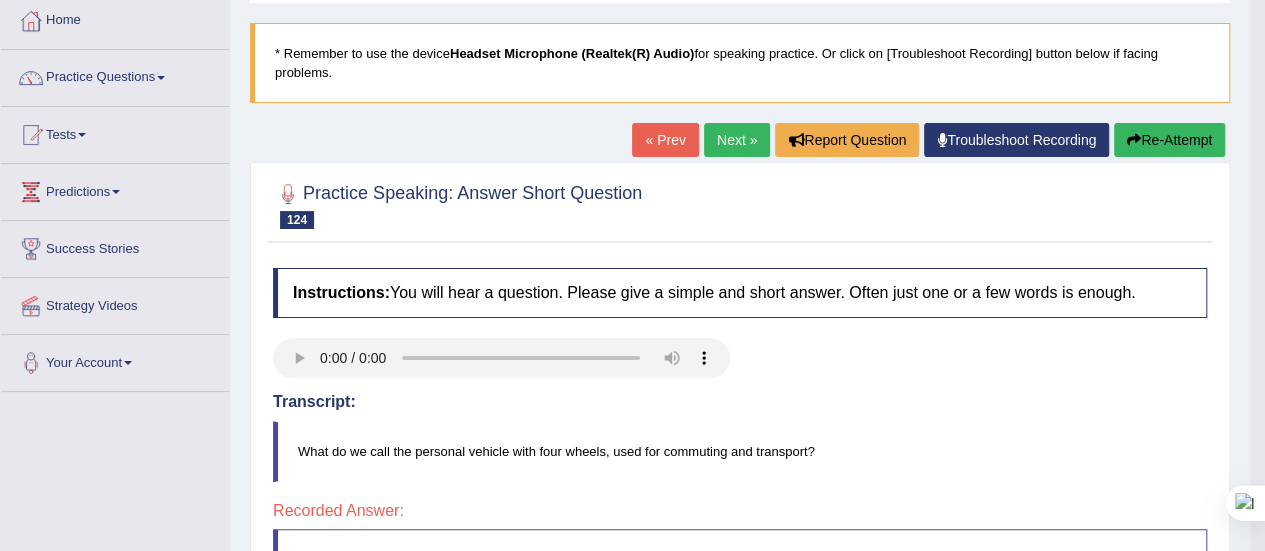 scroll, scrollTop: 90, scrollLeft: 0, axis: vertical 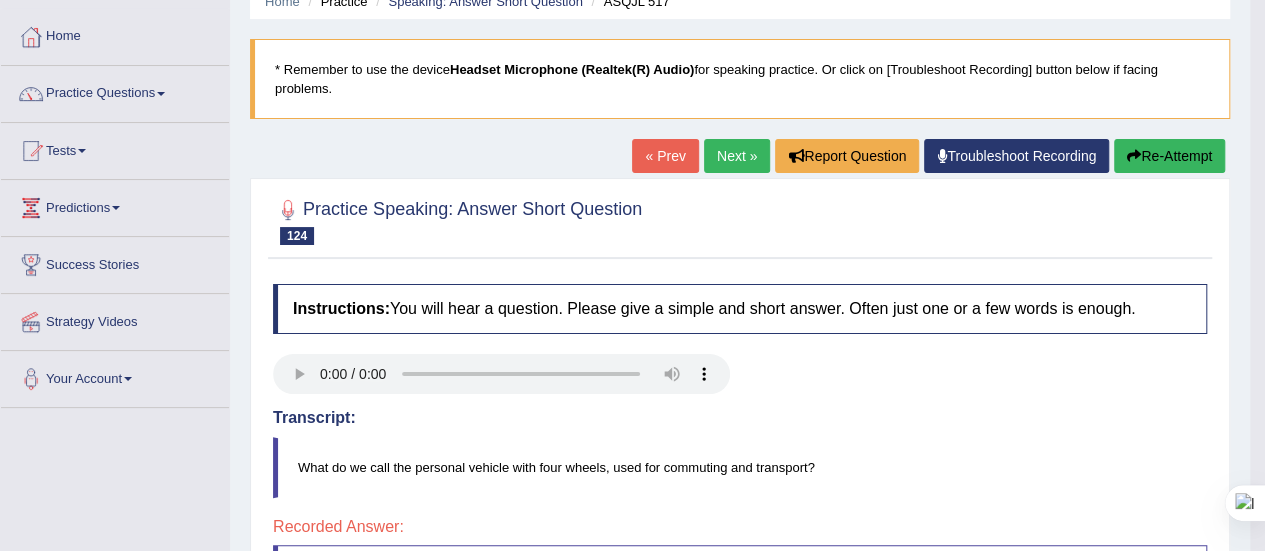 click at bounding box center [1134, 156] 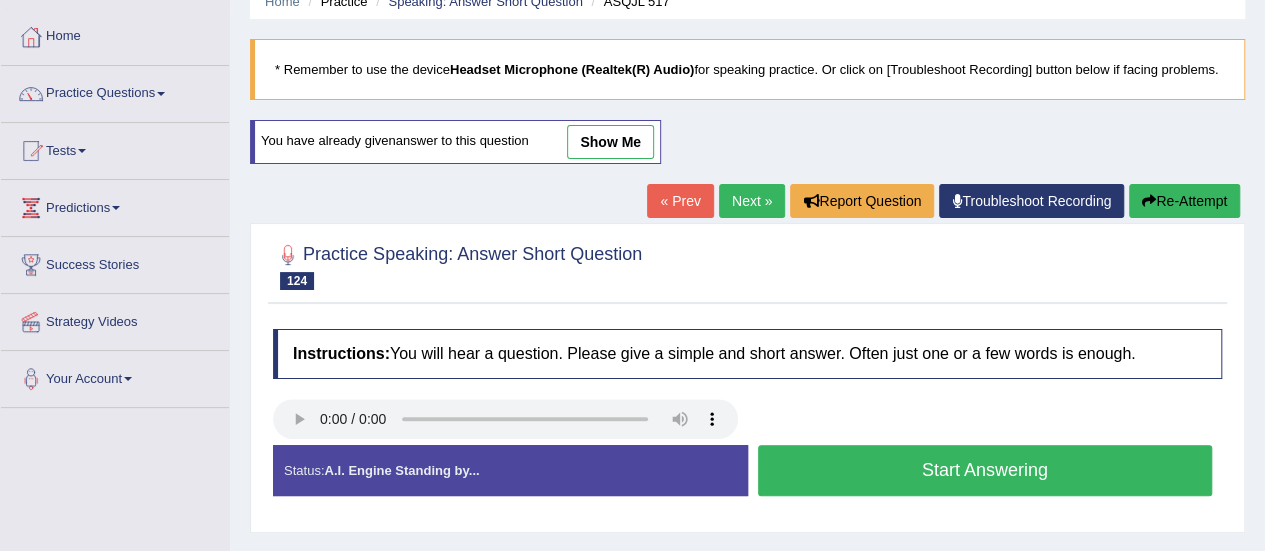 scroll, scrollTop: 0, scrollLeft: 0, axis: both 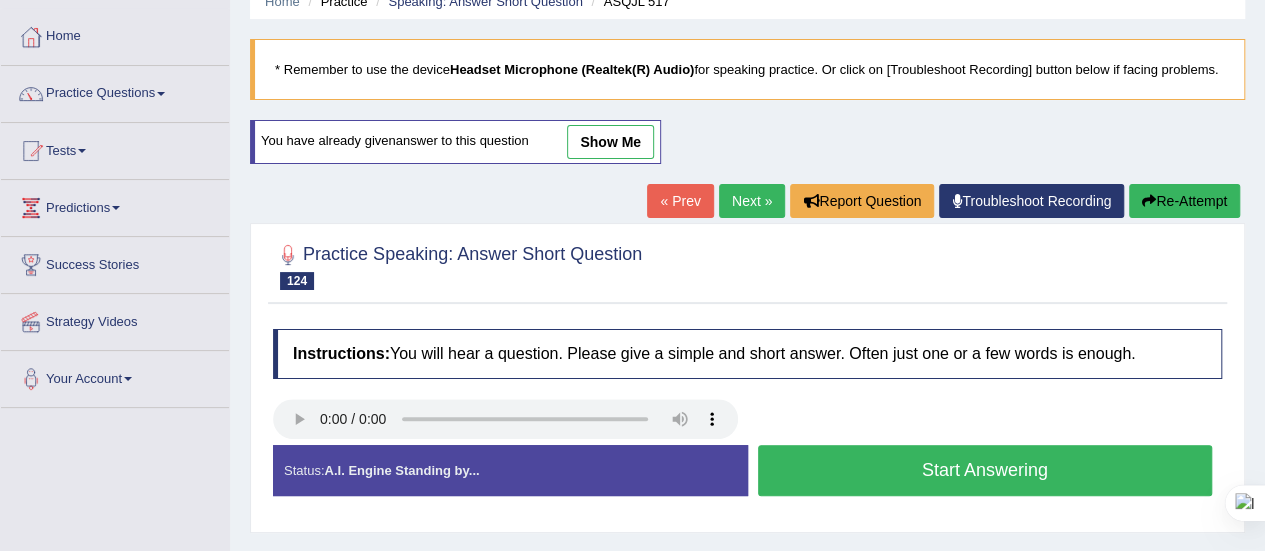 click on "Start Answering" at bounding box center [985, 470] 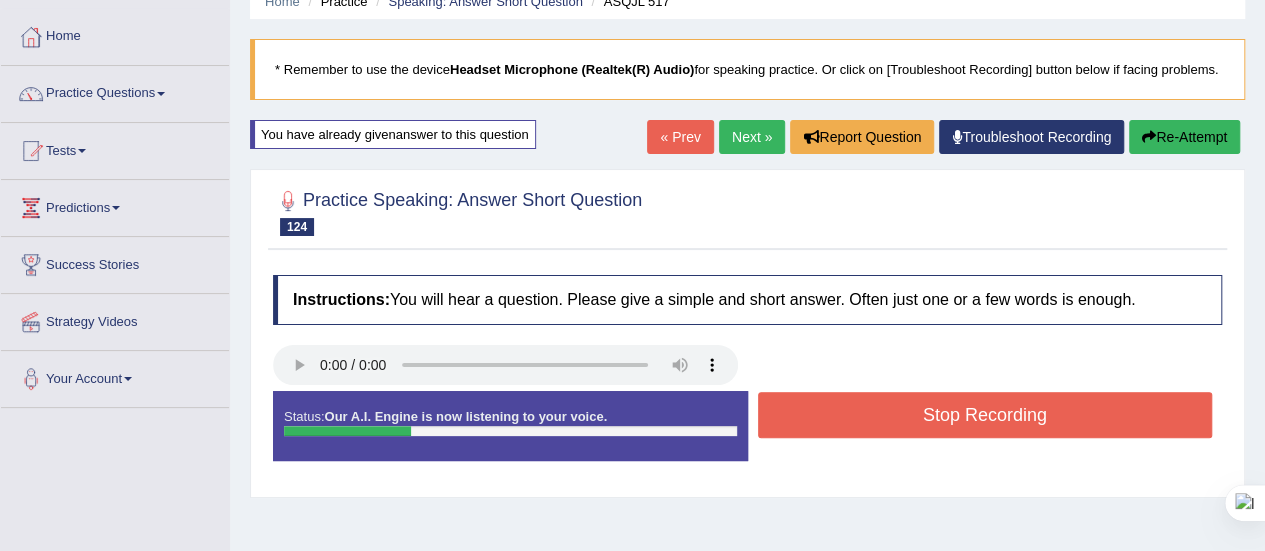 click on "Instructions:  You will hear a question. Please give a simple and short answer. Often just one or a few words is enough.
Transcript: What do we call the personal vehicle with four wheels, used for commuting and transport? Recorded Answer: Created with Highcharts 7.1.2 Too low Too high Time Pitch meter: 0 1 2 3 4 5 Sample Answer: car Status:  Our A.I. Engine is now listening to your voice. Start Answering Stop Recording" at bounding box center [747, 376] 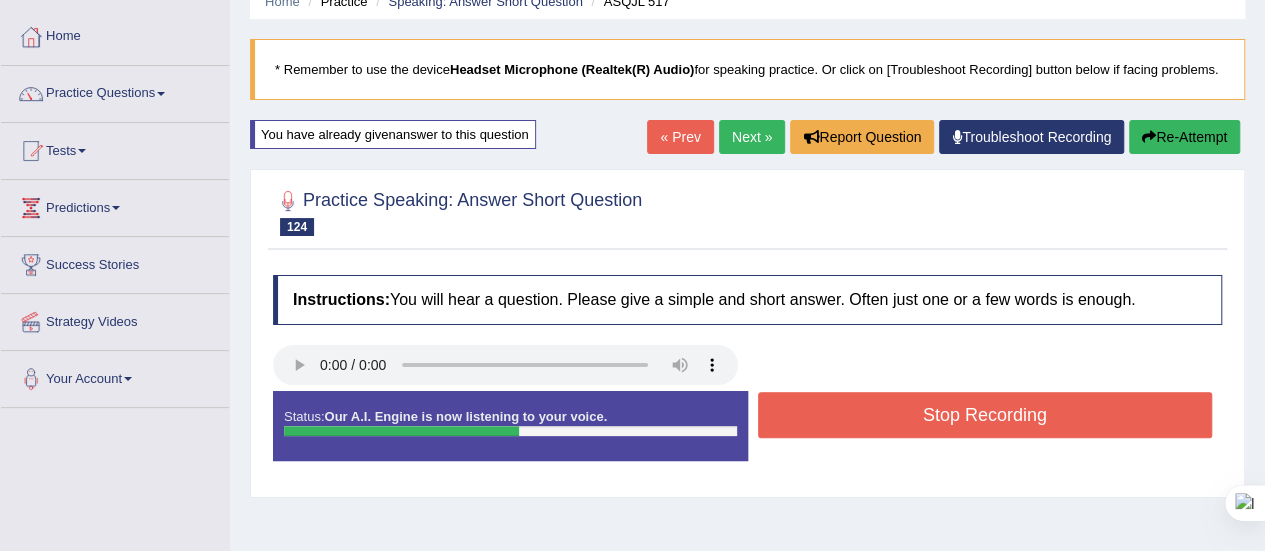 click on "Stop Recording" at bounding box center (985, 415) 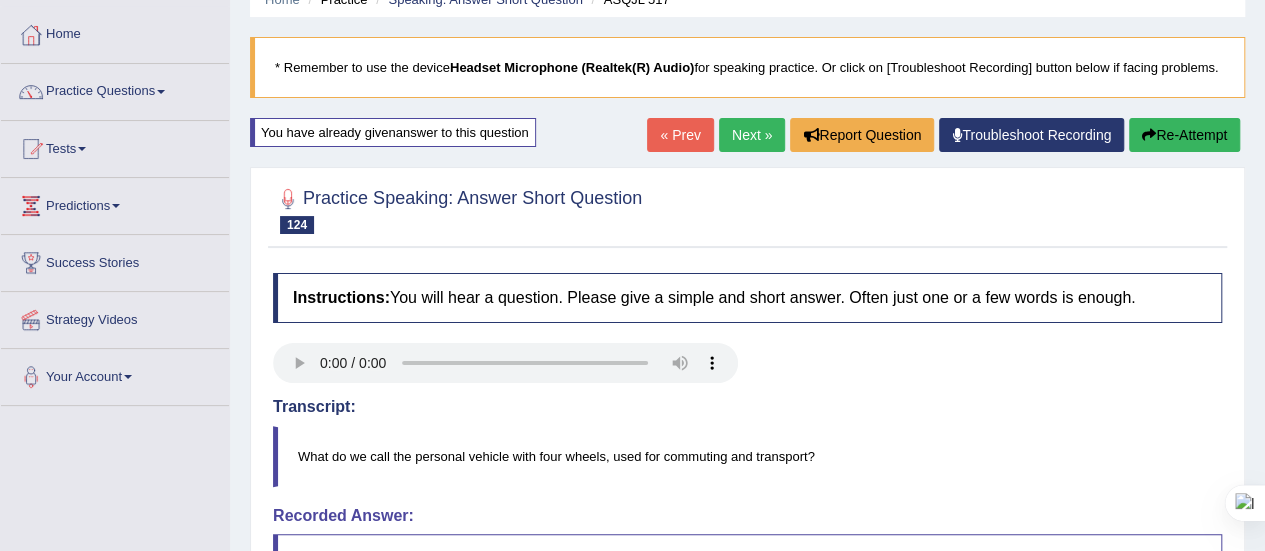 scroll, scrollTop: 0, scrollLeft: 0, axis: both 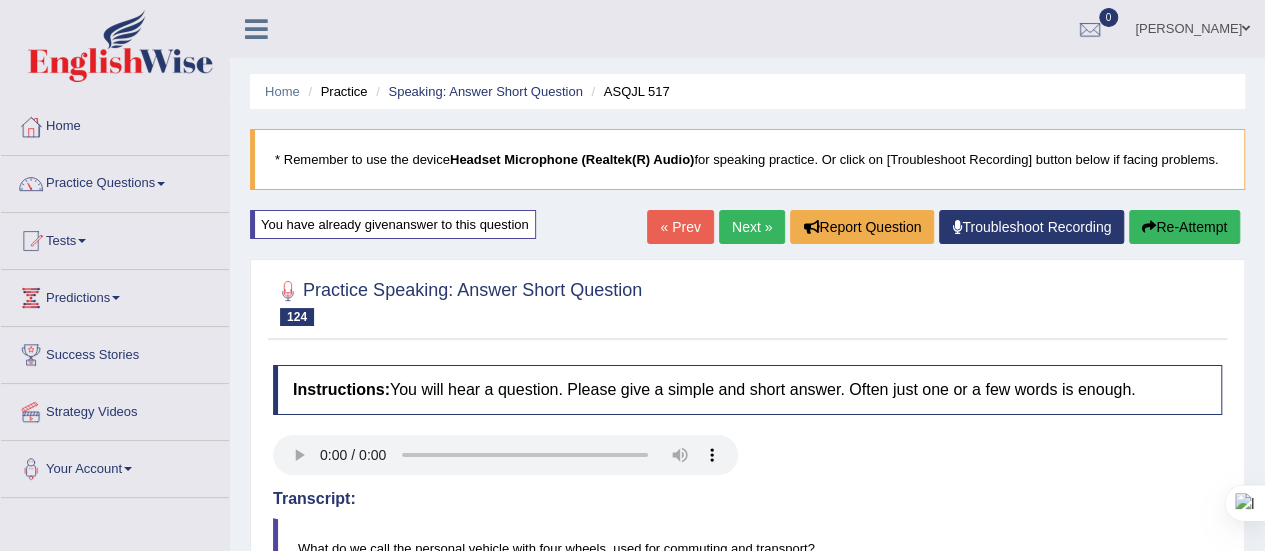 click on "Next »" at bounding box center (752, 227) 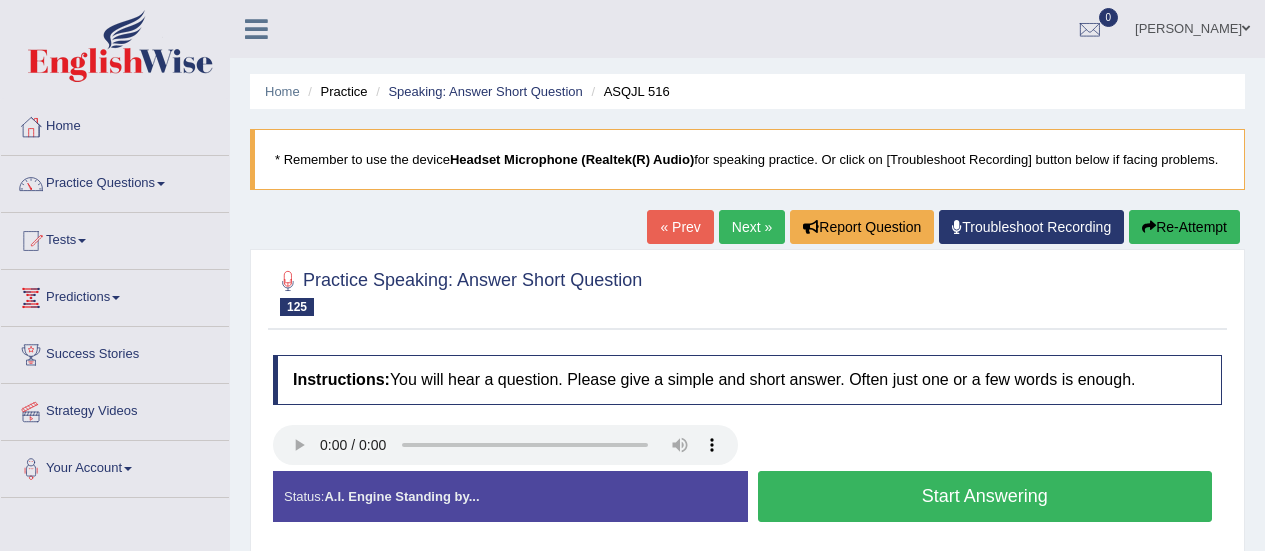 scroll, scrollTop: 0, scrollLeft: 0, axis: both 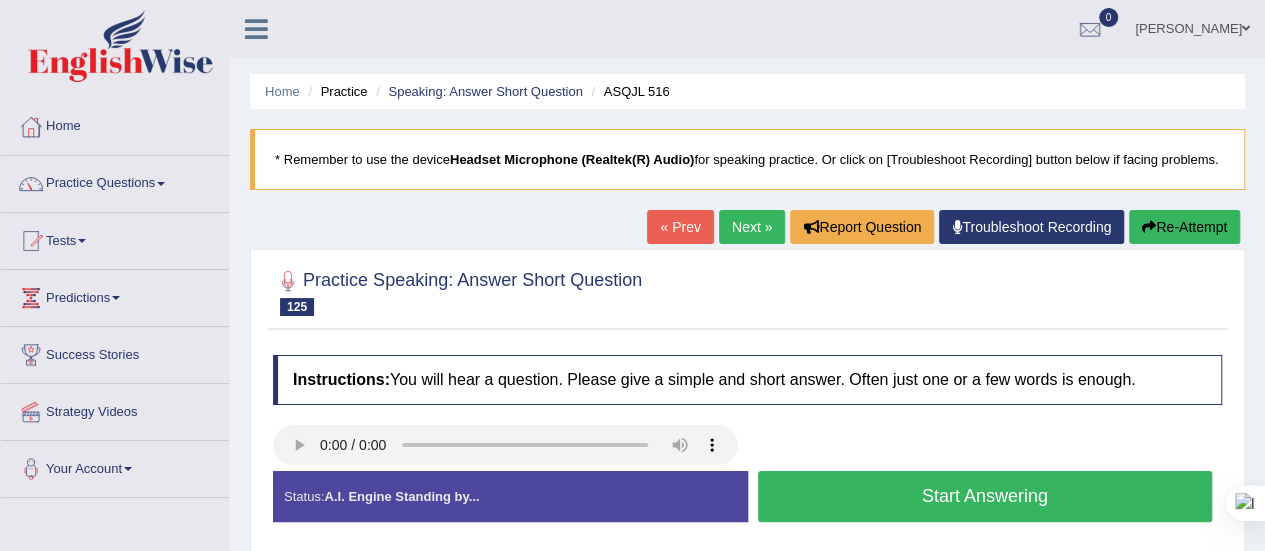 click on "Start Answering" at bounding box center (985, 496) 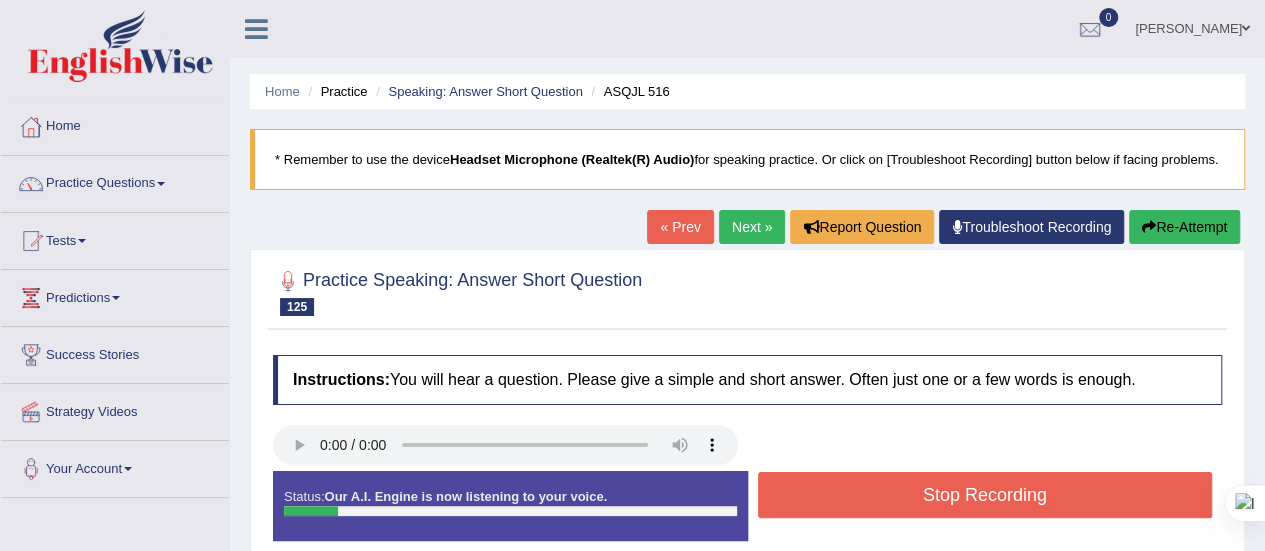 click on "Stop Recording" at bounding box center [985, 495] 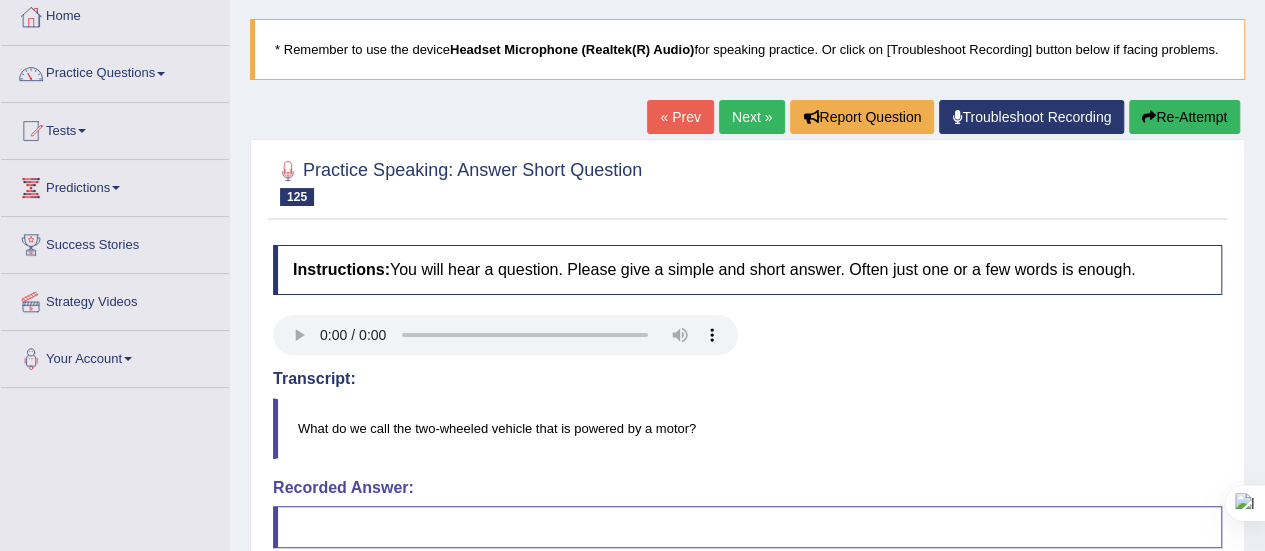 scroll, scrollTop: 107, scrollLeft: 0, axis: vertical 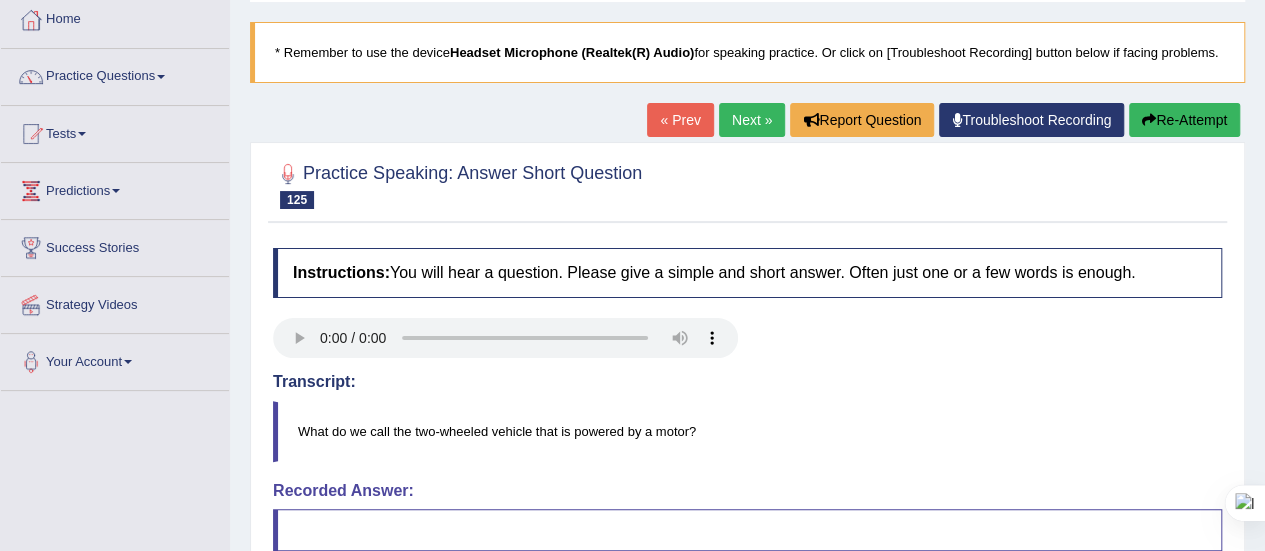 click on "Next »" at bounding box center [752, 120] 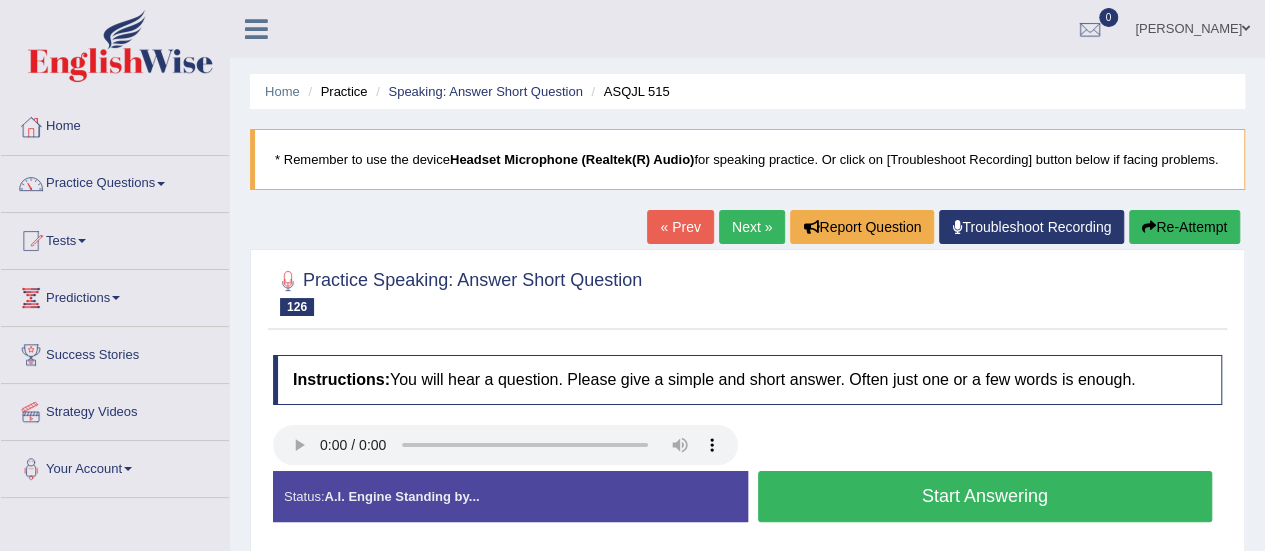 scroll, scrollTop: 110, scrollLeft: 0, axis: vertical 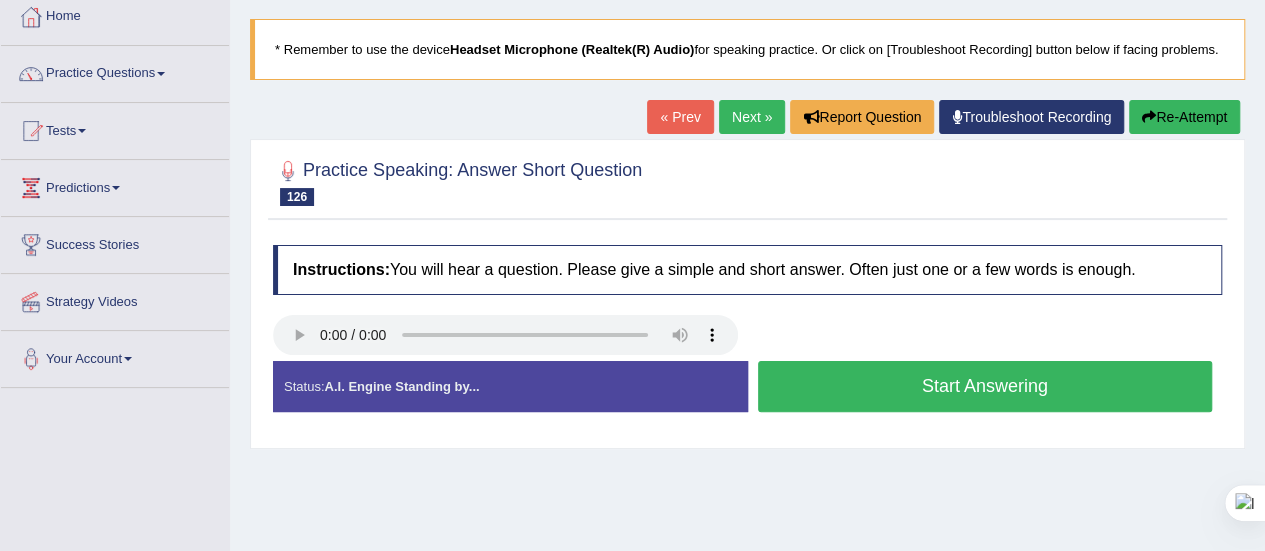 click on "Start Answering" at bounding box center [985, 386] 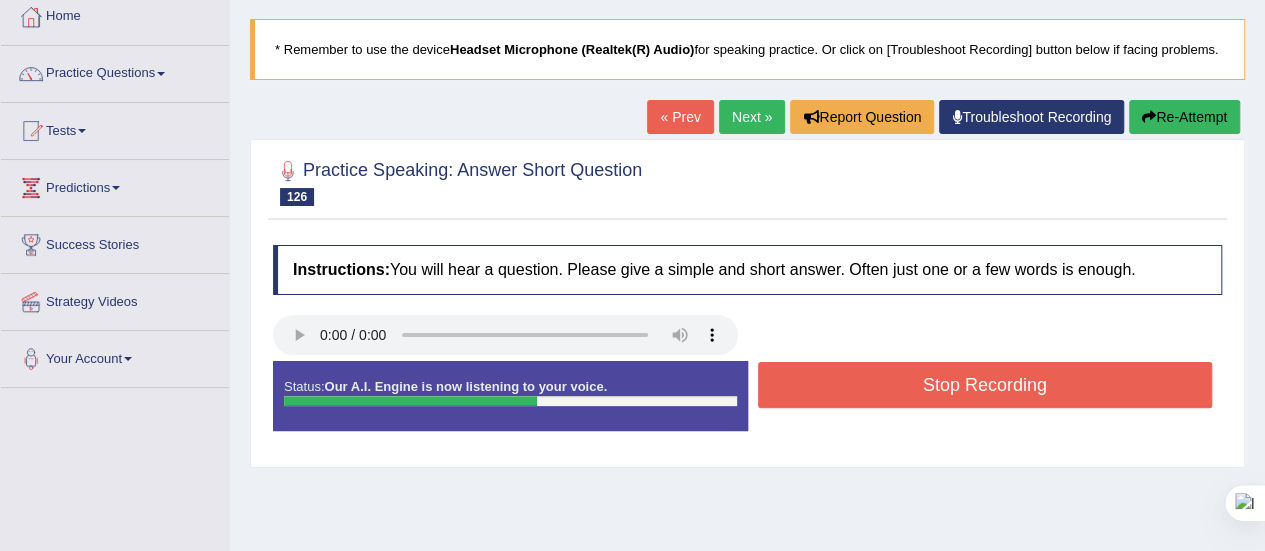 click on "Stop Recording" at bounding box center [985, 385] 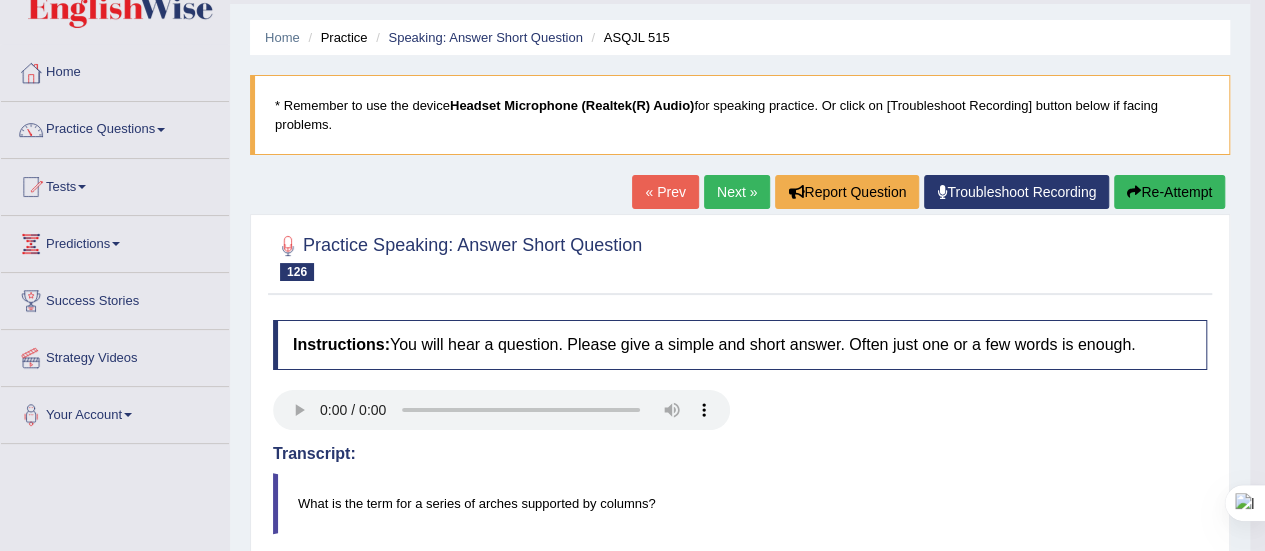 scroll, scrollTop: 0, scrollLeft: 0, axis: both 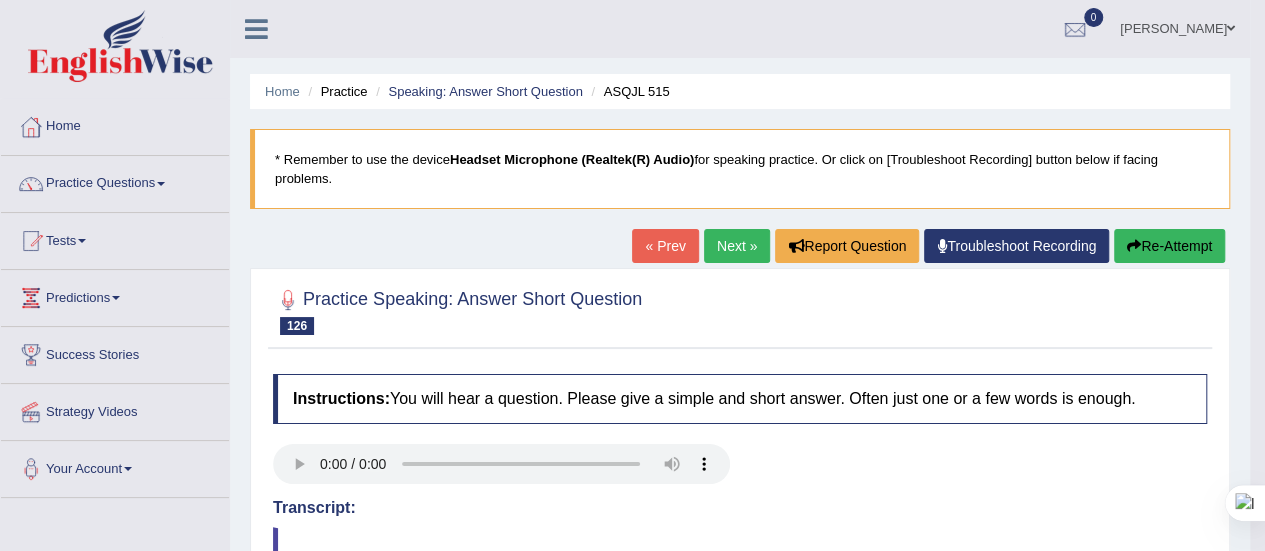 click on "Next »" at bounding box center [737, 246] 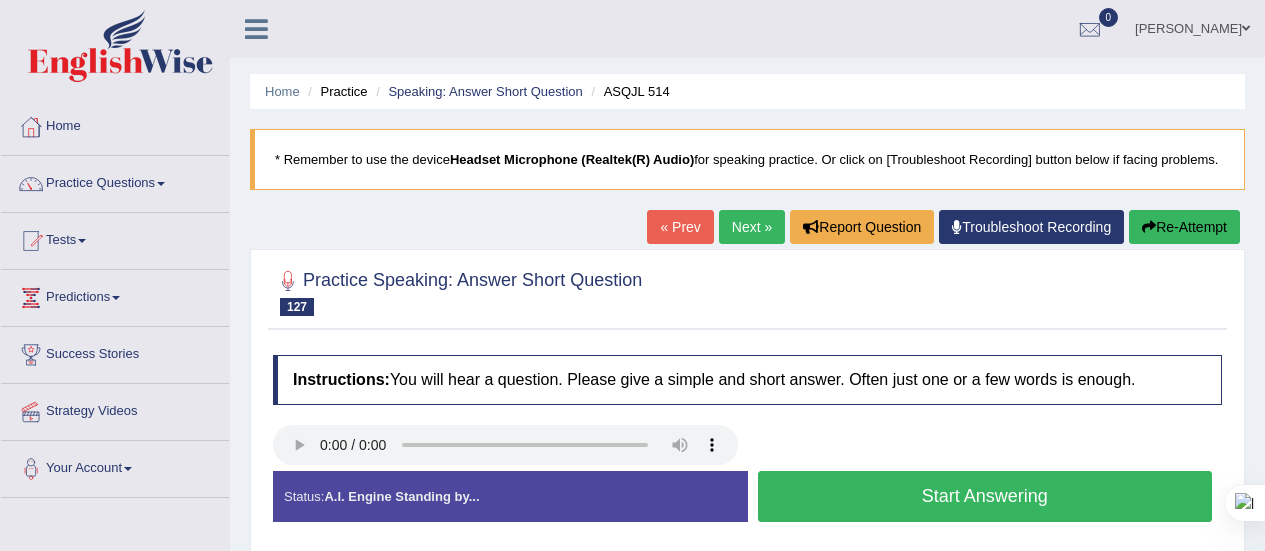 scroll, scrollTop: 72, scrollLeft: 0, axis: vertical 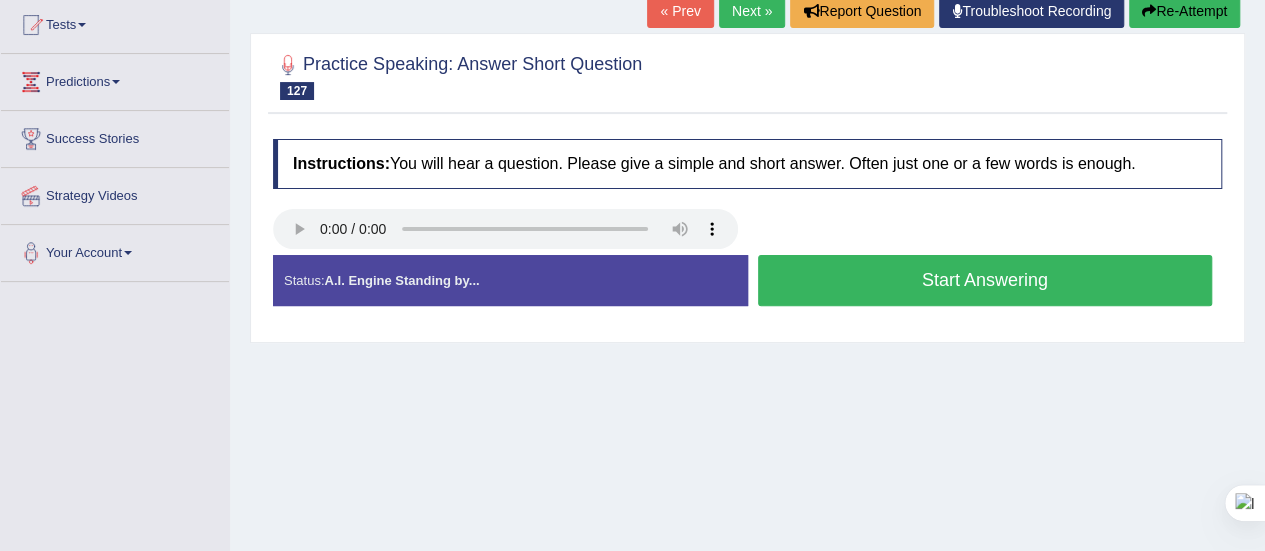 click on "Start Answering" at bounding box center [985, 280] 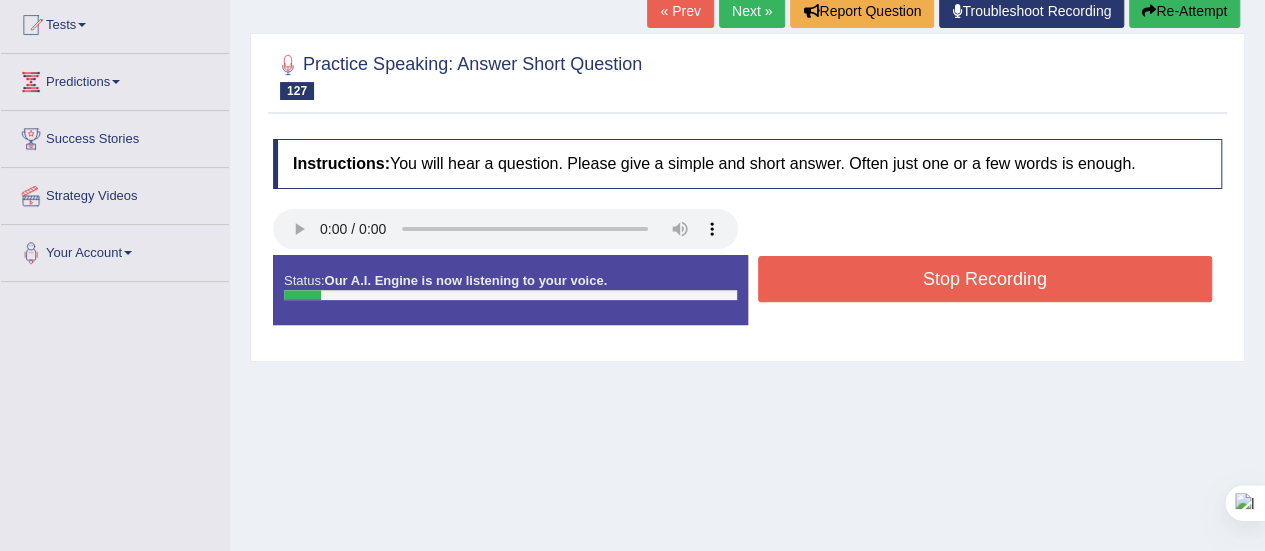 click on "Stop Recording" at bounding box center (985, 279) 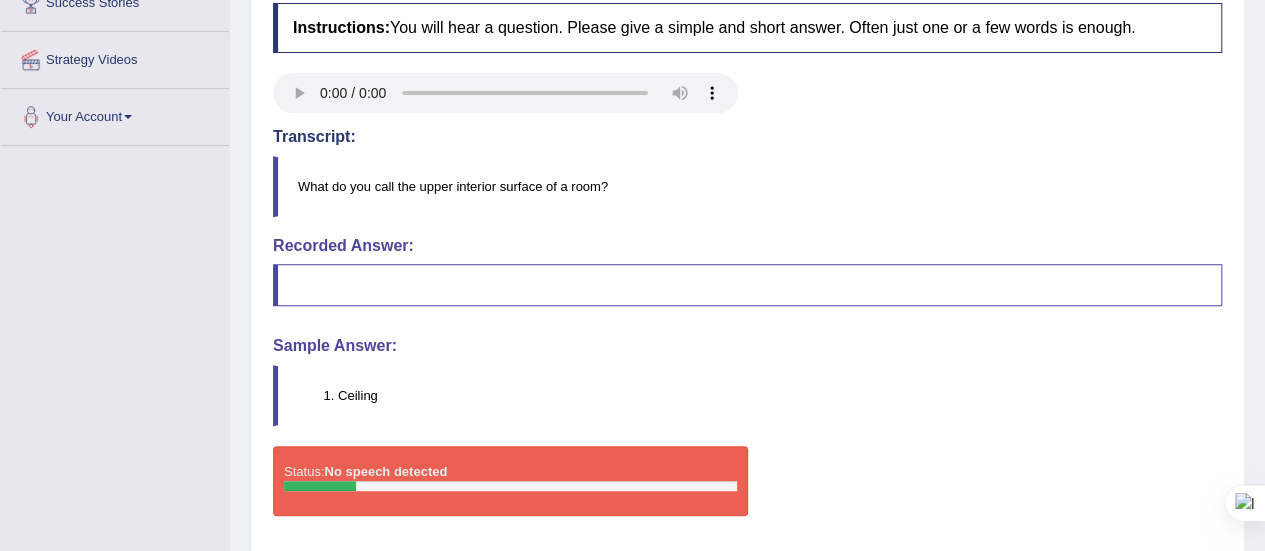 scroll, scrollTop: 0, scrollLeft: 0, axis: both 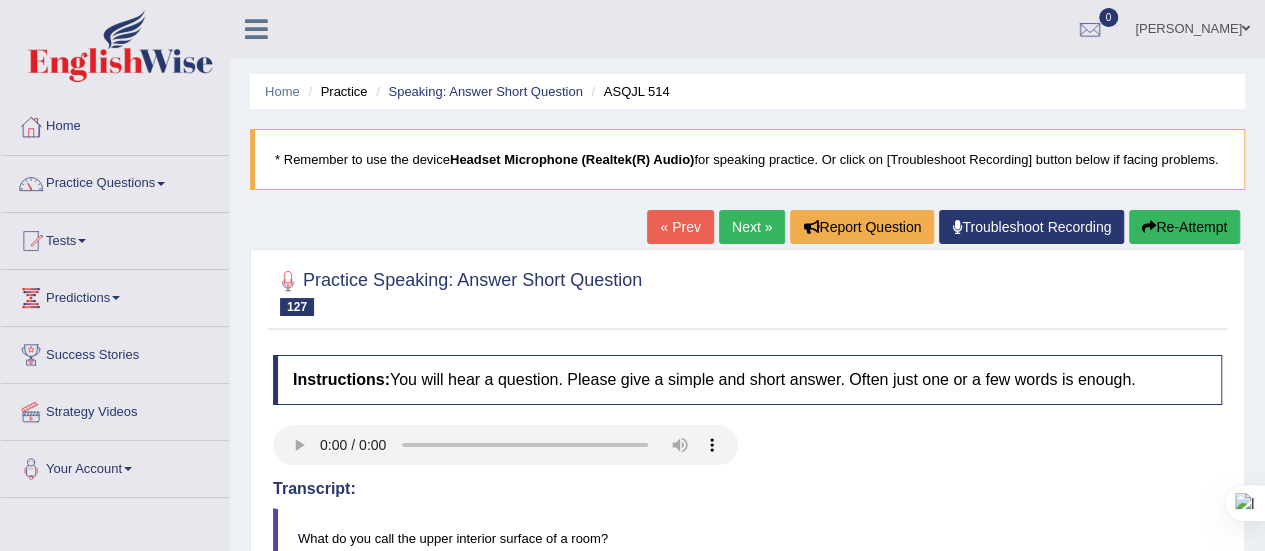 click on "Next »" at bounding box center [752, 227] 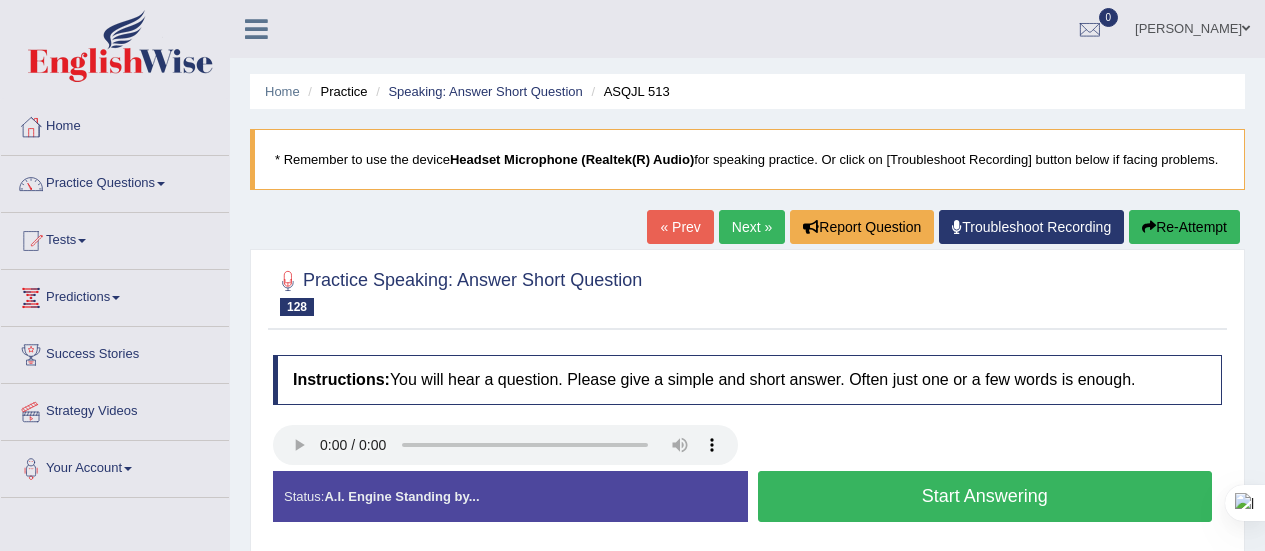 scroll, scrollTop: 0, scrollLeft: 0, axis: both 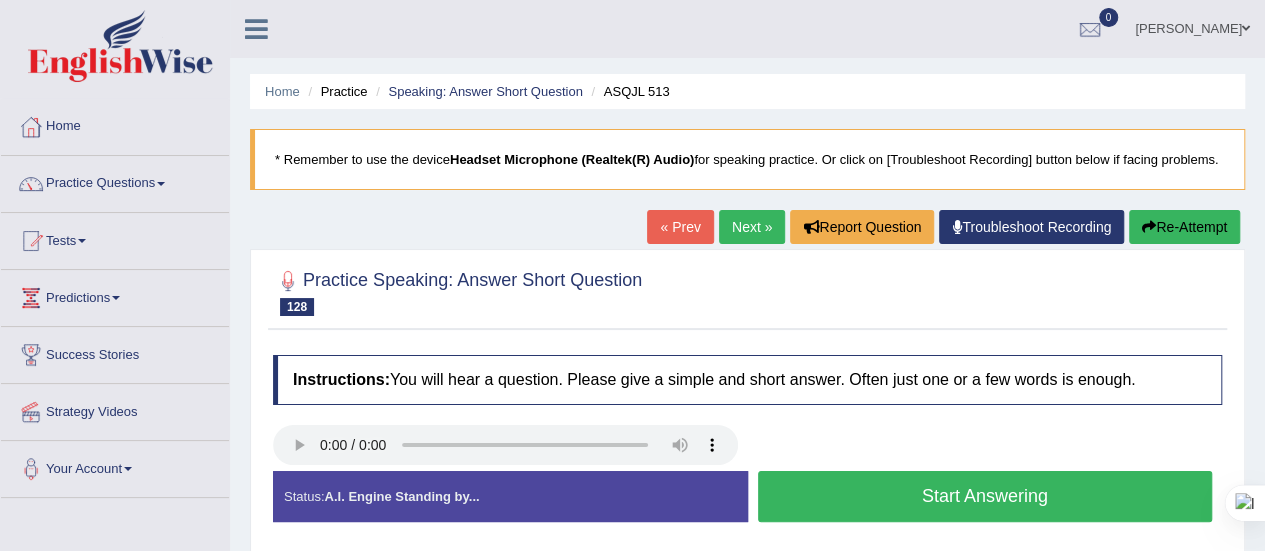 click on "Start Answering" at bounding box center (985, 496) 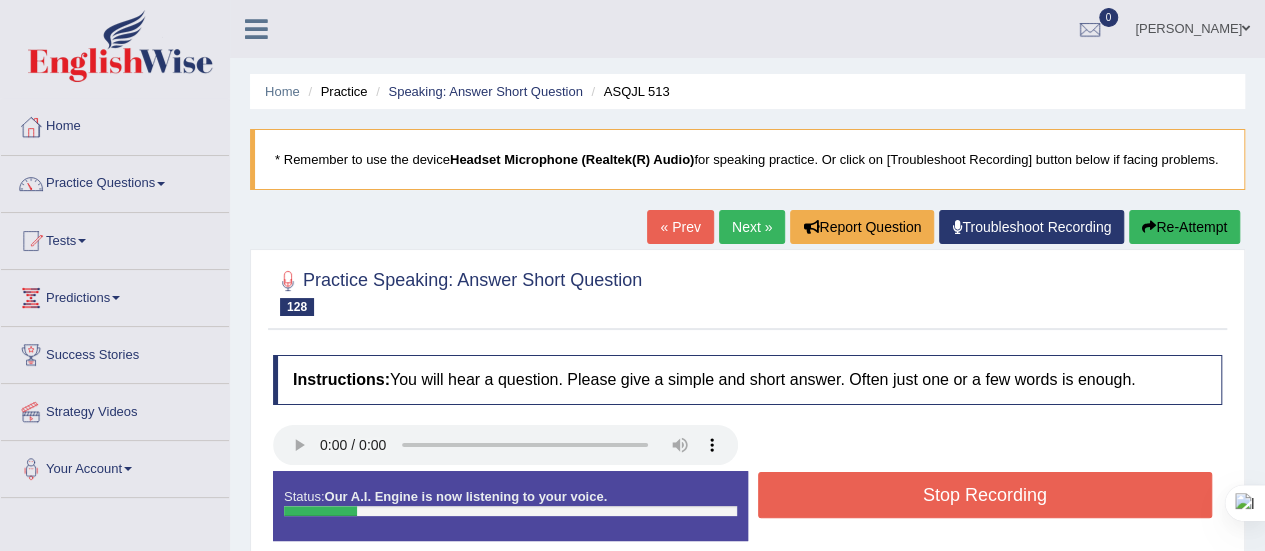click on "Stop Recording" at bounding box center [985, 495] 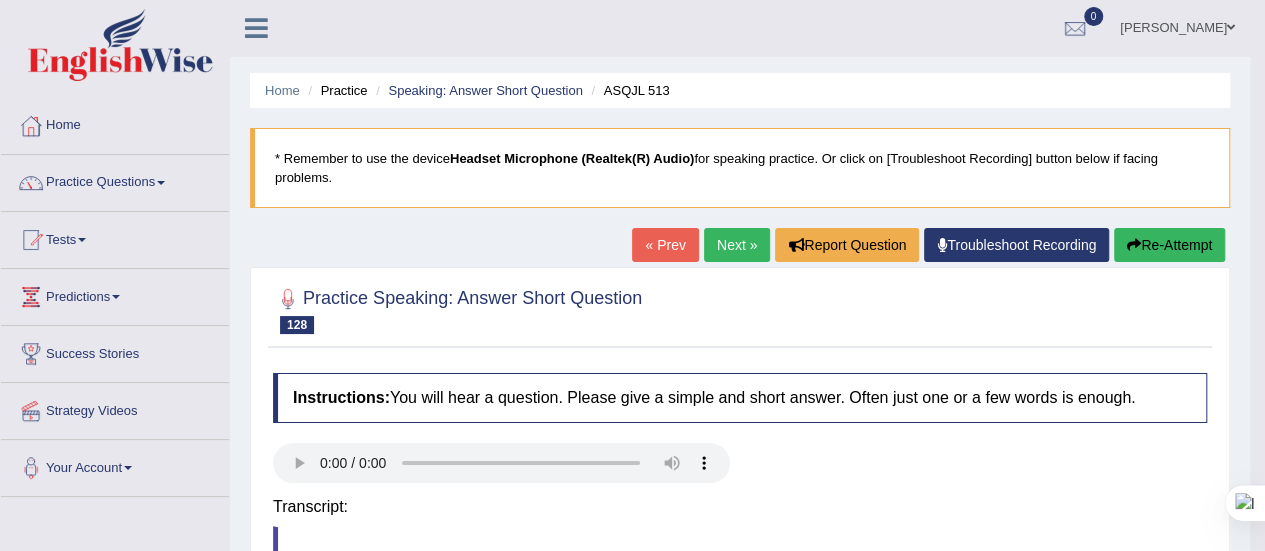 scroll, scrollTop: 0, scrollLeft: 0, axis: both 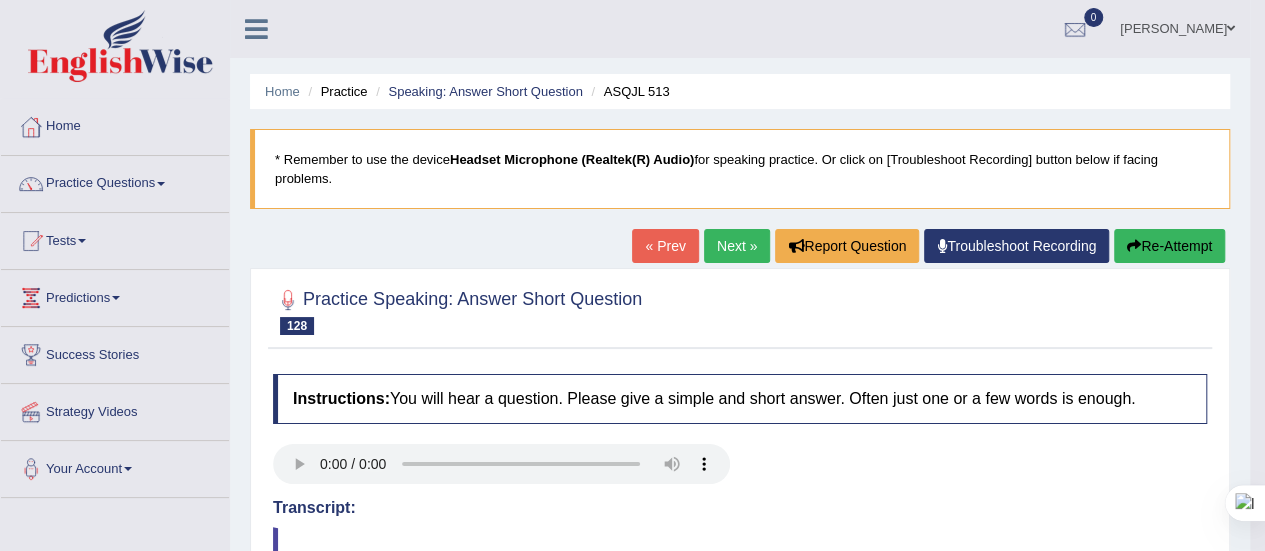 click on "Next »" at bounding box center (737, 246) 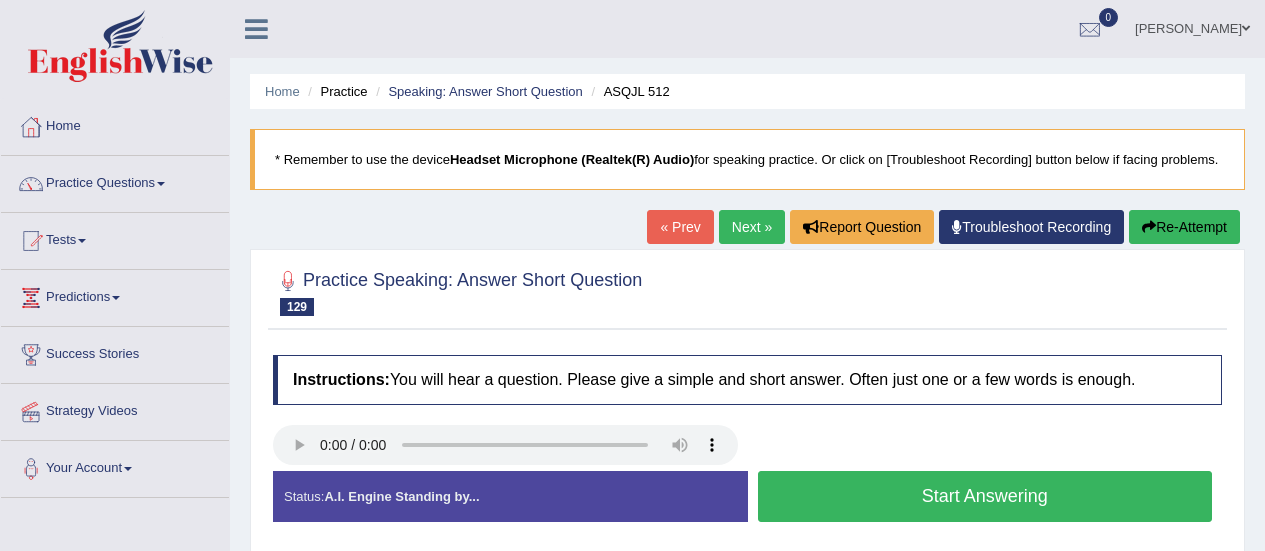 scroll, scrollTop: 0, scrollLeft: 0, axis: both 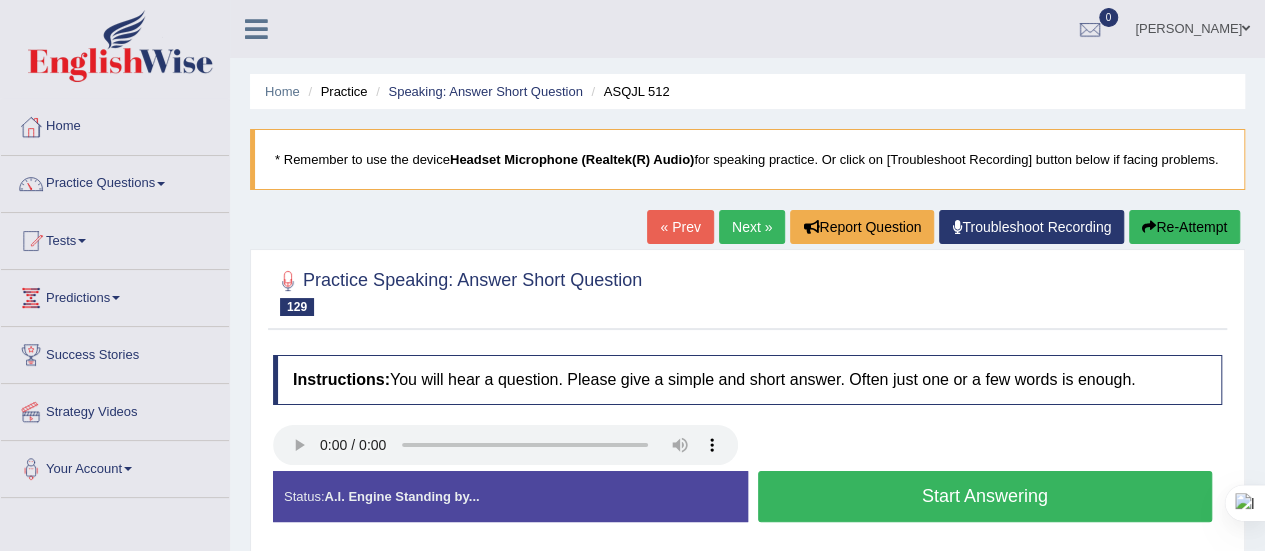 click on "Start Answering" at bounding box center [985, 496] 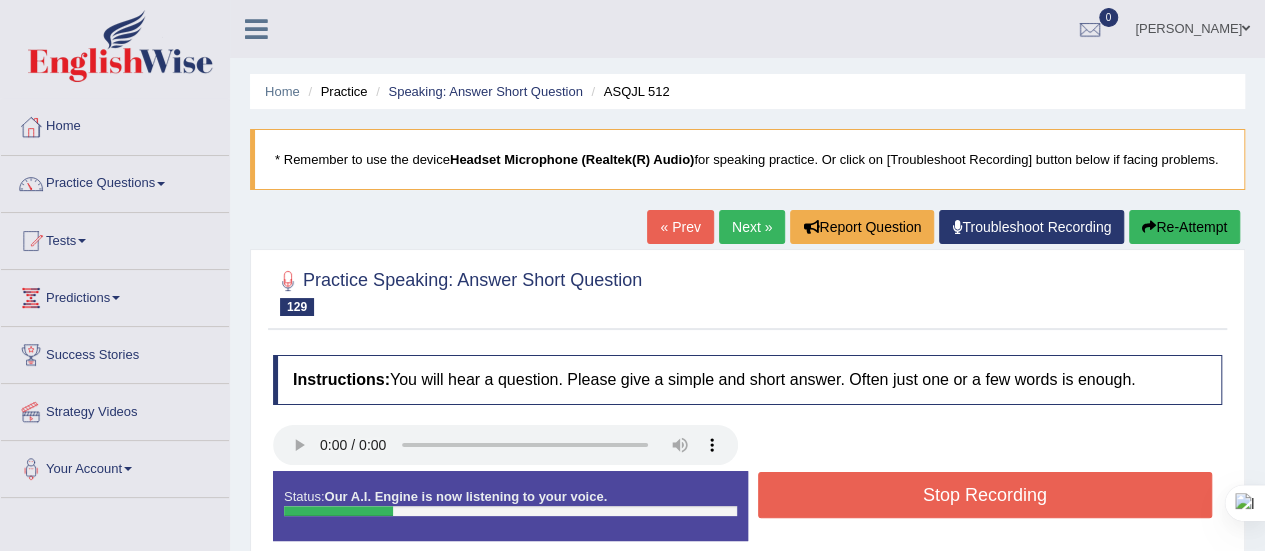 click on "Stop Recording" at bounding box center [985, 495] 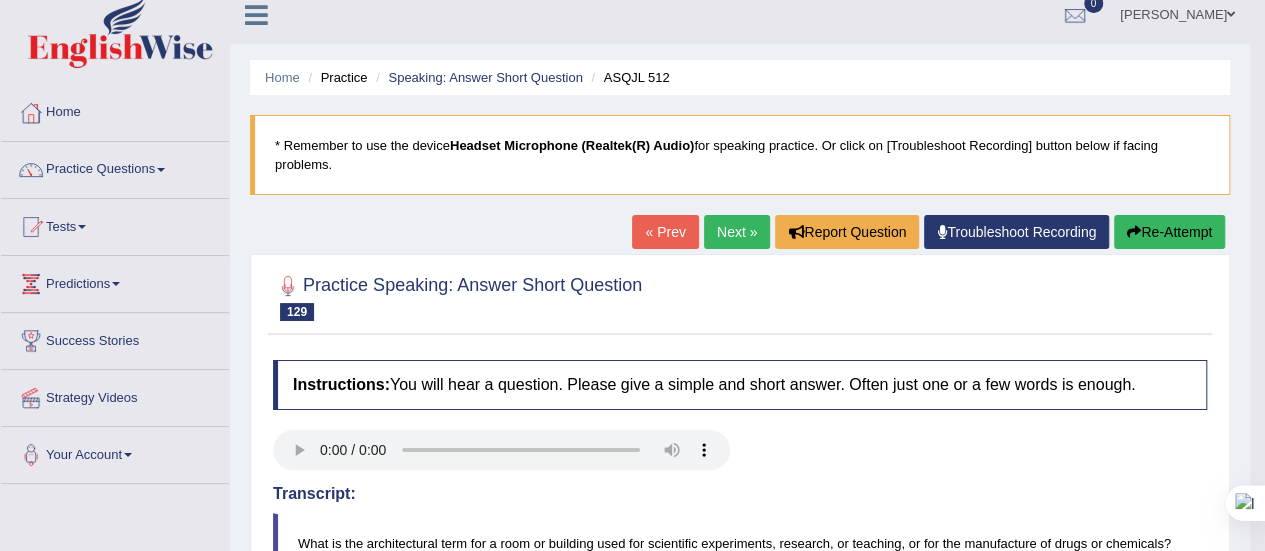 scroll, scrollTop: 0, scrollLeft: 0, axis: both 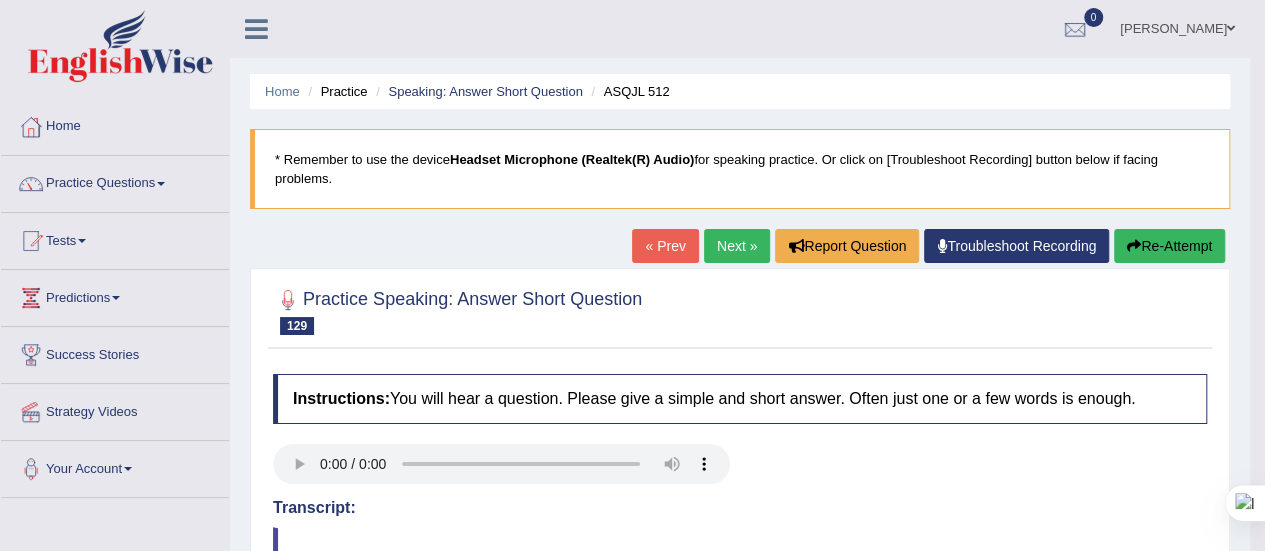 click on "Next »" at bounding box center (737, 246) 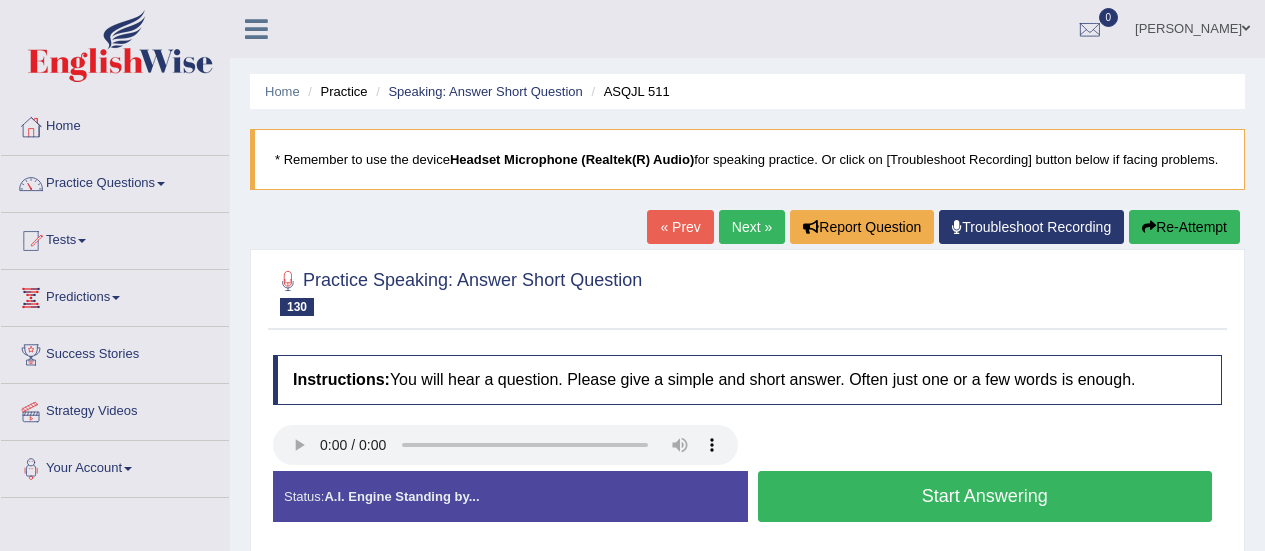 scroll, scrollTop: 0, scrollLeft: 0, axis: both 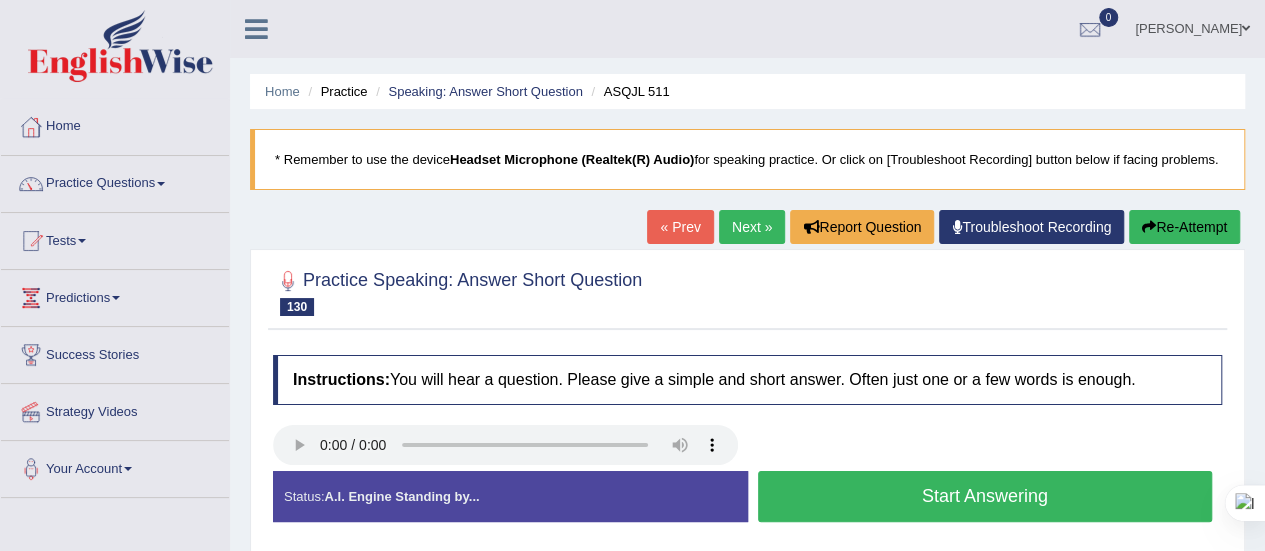 click on "Start Answering" at bounding box center (985, 496) 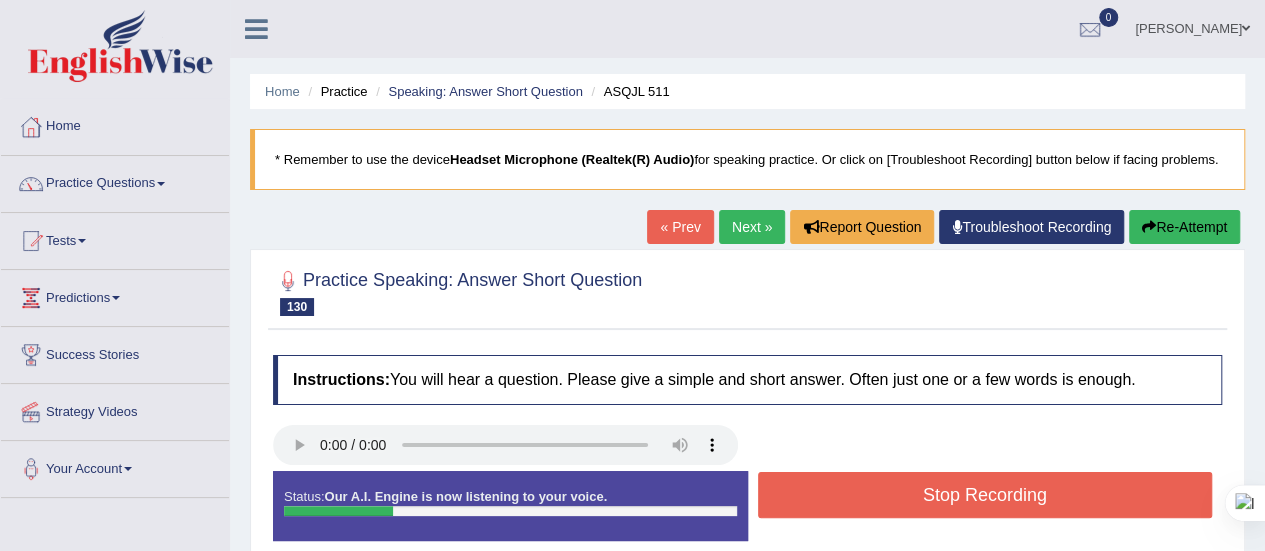 click on "Stop Recording" at bounding box center [985, 495] 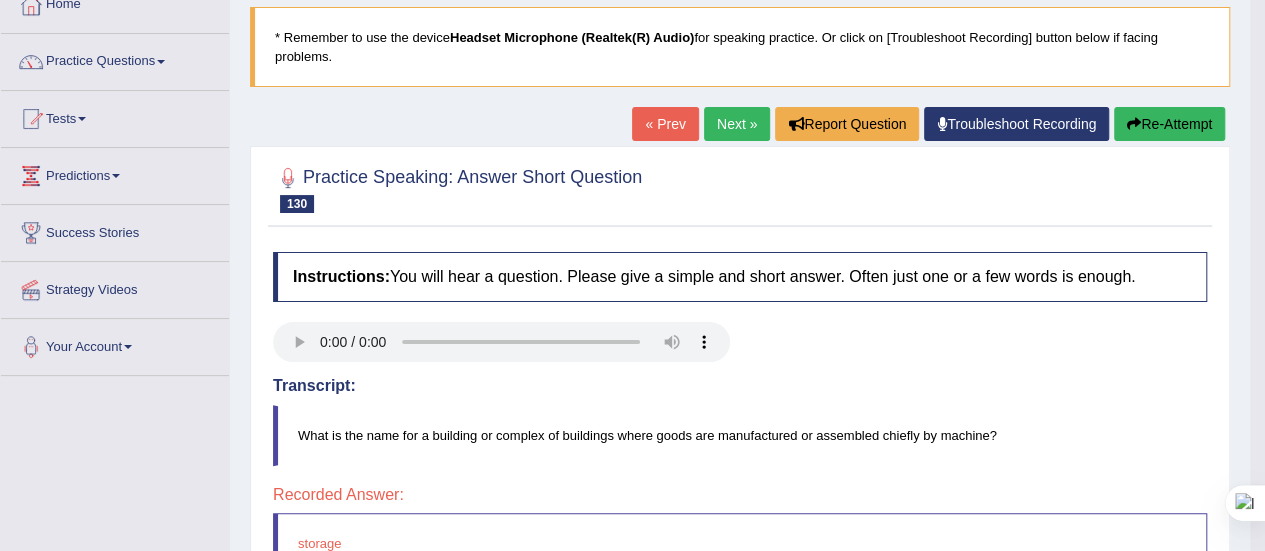 scroll, scrollTop: 0, scrollLeft: 0, axis: both 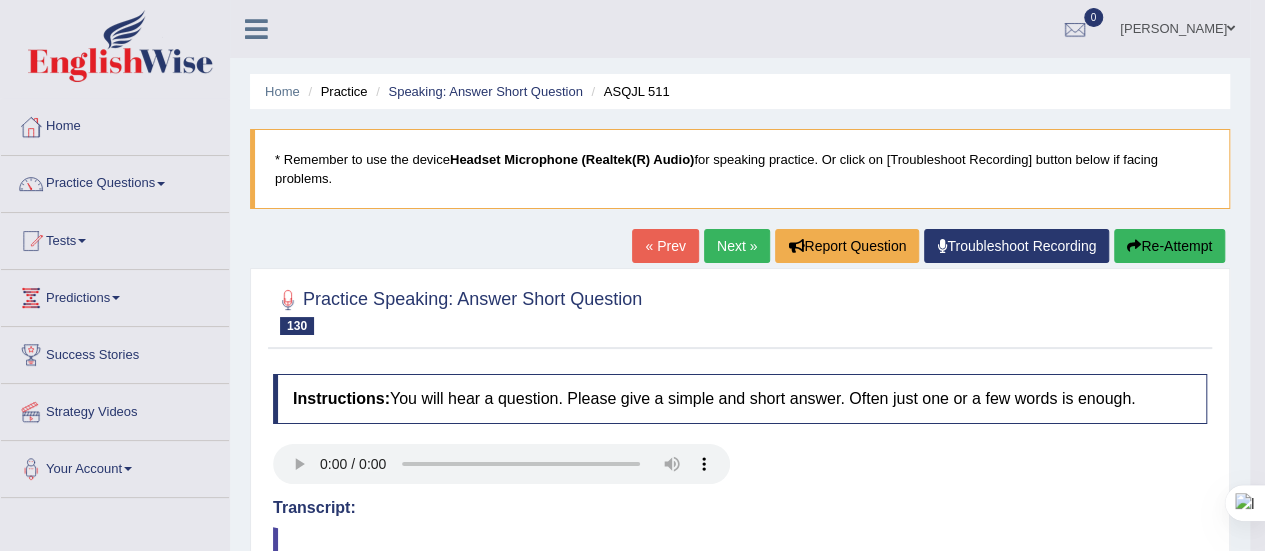 click on "Next »" at bounding box center (737, 246) 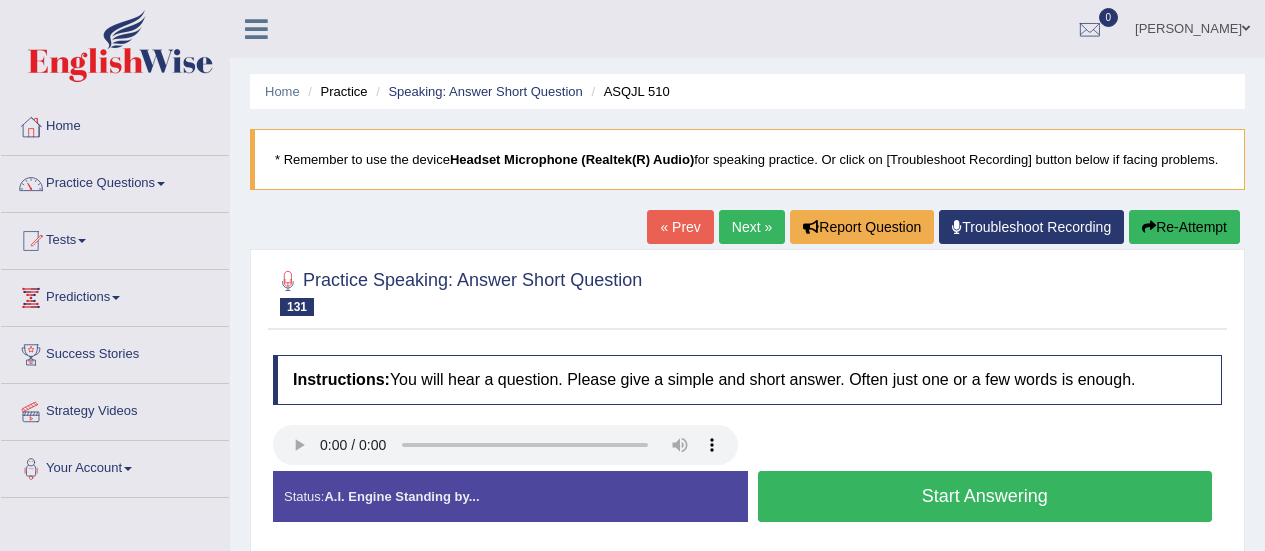 scroll, scrollTop: 0, scrollLeft: 0, axis: both 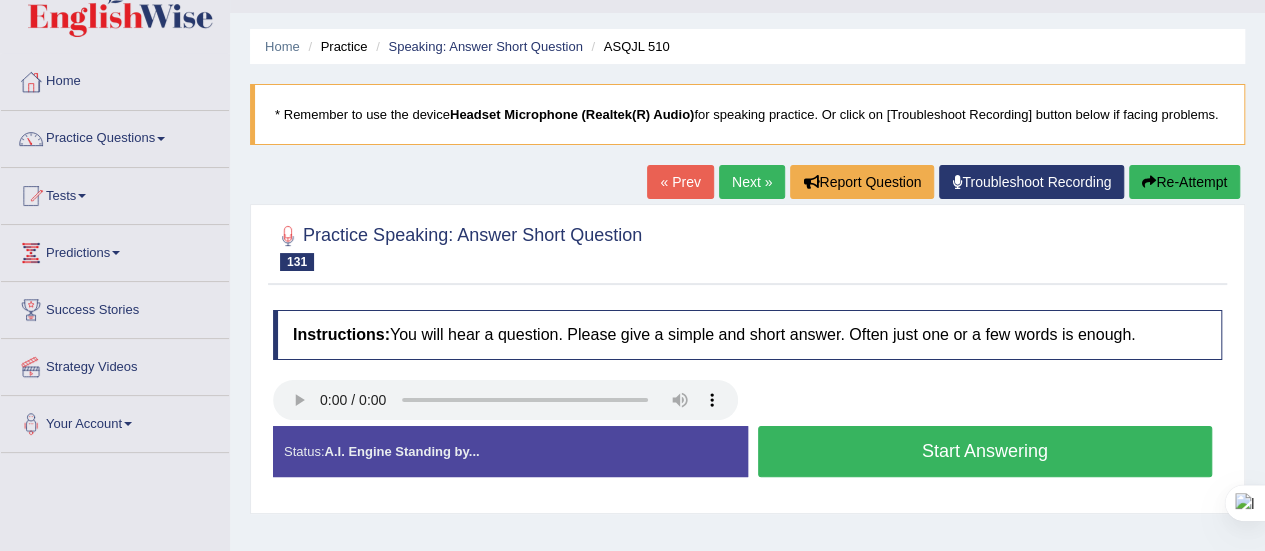 click on "Next »" at bounding box center (752, 182) 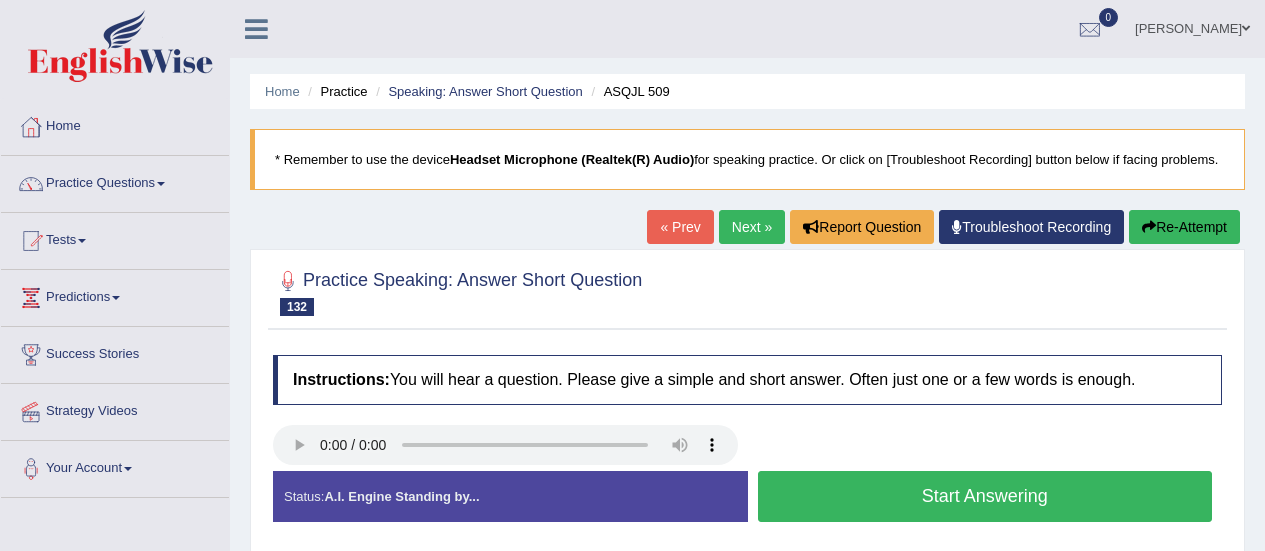 scroll, scrollTop: 0, scrollLeft: 0, axis: both 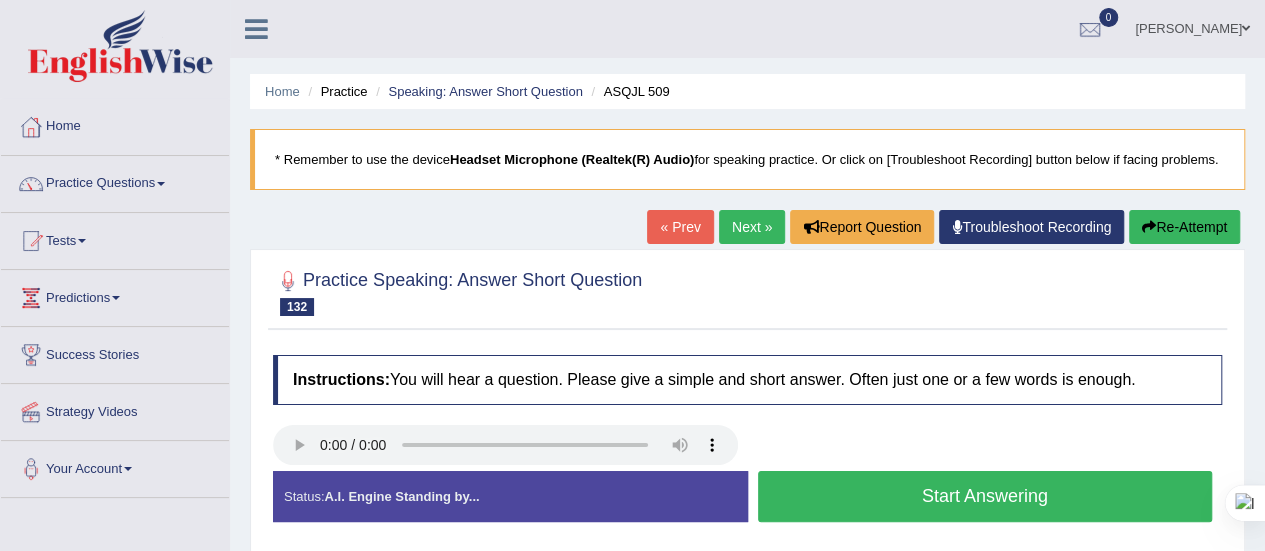 click on "Next »" at bounding box center [752, 227] 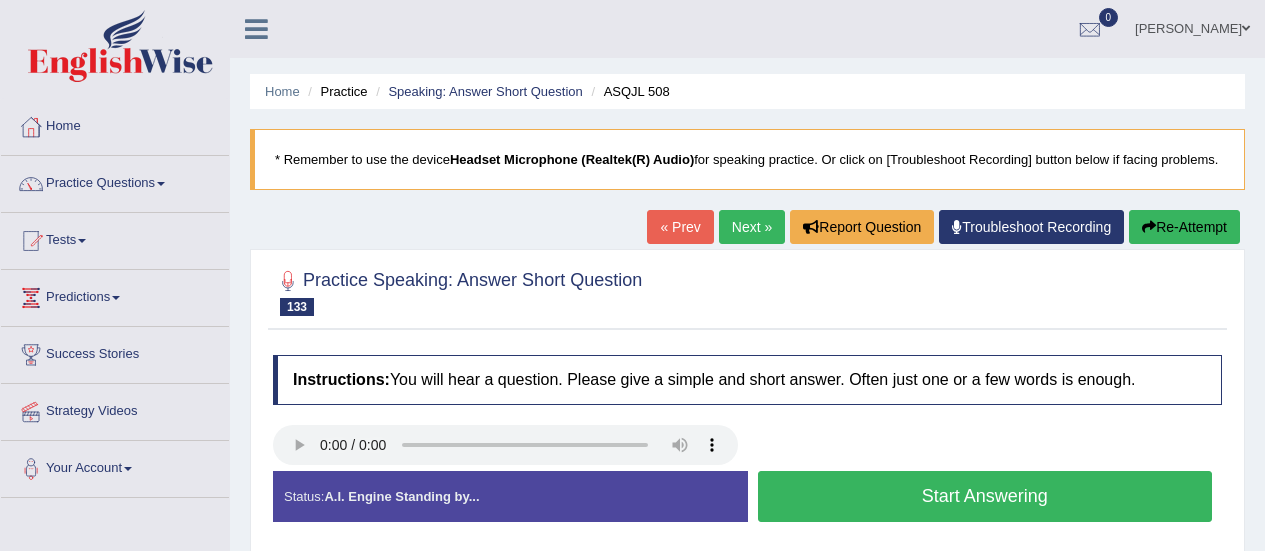 scroll, scrollTop: 0, scrollLeft: 0, axis: both 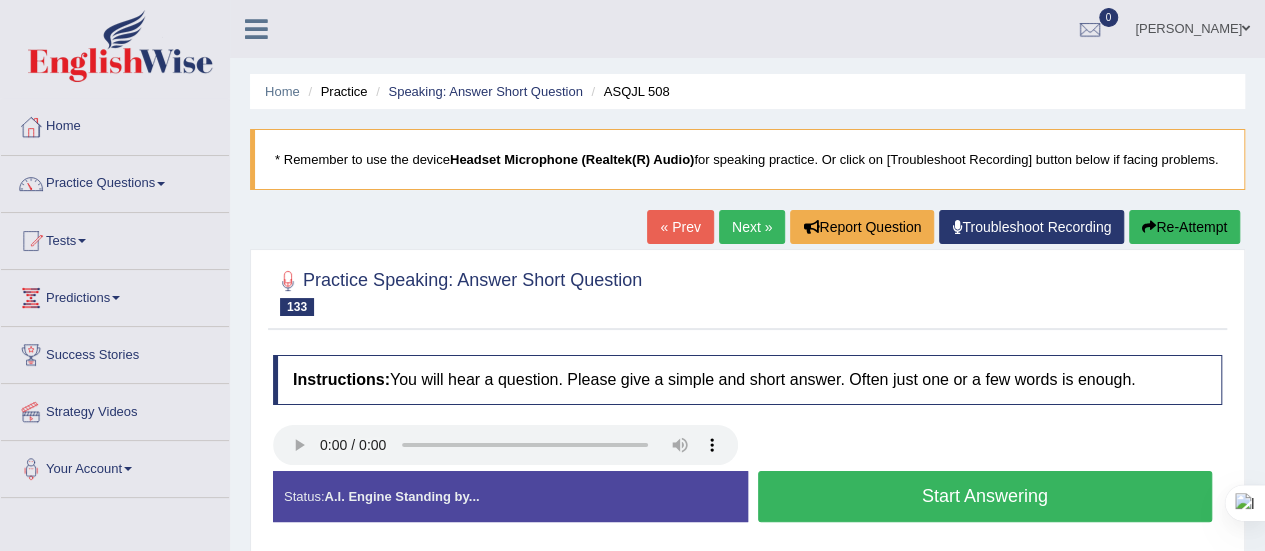 click on "Next »" at bounding box center (752, 227) 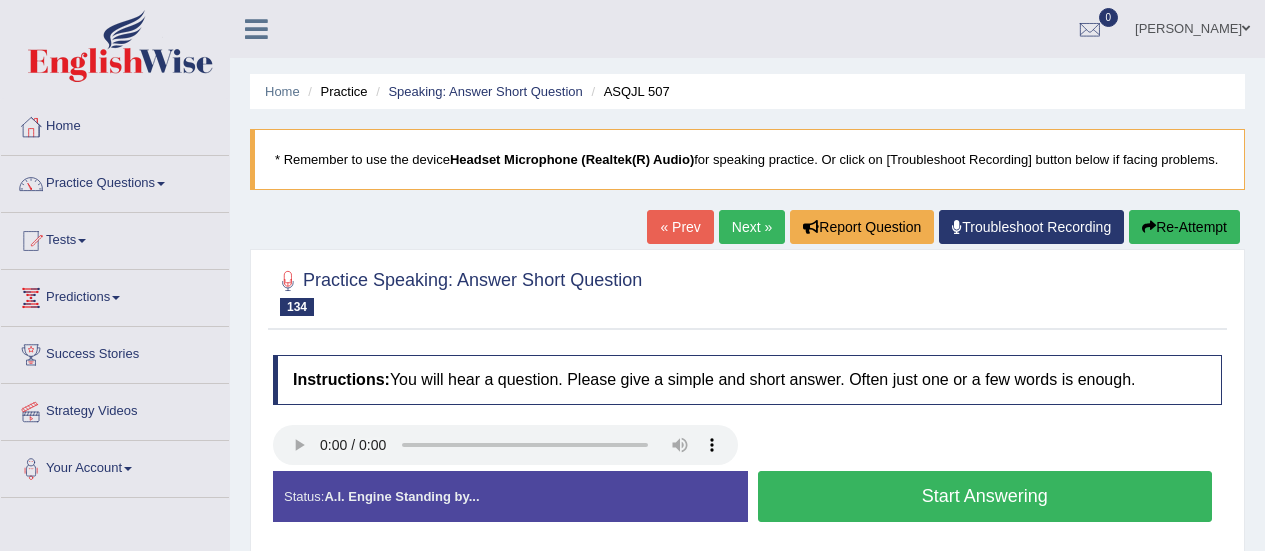 scroll, scrollTop: 0, scrollLeft: 0, axis: both 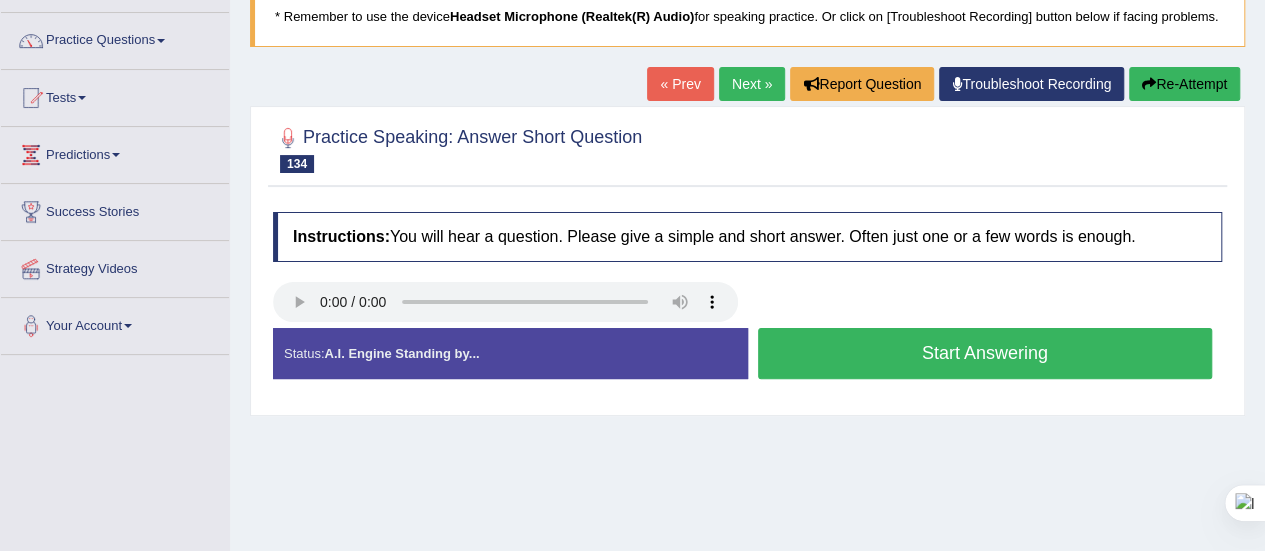 click on "Start Answering" at bounding box center (985, 353) 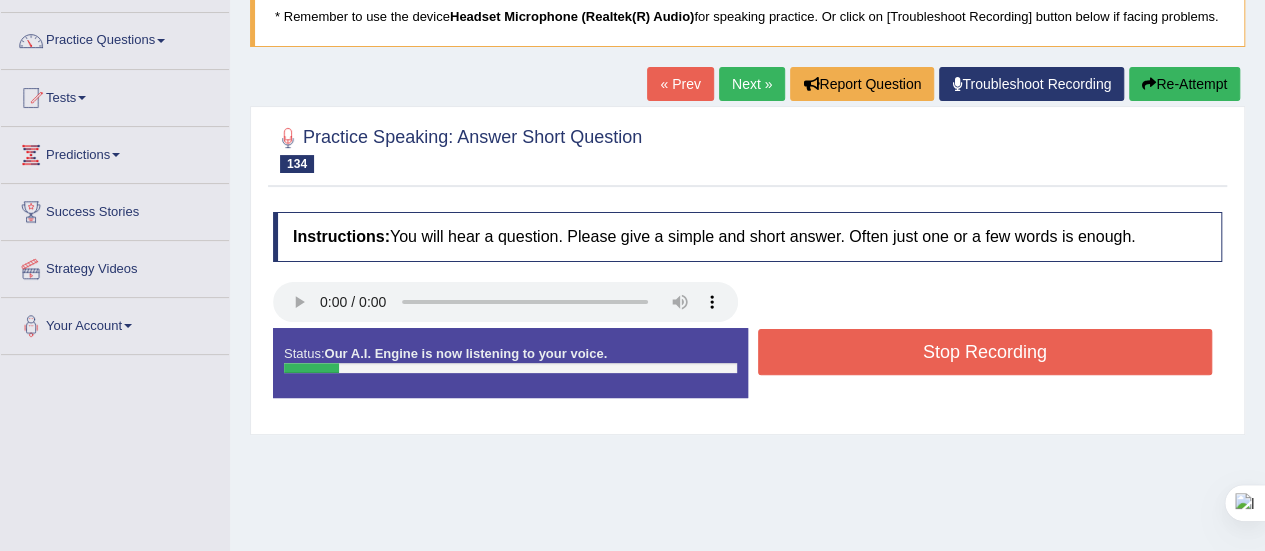 click on "Stop Recording" at bounding box center (985, 352) 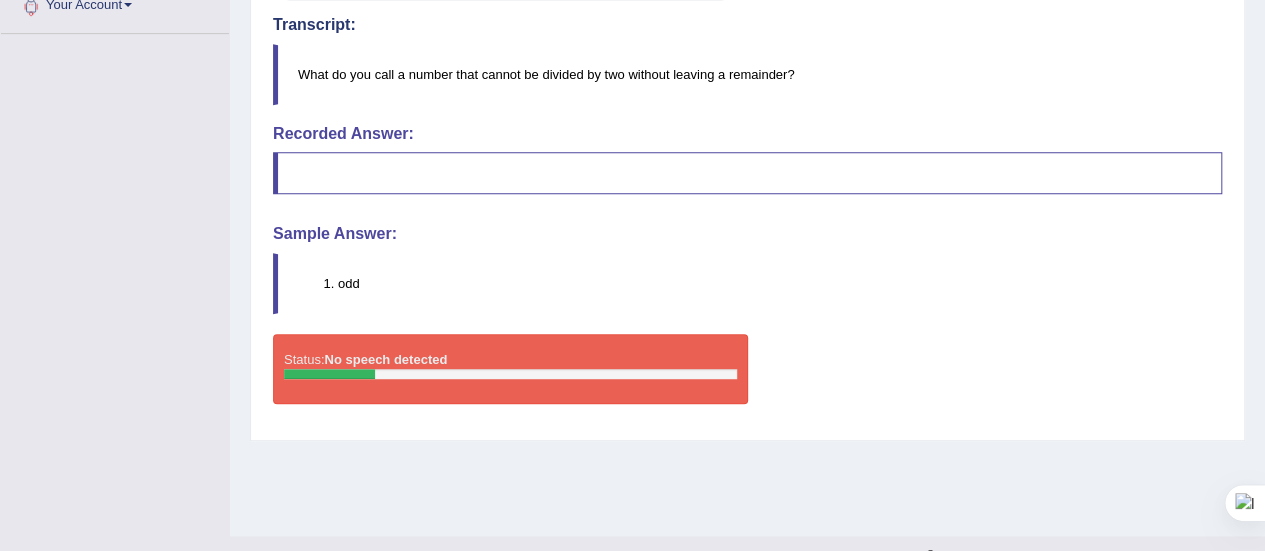scroll, scrollTop: 0, scrollLeft: 0, axis: both 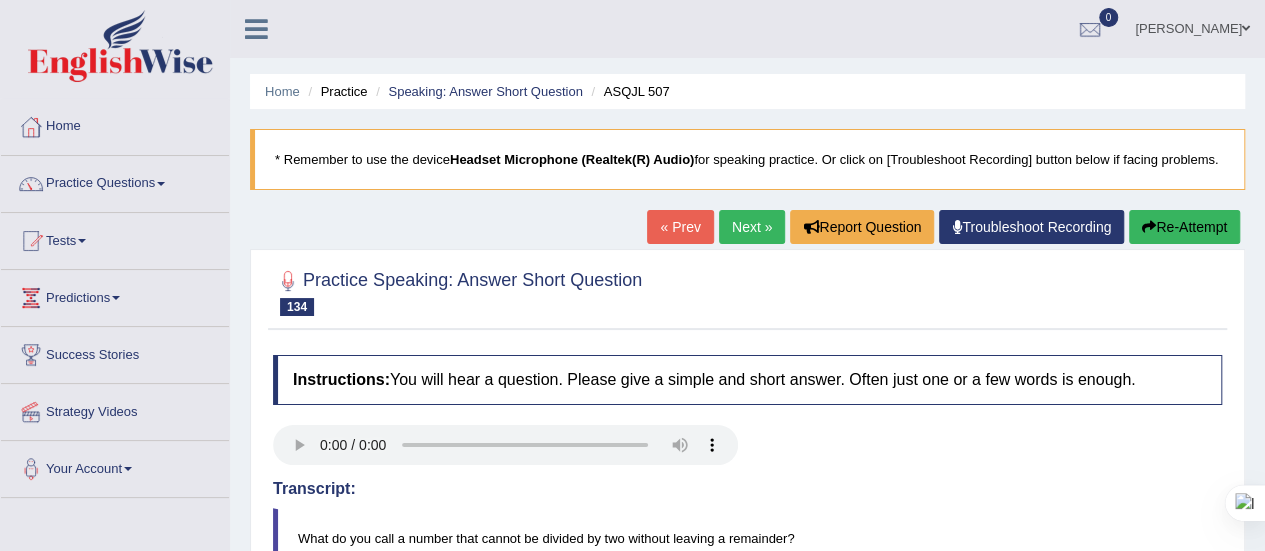 click on "Next »" at bounding box center (752, 227) 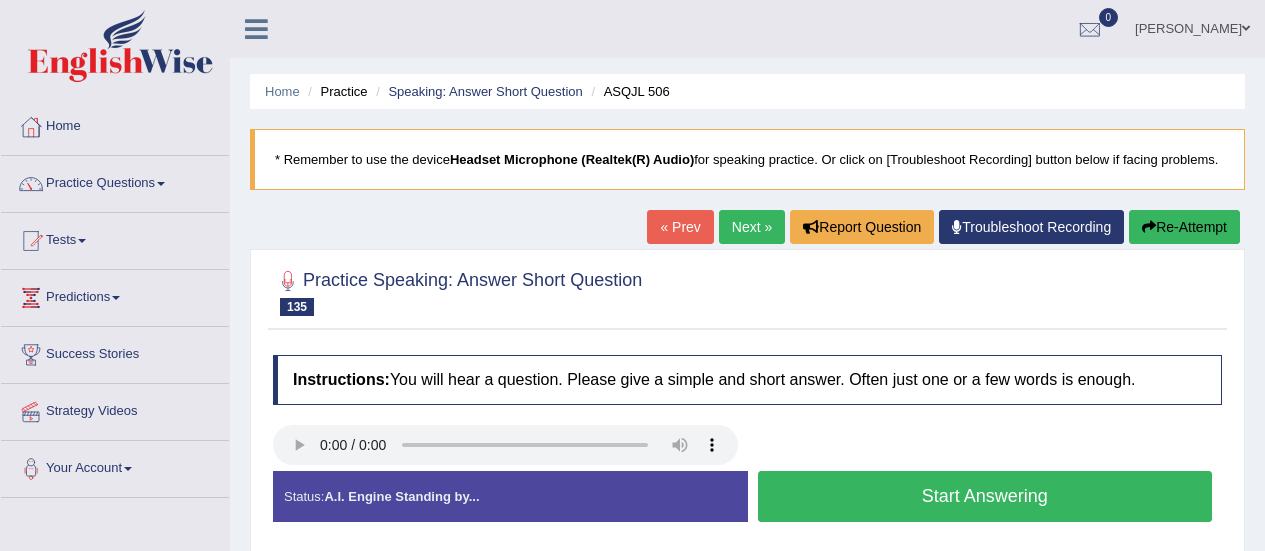 scroll, scrollTop: 0, scrollLeft: 0, axis: both 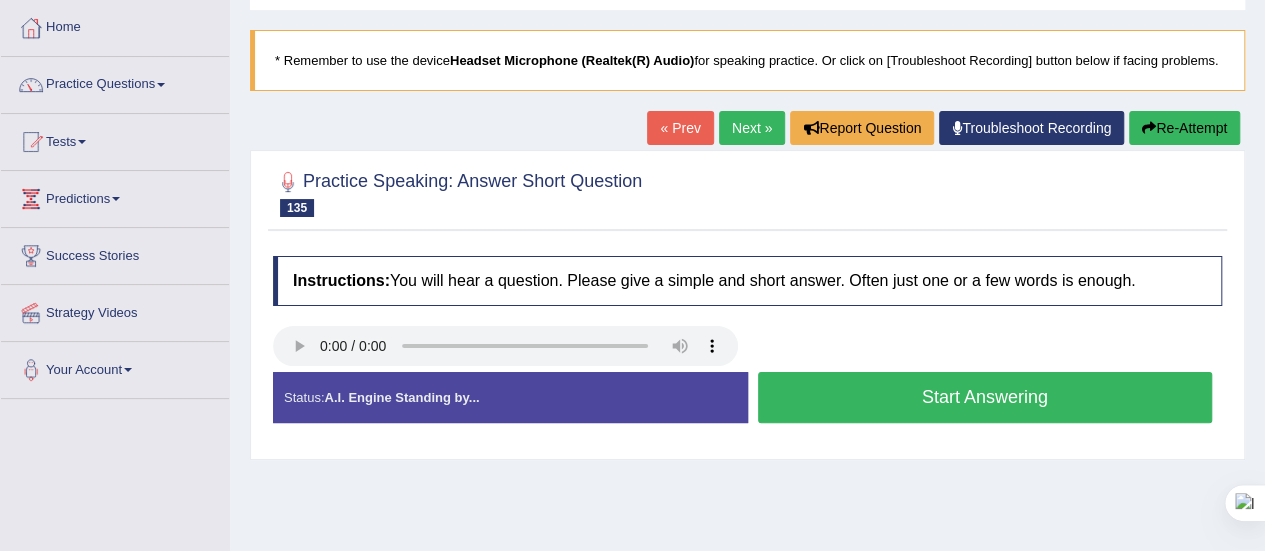 click on "Next »" at bounding box center [752, 128] 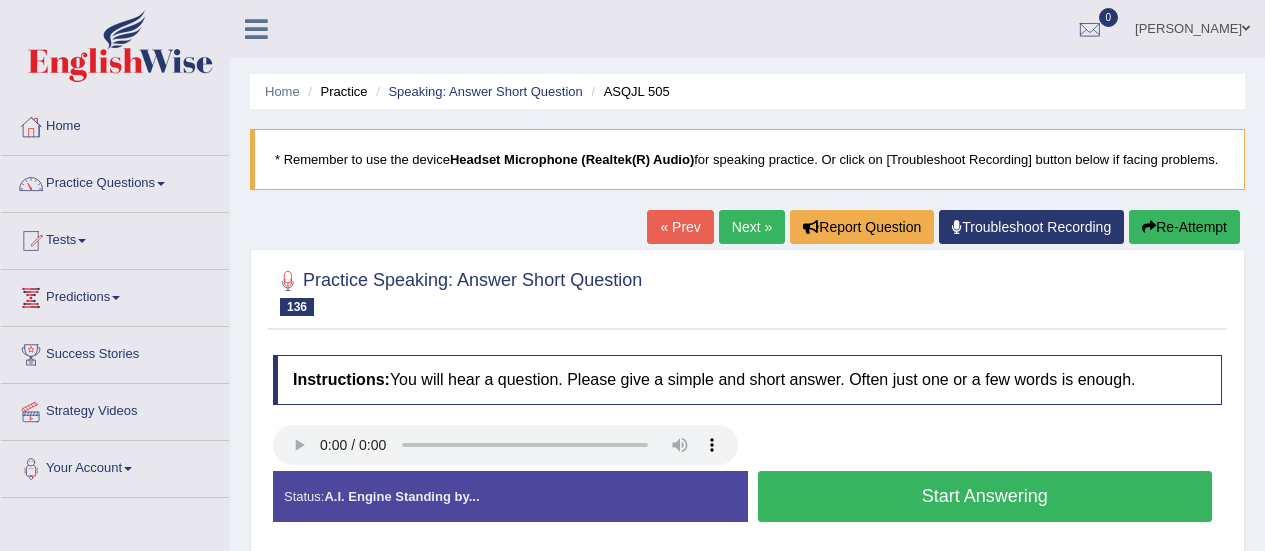 scroll, scrollTop: 0, scrollLeft: 0, axis: both 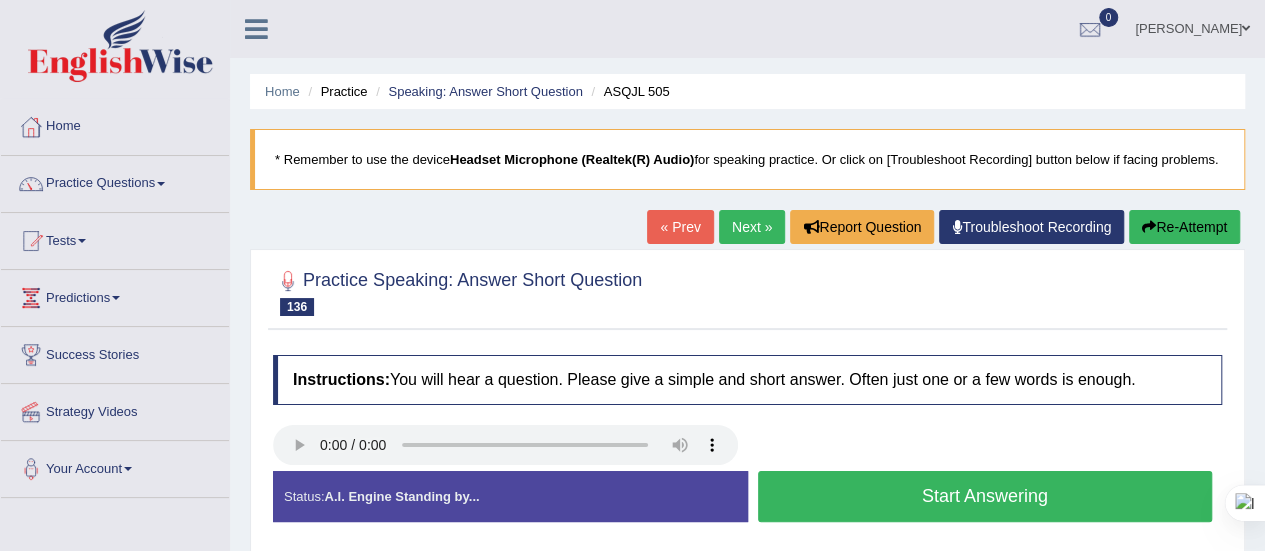 click on "Start Answering" at bounding box center (985, 496) 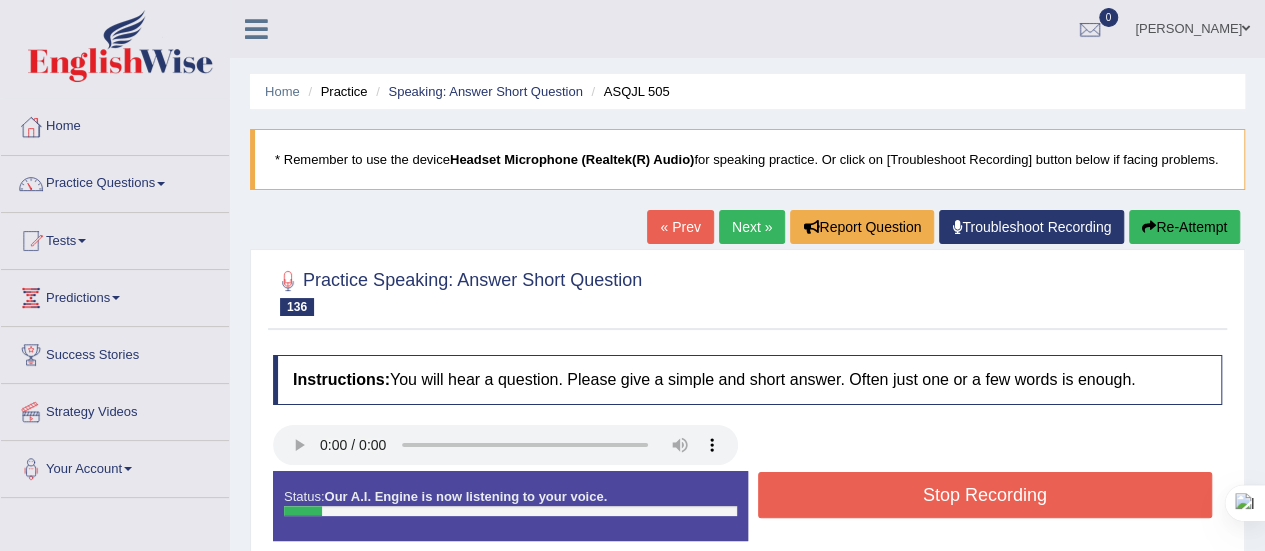click on "Stop Recording" at bounding box center [985, 495] 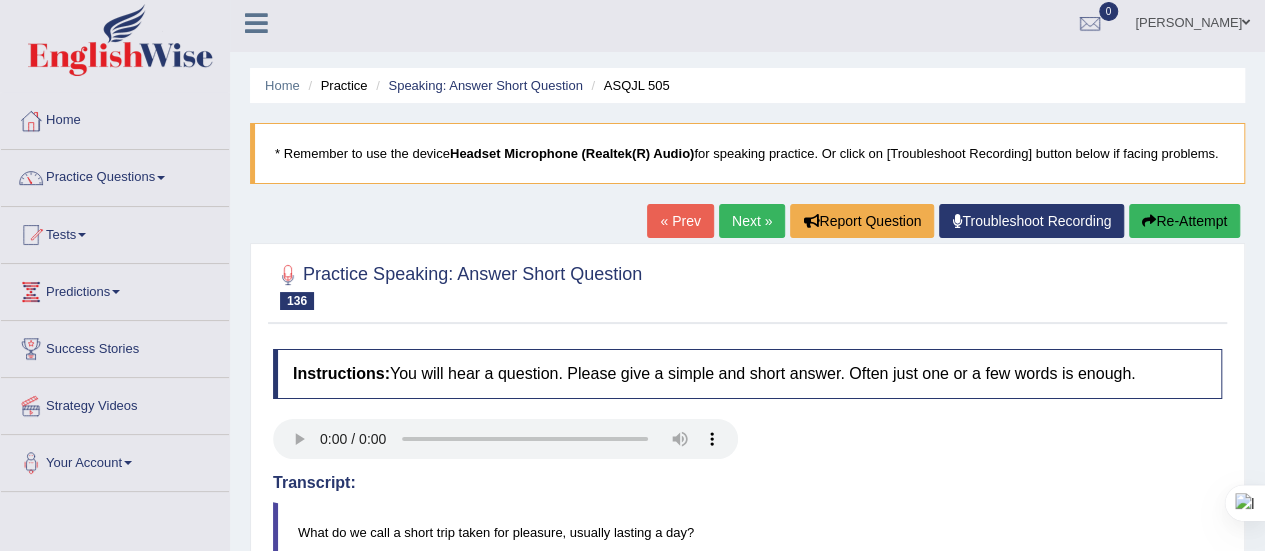 scroll, scrollTop: 0, scrollLeft: 0, axis: both 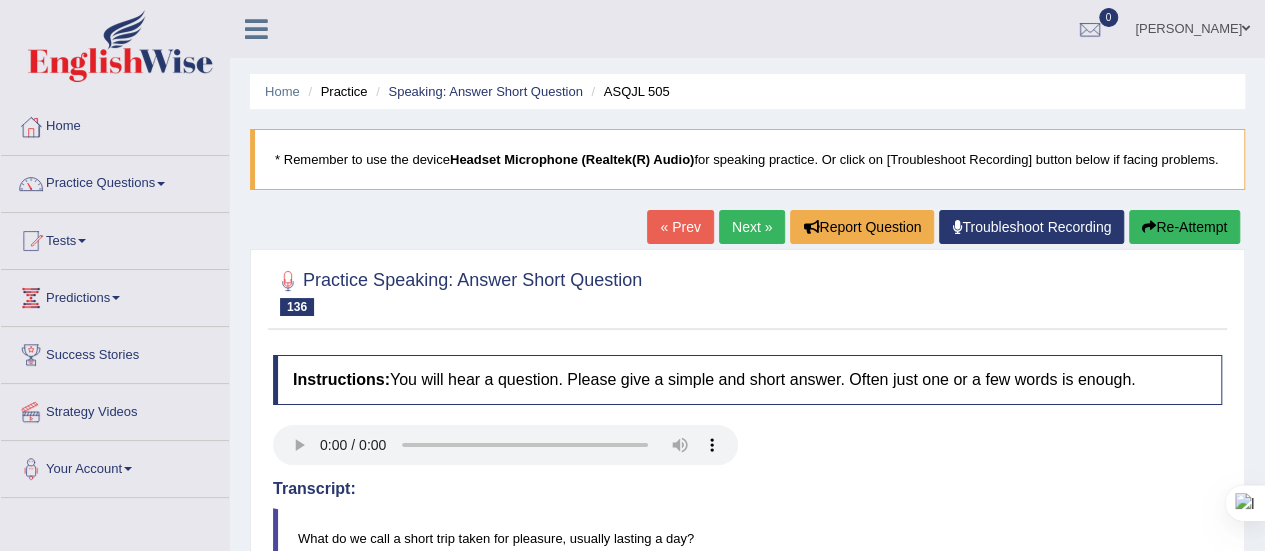 click on "Next »" at bounding box center (752, 227) 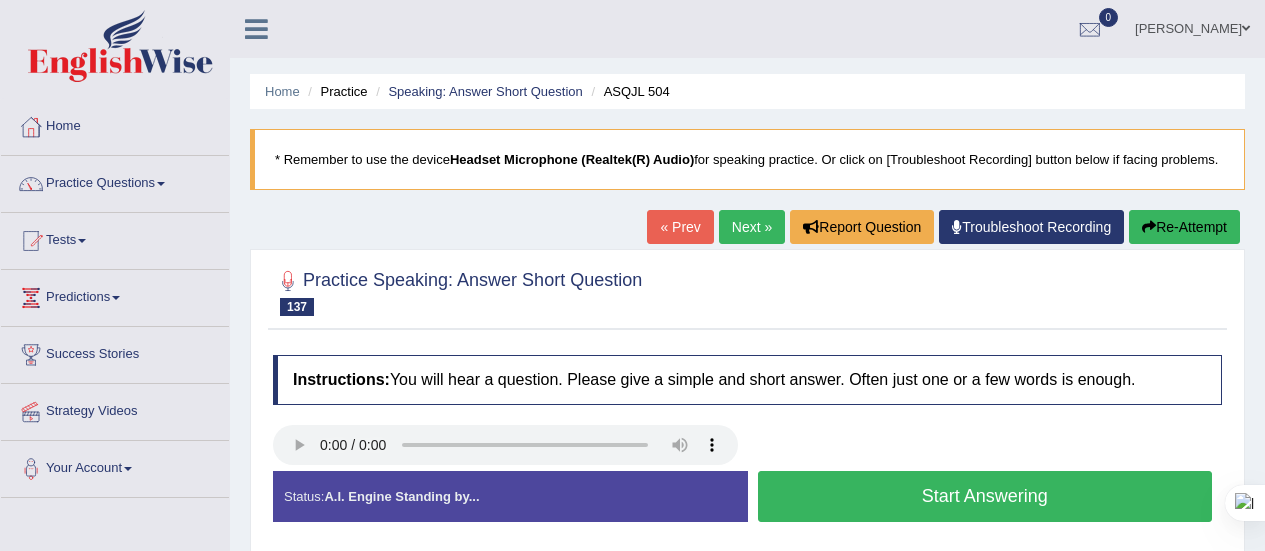 scroll, scrollTop: 0, scrollLeft: 0, axis: both 